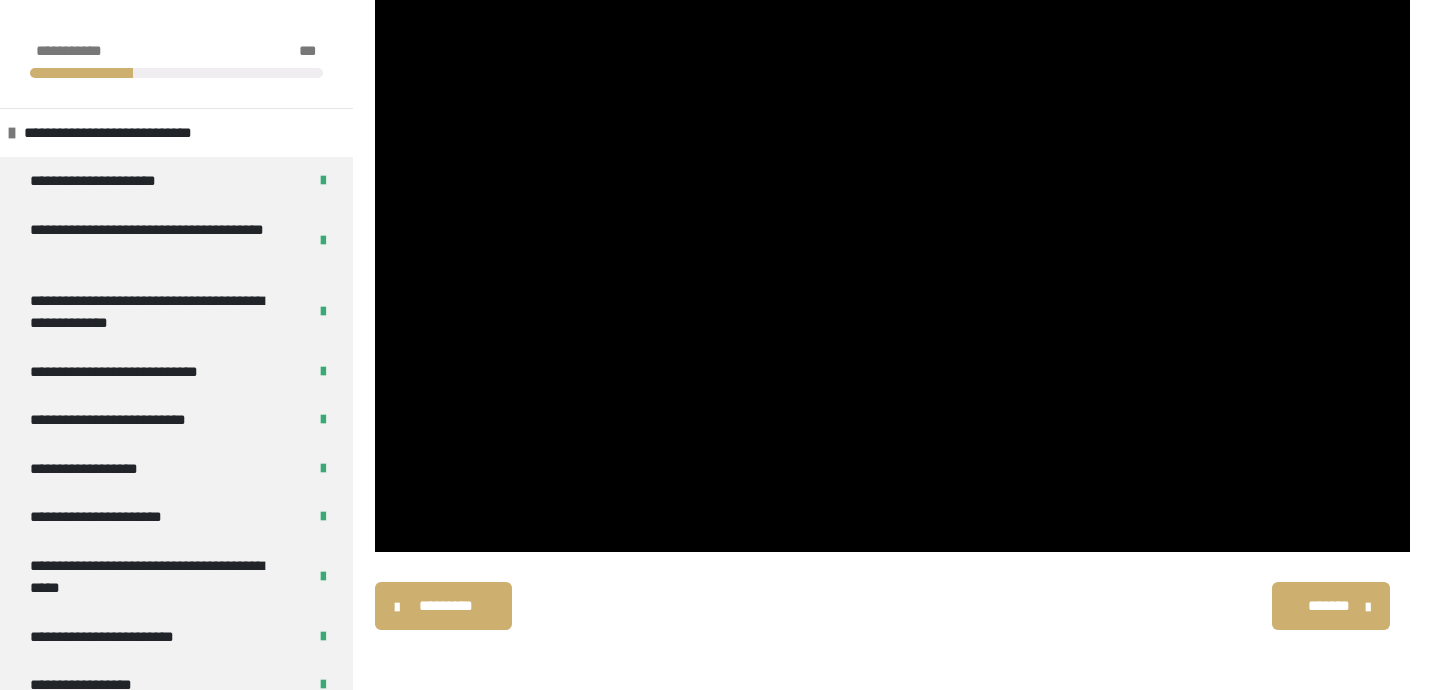scroll, scrollTop: 0, scrollLeft: 0, axis: both 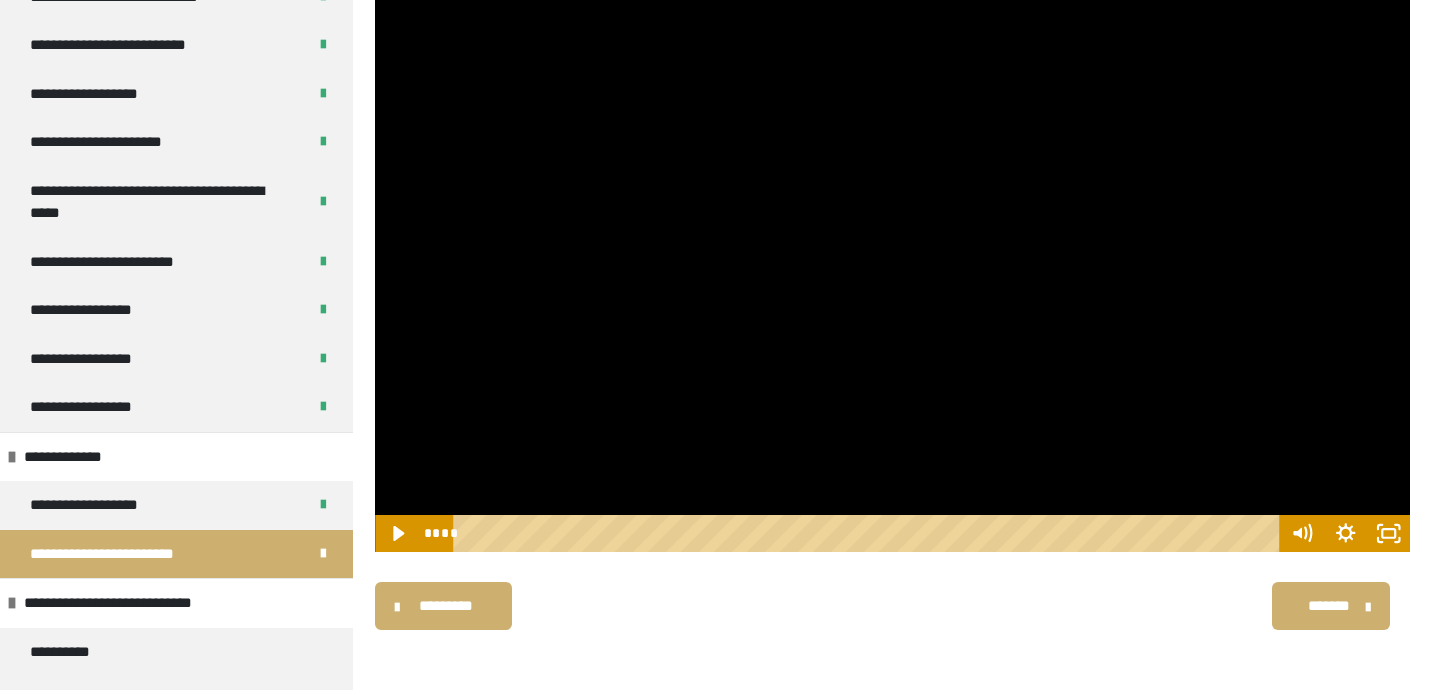 click at bounding box center (892, 262) 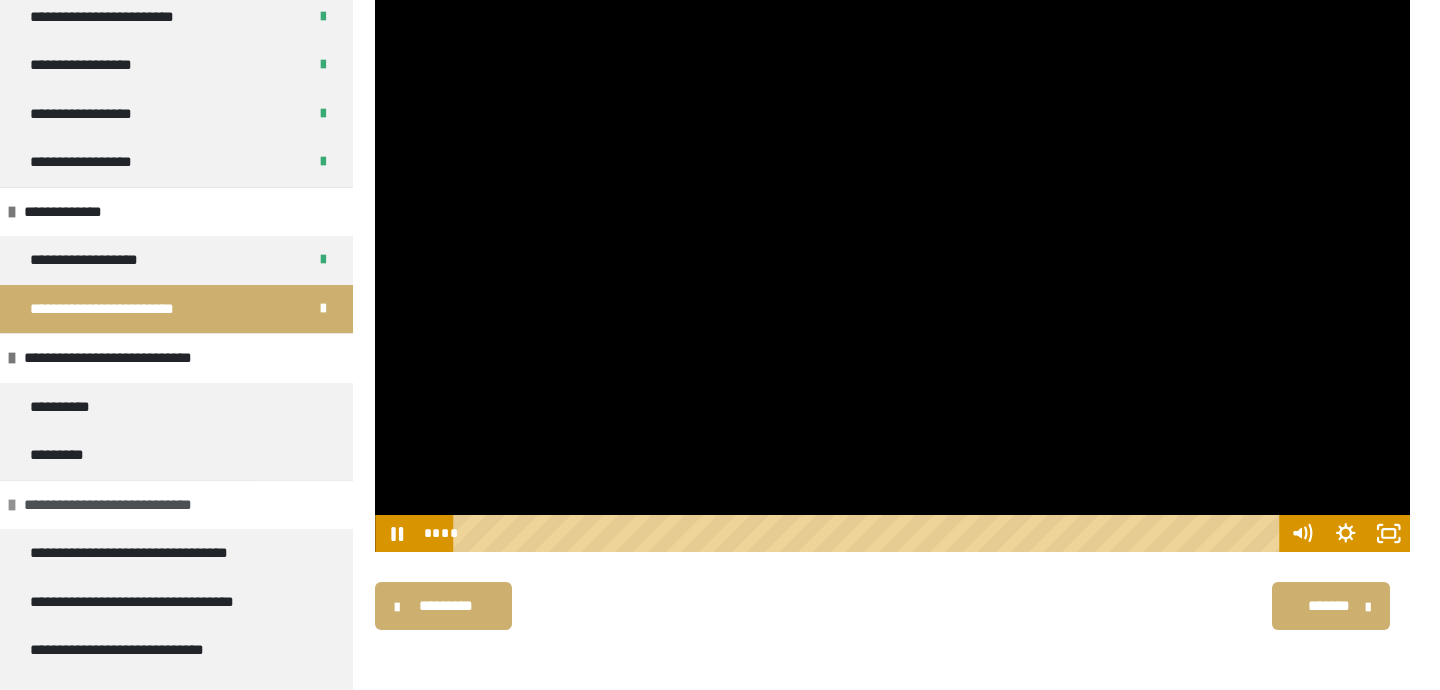 scroll, scrollTop: 634, scrollLeft: 0, axis: vertical 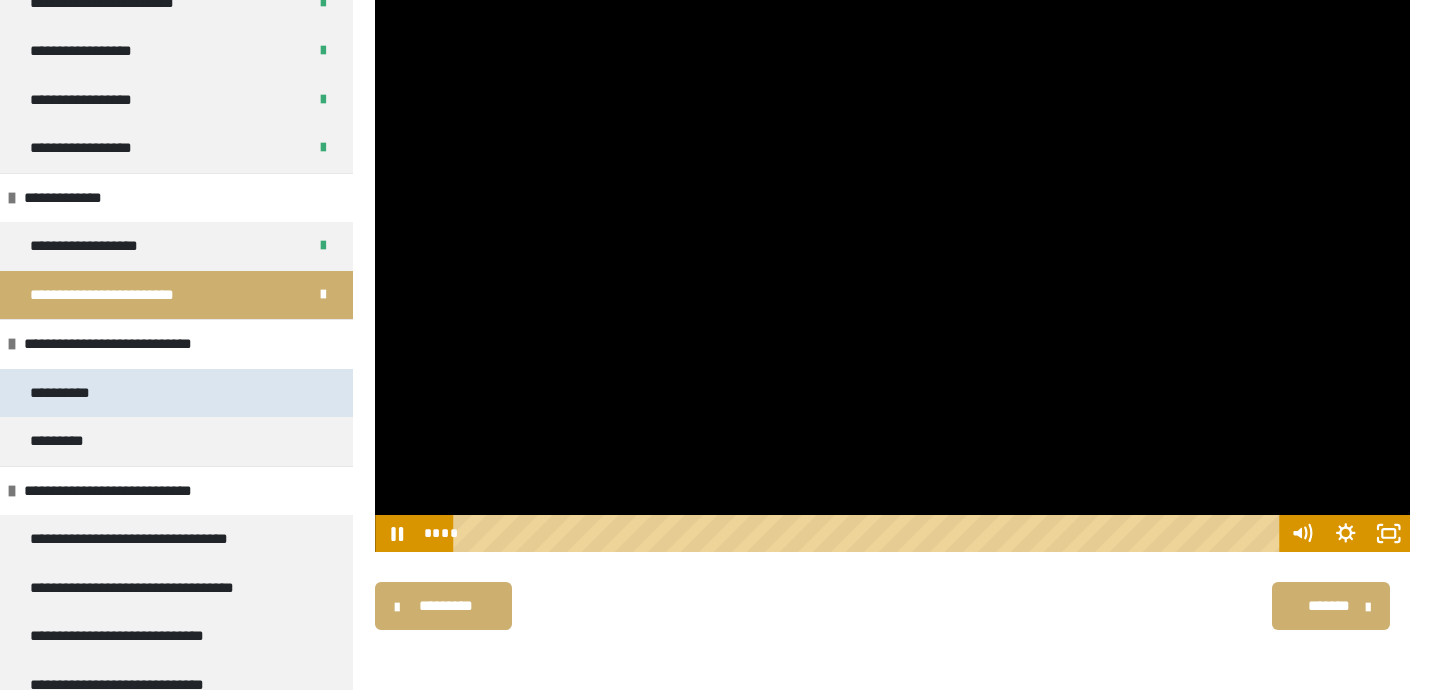 click on "**********" at bounding box center (176, 393) 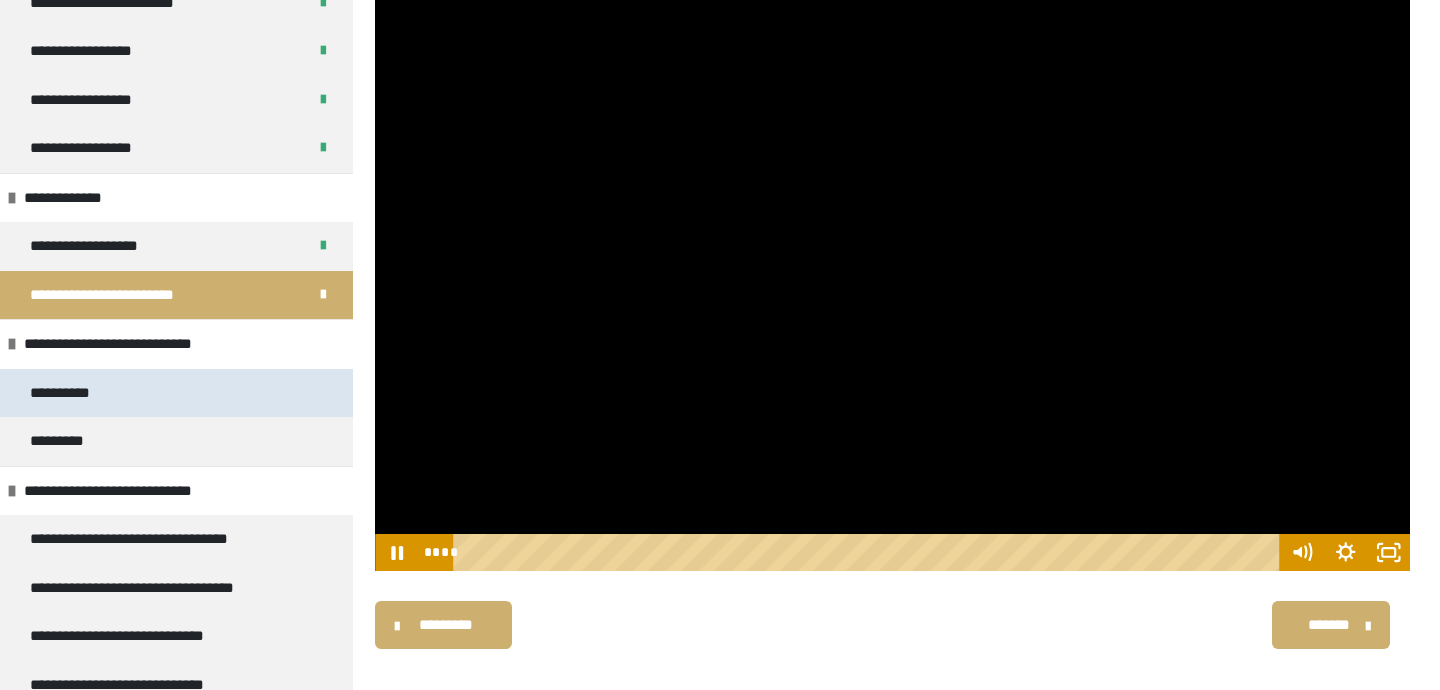 click on "**********" at bounding box center (176, 393) 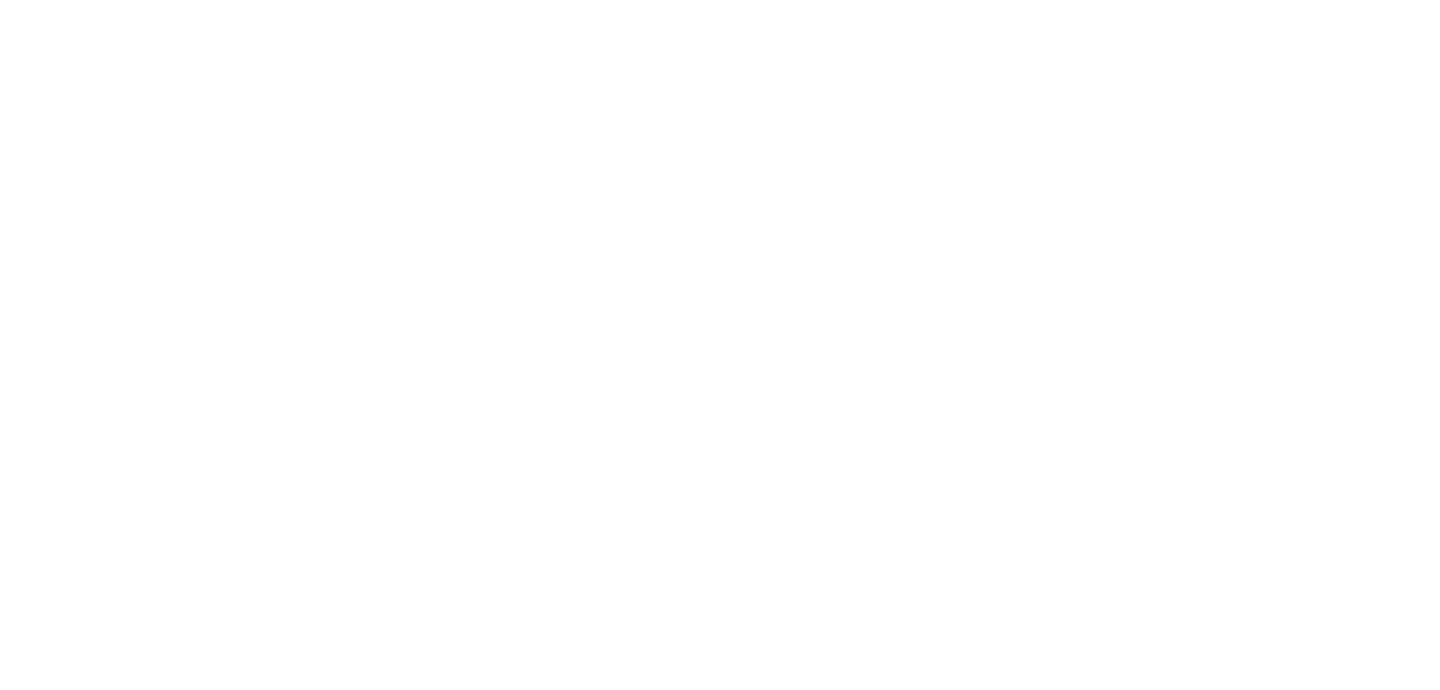 scroll, scrollTop: 0, scrollLeft: 0, axis: both 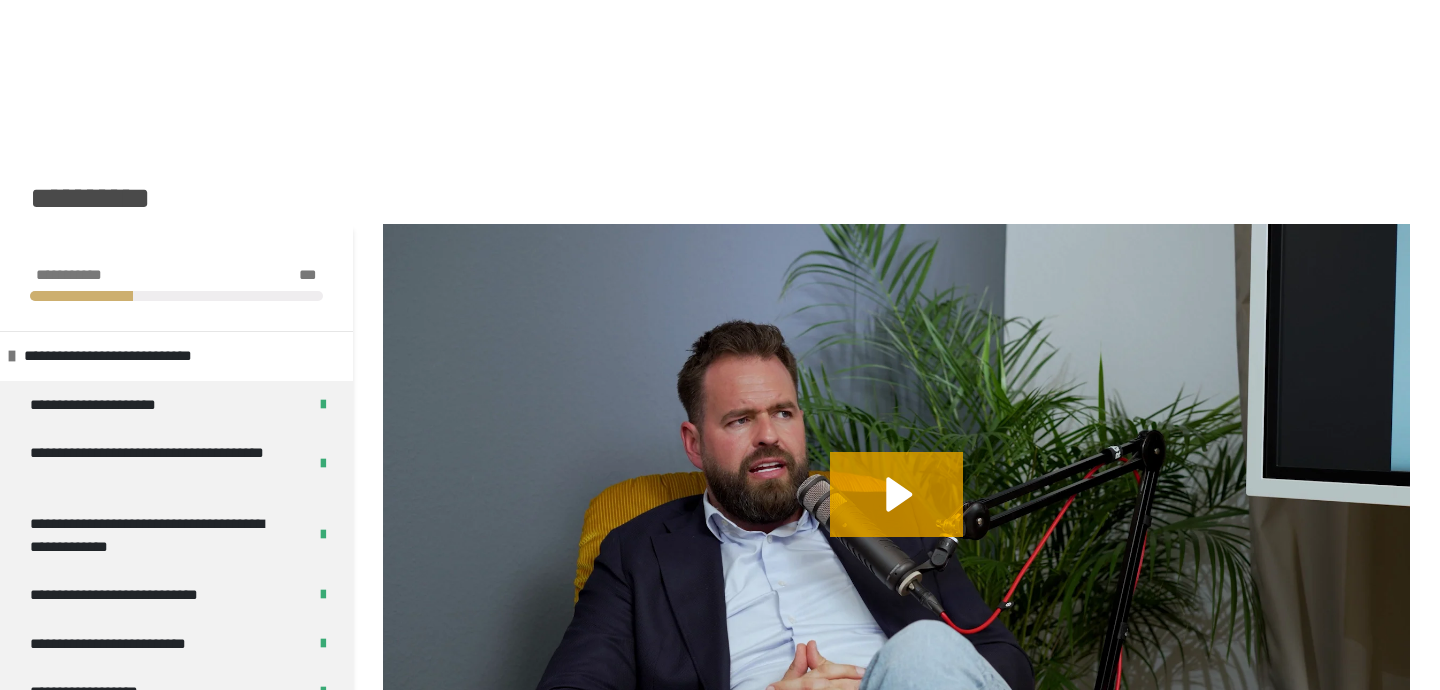 click at bounding box center (896, 513) 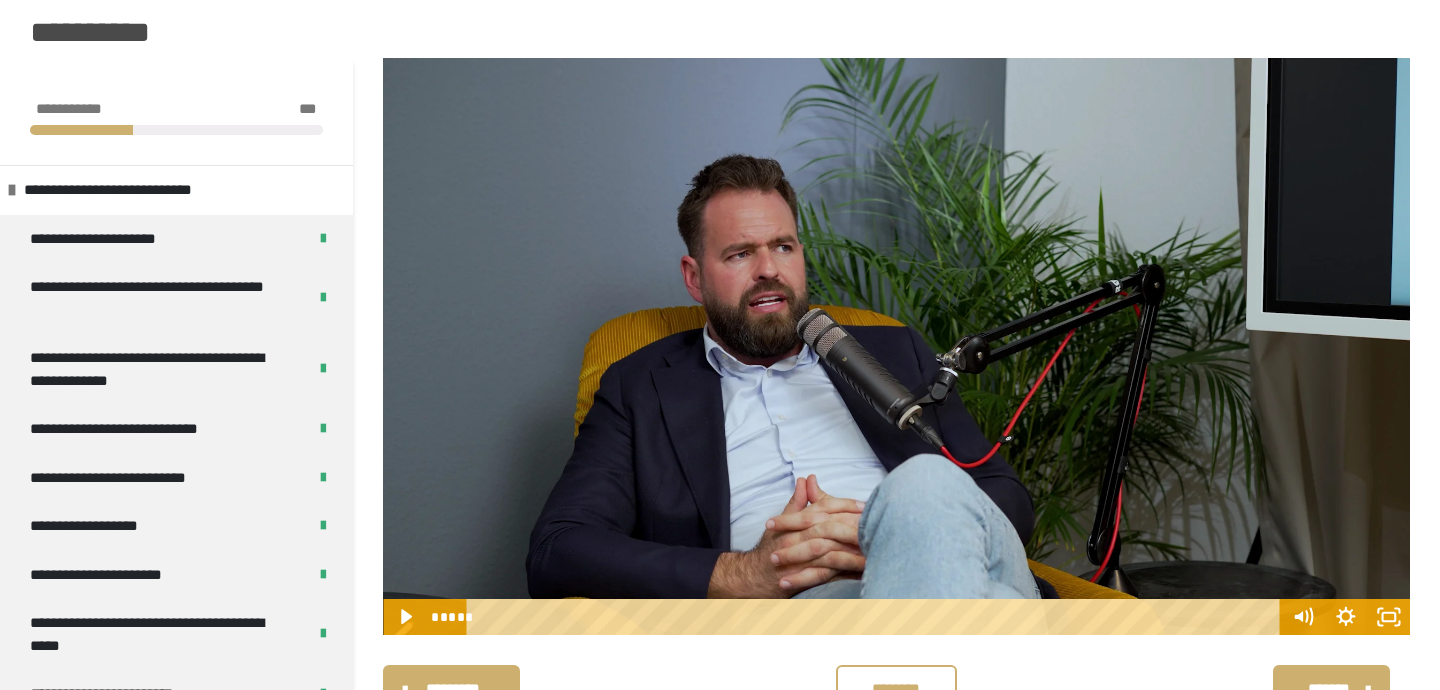 scroll, scrollTop: 172, scrollLeft: 0, axis: vertical 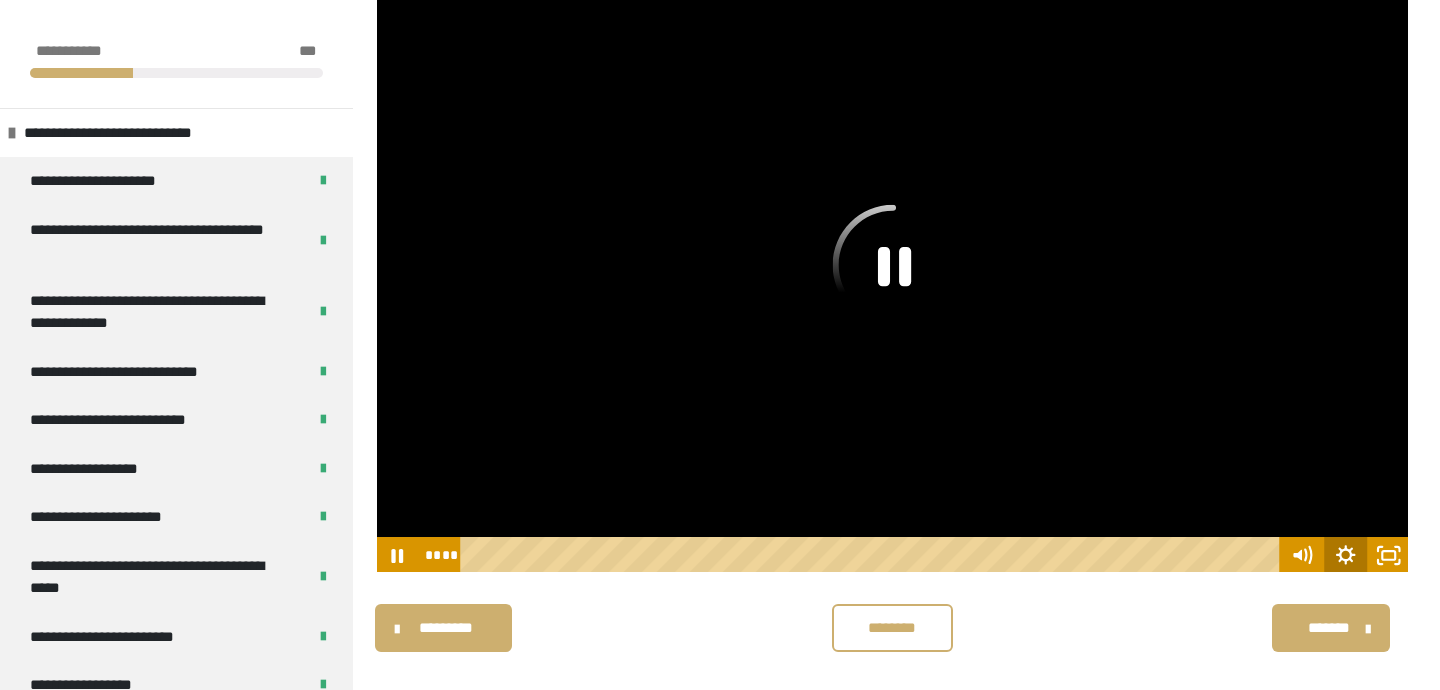 click 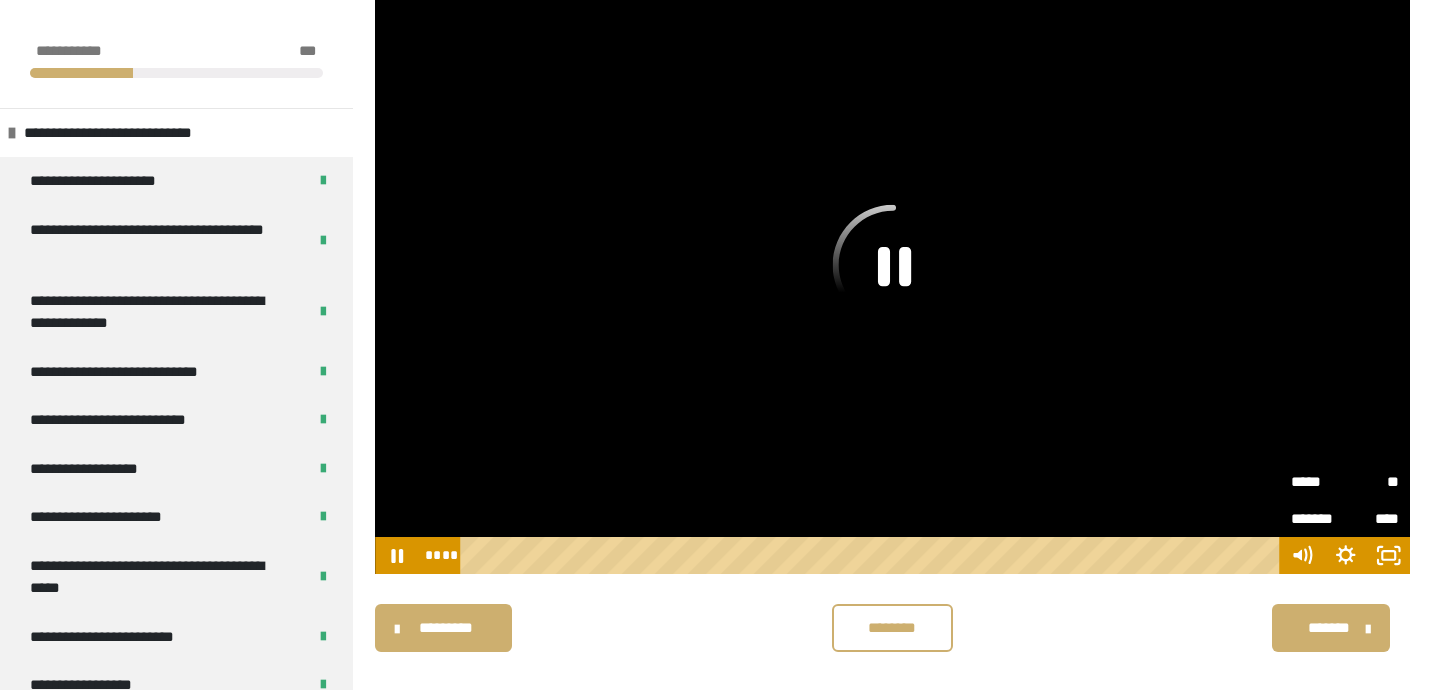 click on "****" at bounding box center [1372, 519] 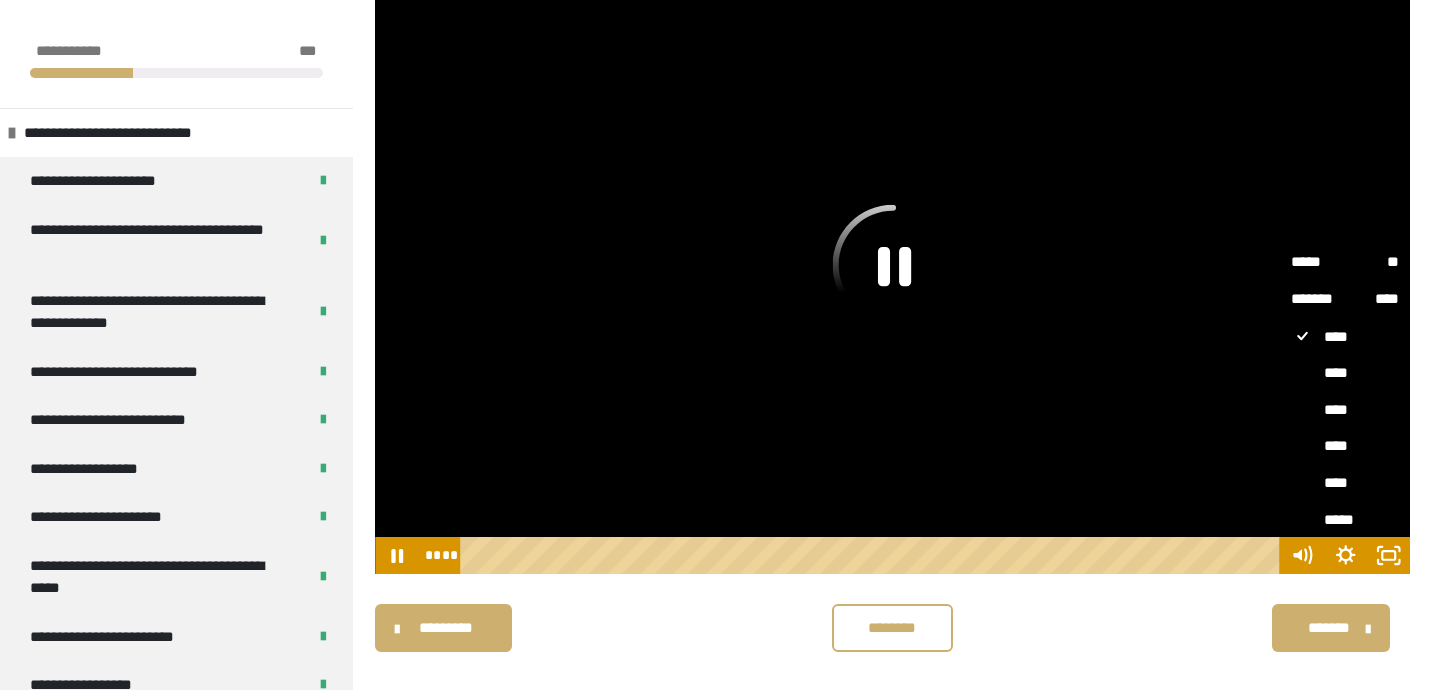 click on "****" at bounding box center (1345, 410) 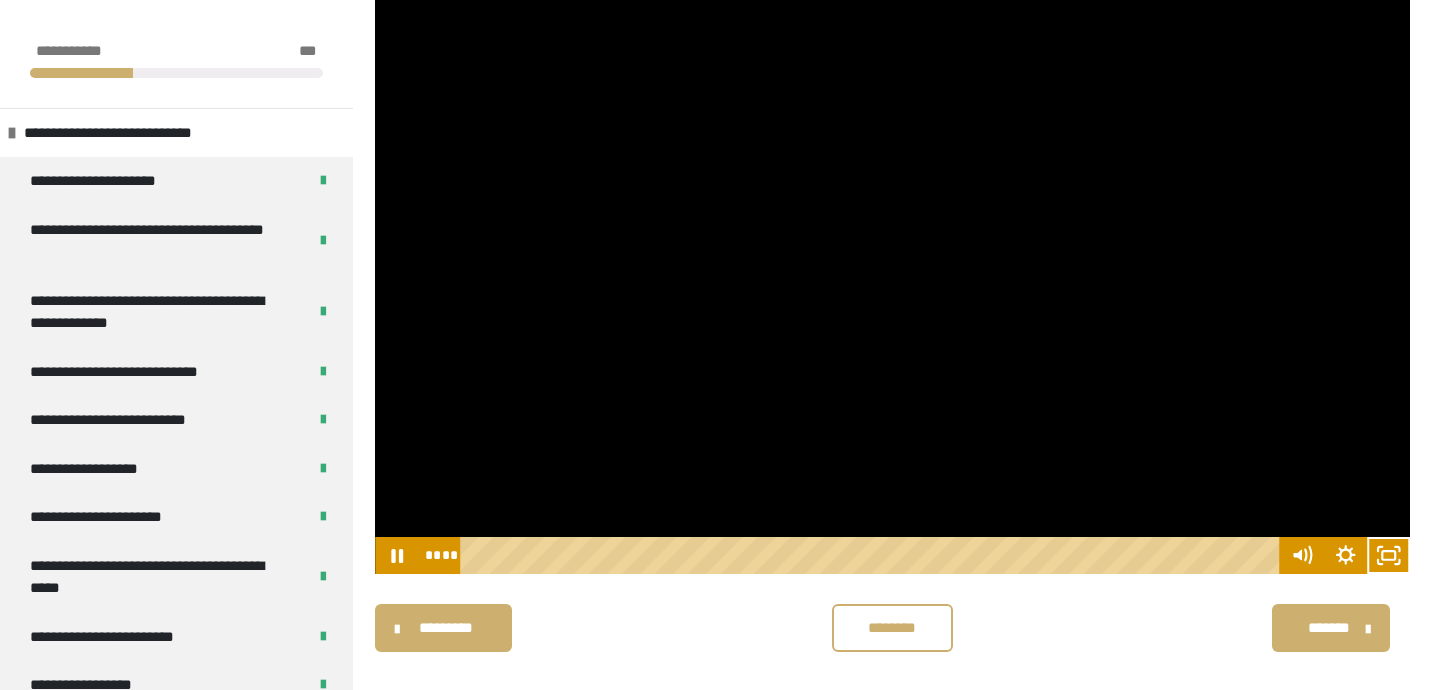 click at bounding box center [892, 284] 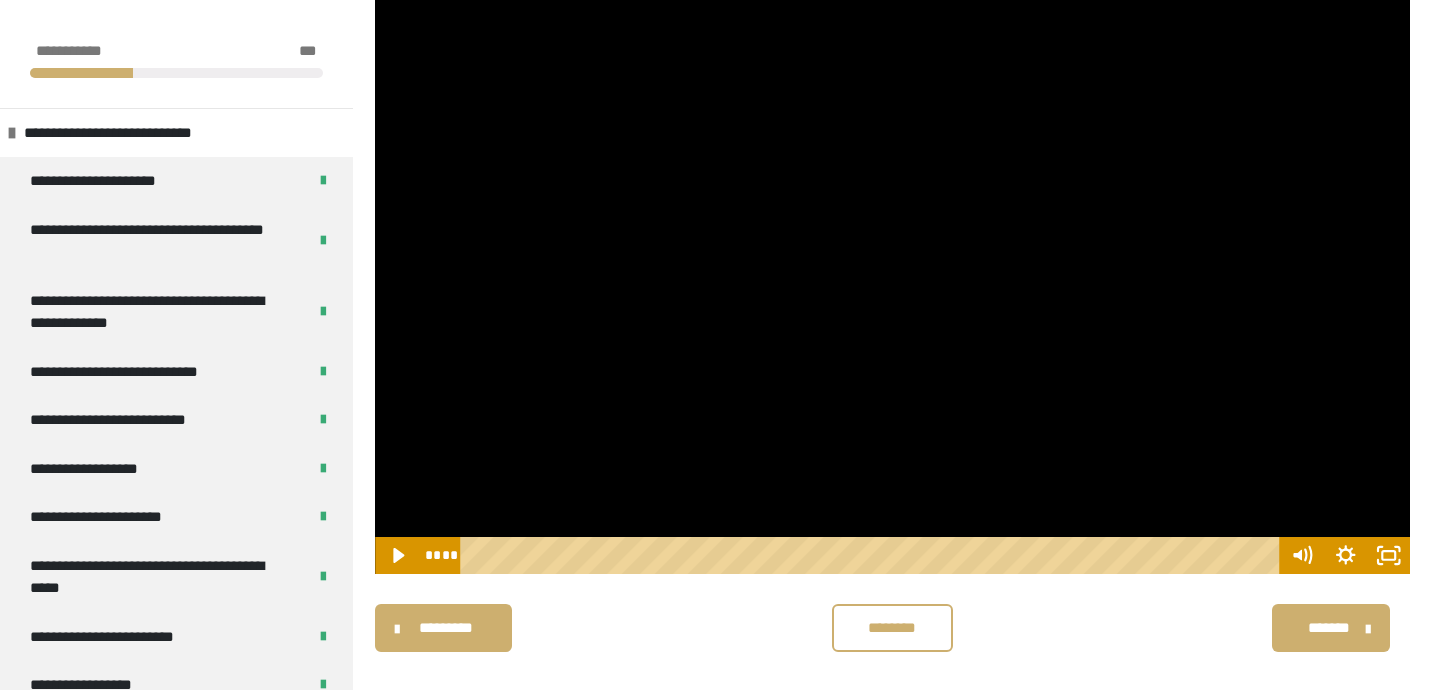 click at bounding box center (892, 284) 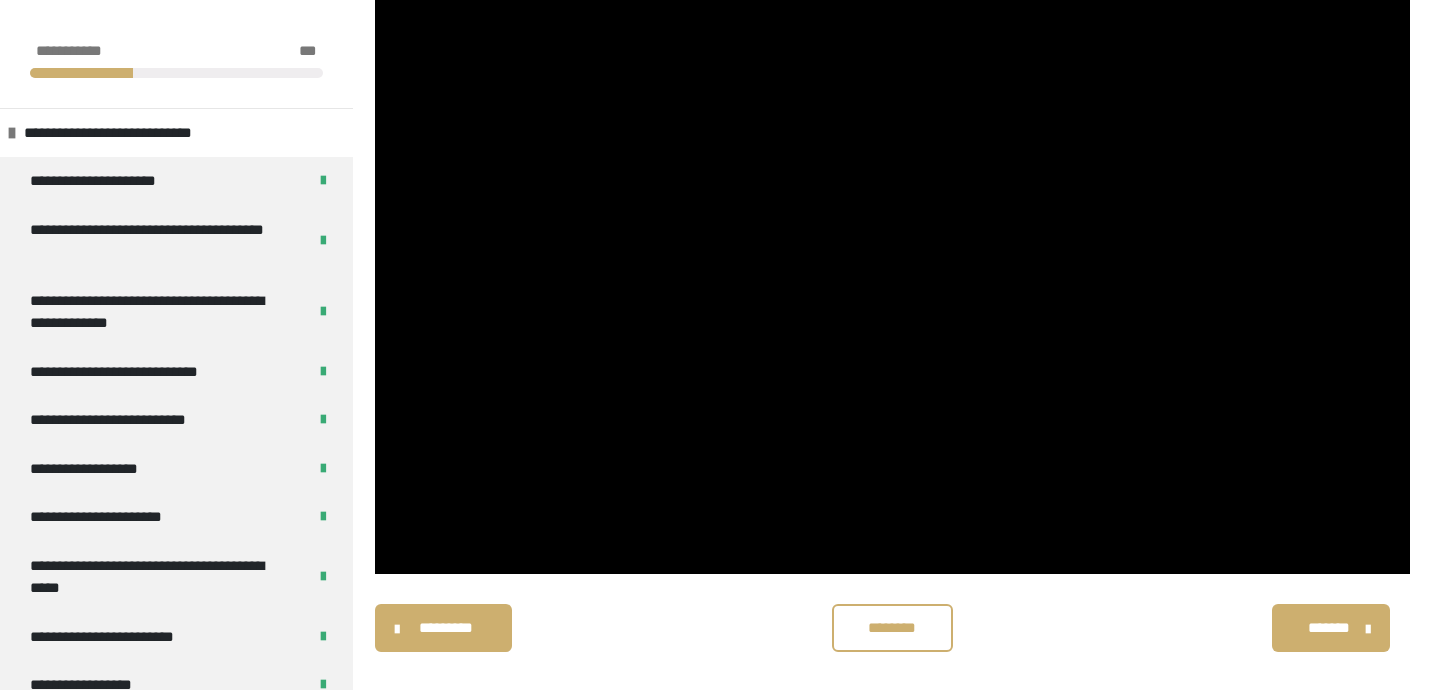 click on "********* ******** *******" at bounding box center [892, 628] 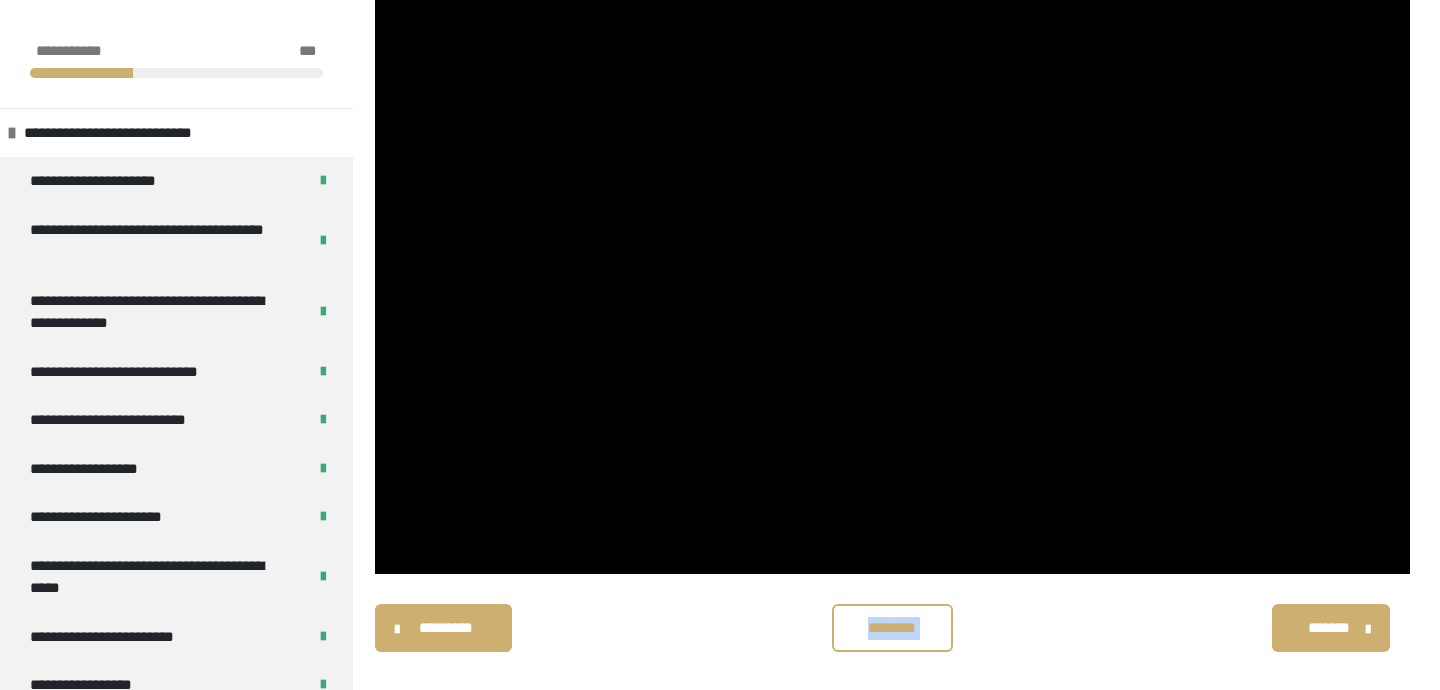 click on "********* ******** *******" at bounding box center (892, 628) 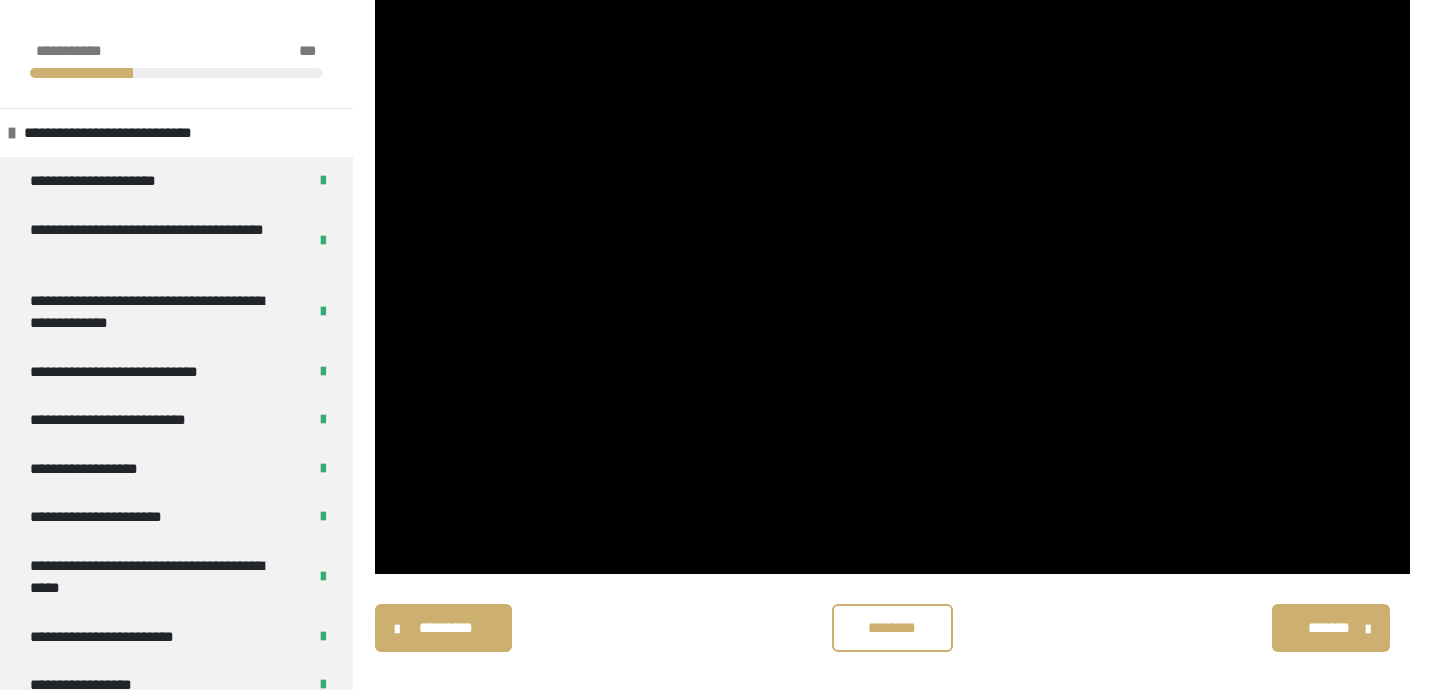 click on "**********" at bounding box center [720, 353] 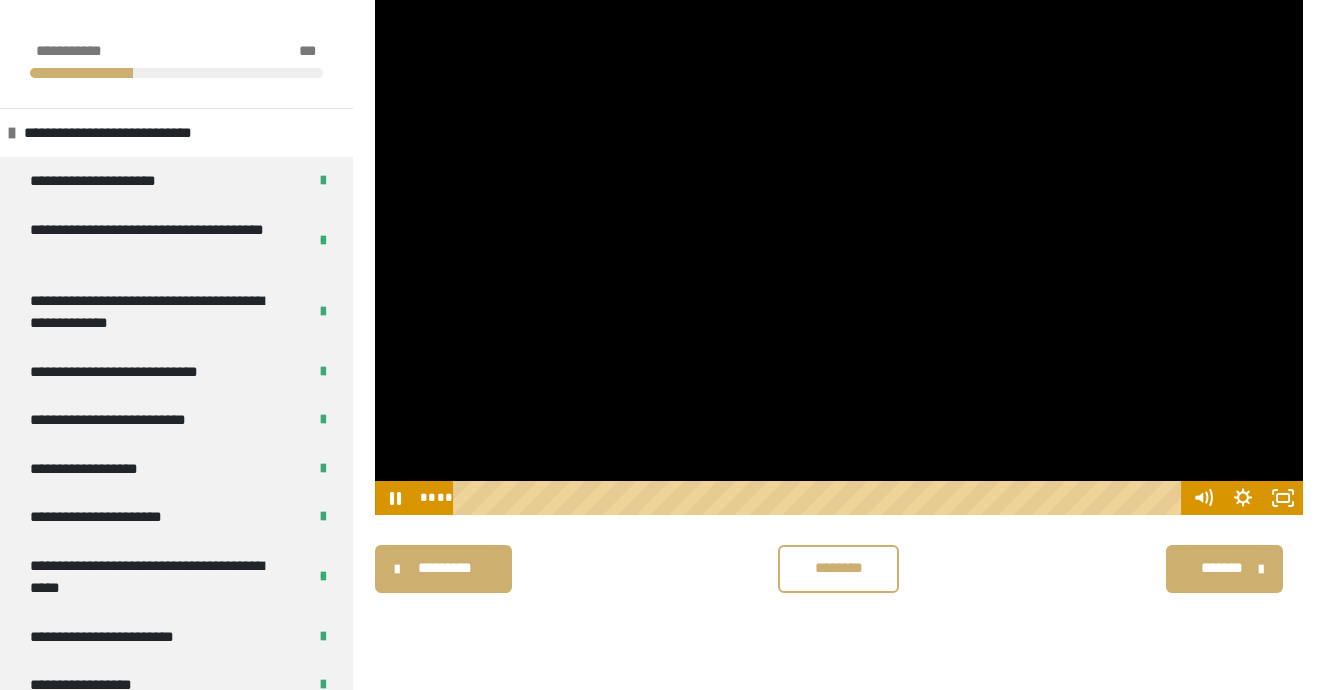 click at bounding box center [839, 254] 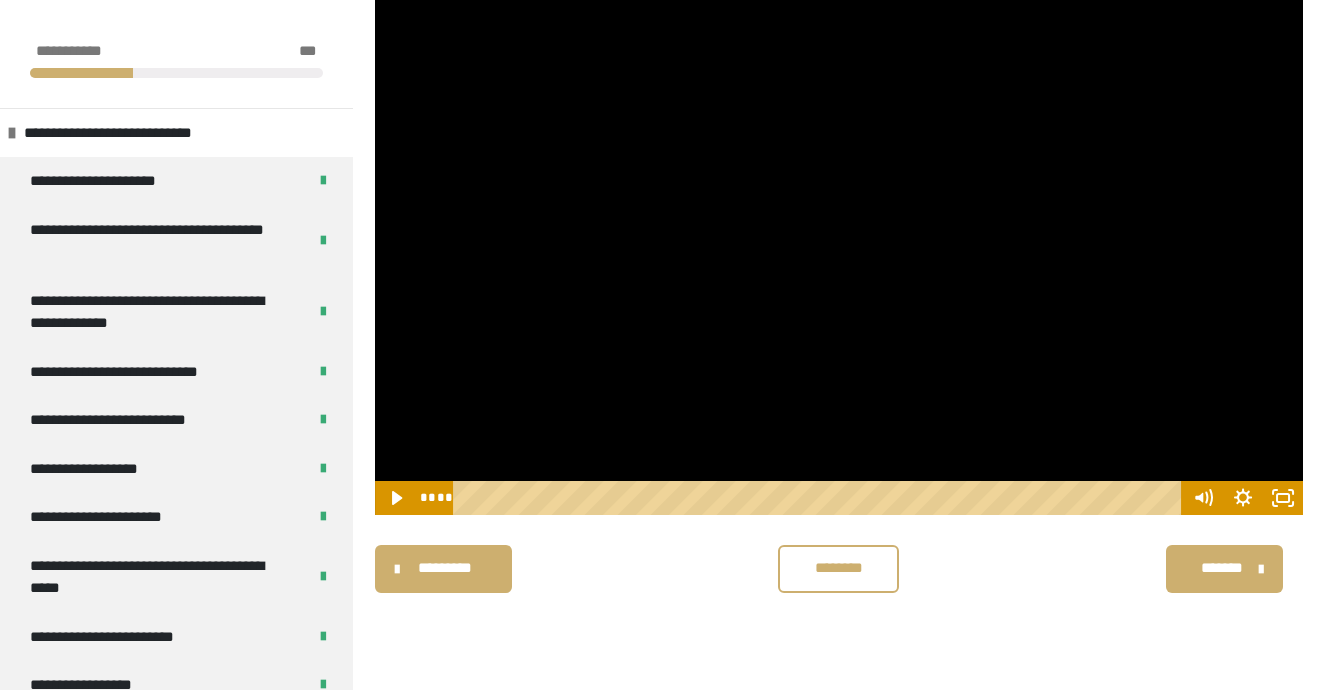 click at bounding box center [839, 254] 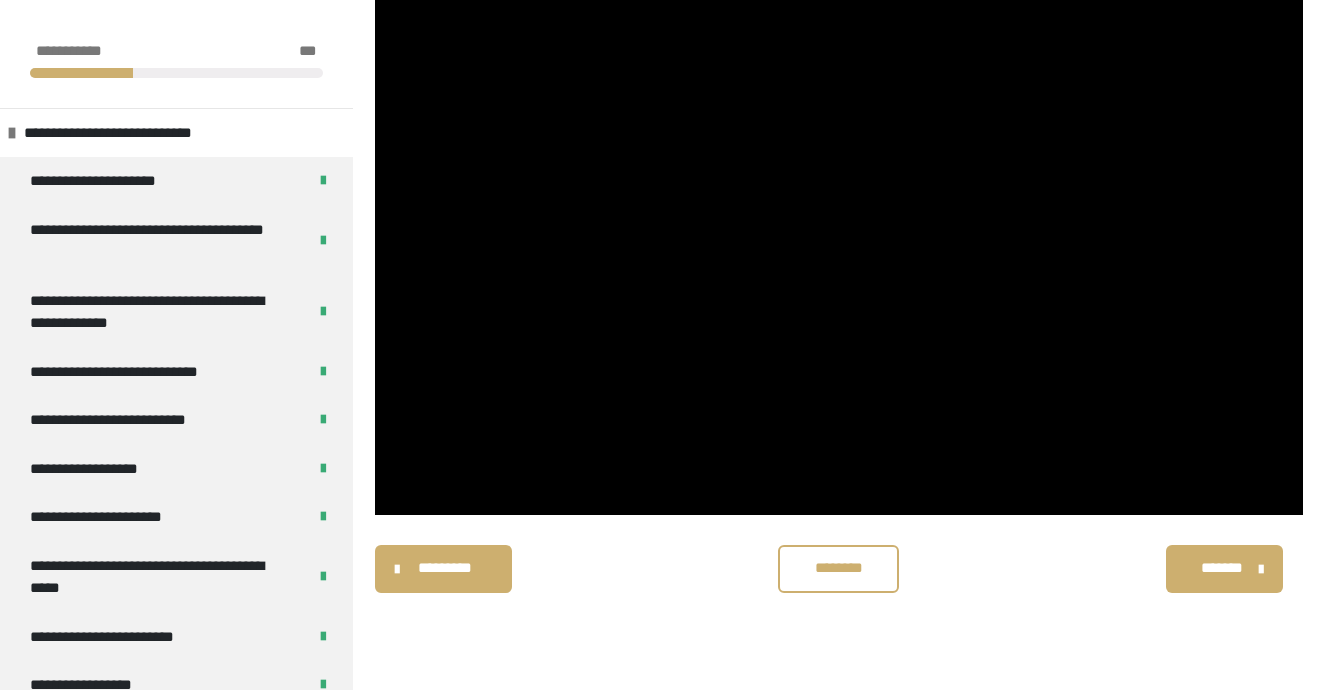 click on "********* ******** *******" at bounding box center [839, 569] 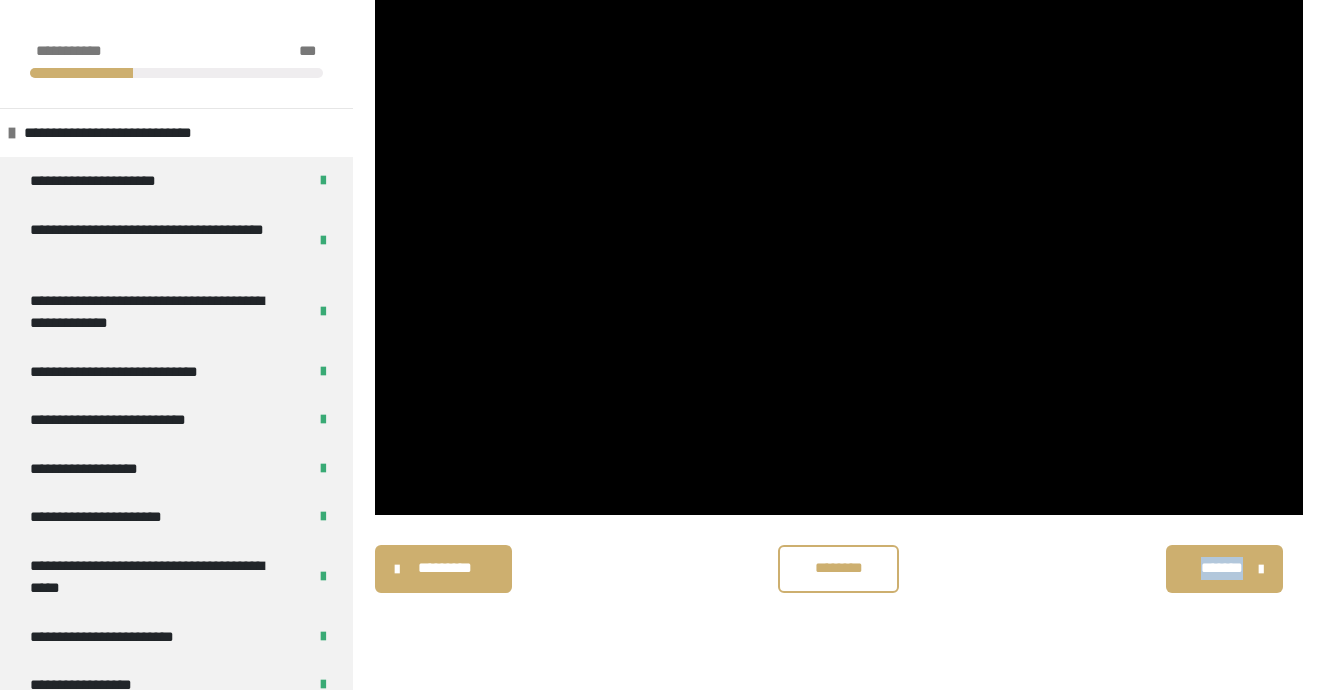 click on "********* ******** *******" at bounding box center (839, 569) 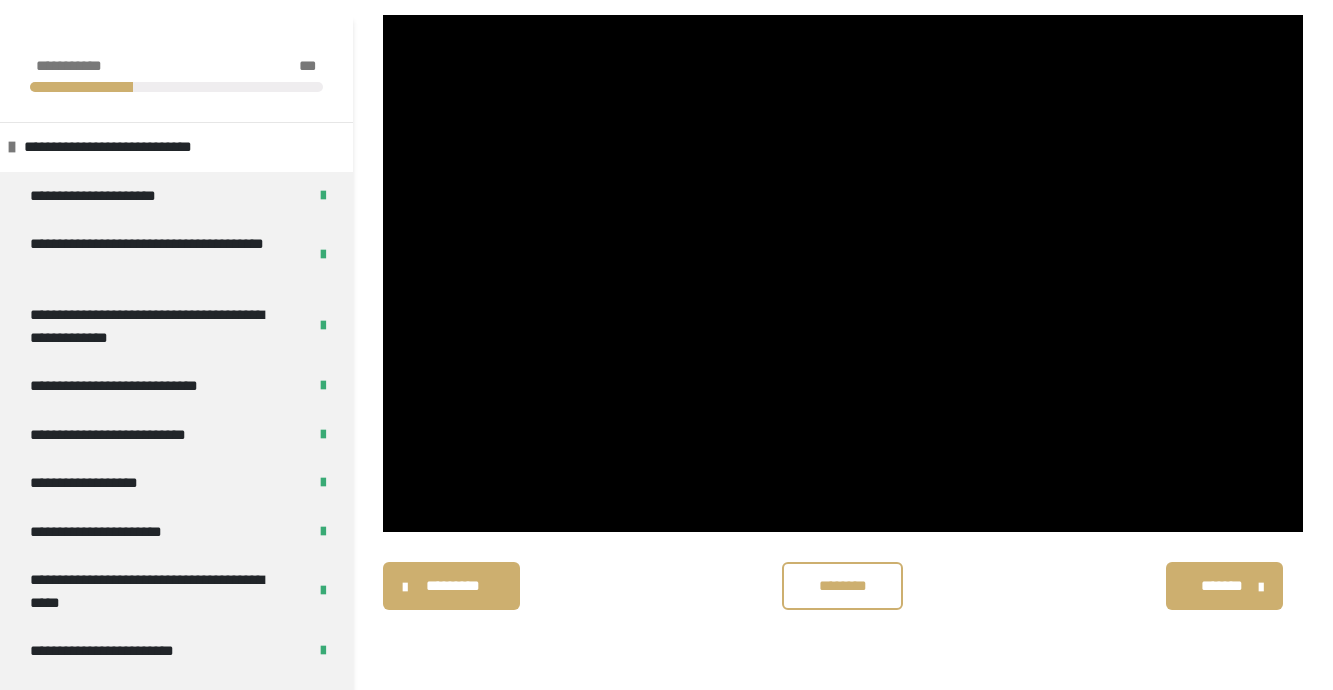 scroll, scrollTop: 208, scrollLeft: 0, axis: vertical 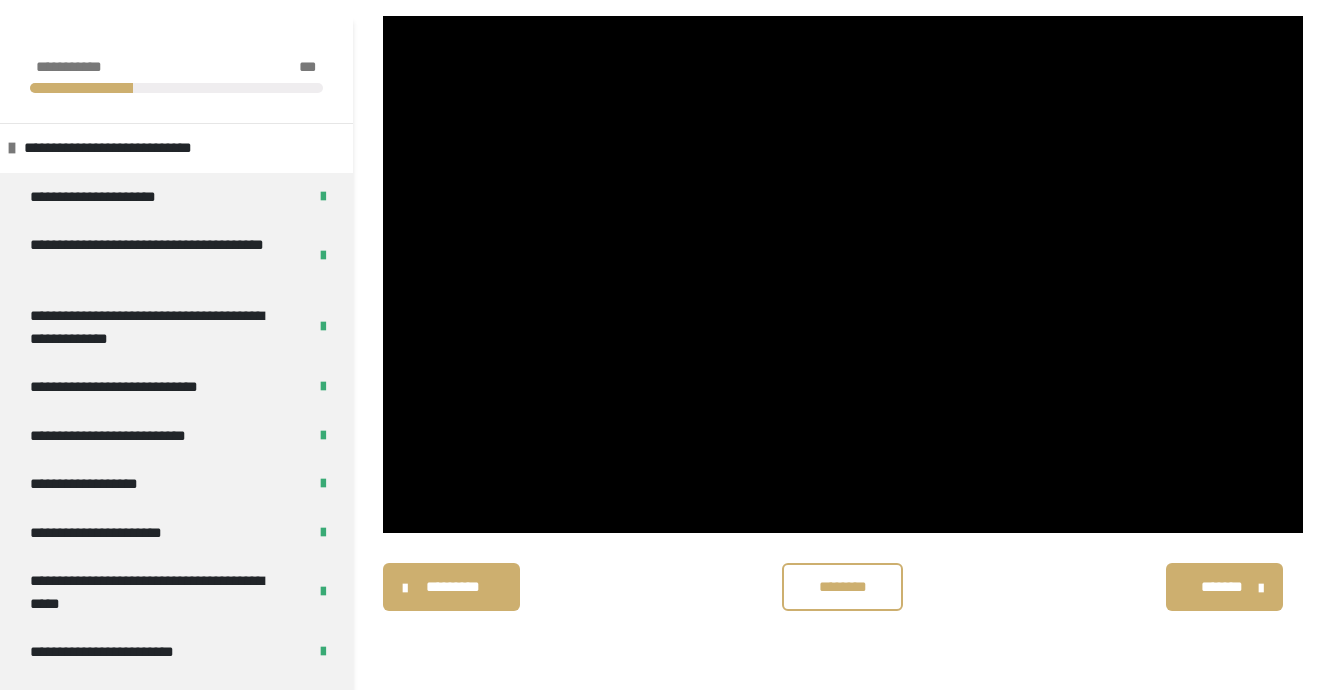 click on "********* ******** *******" at bounding box center (843, 587) 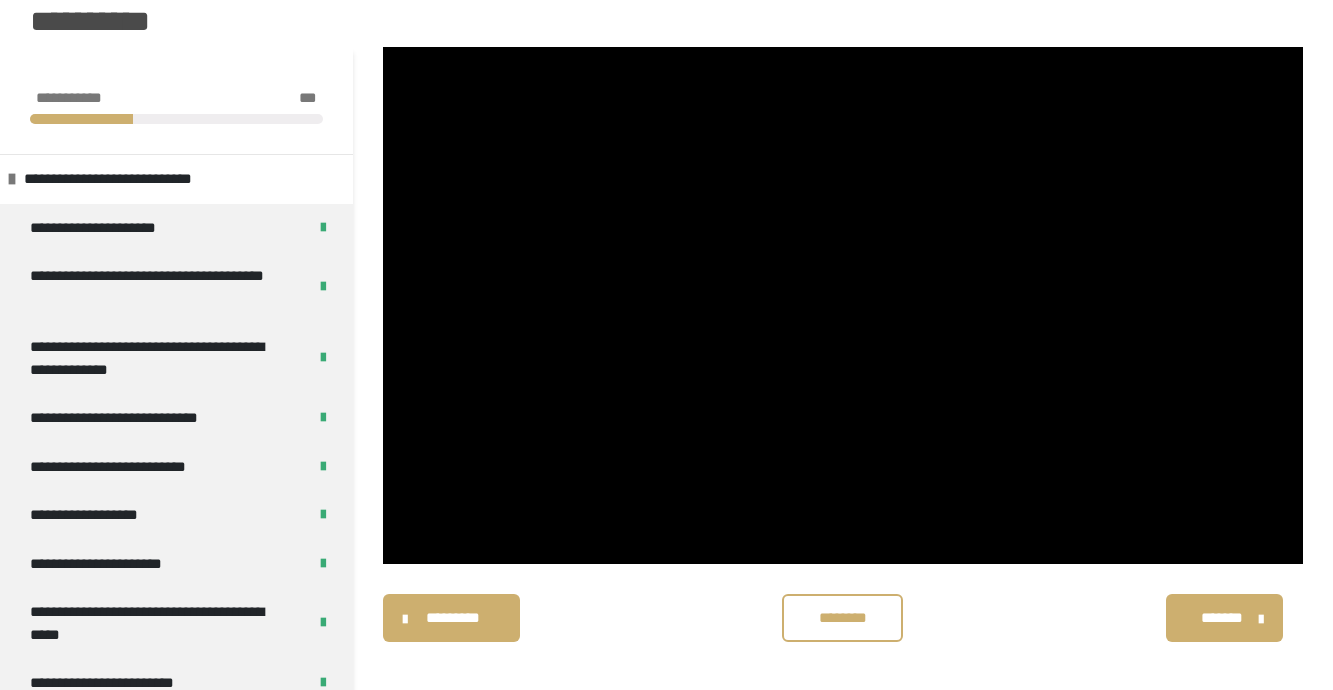 scroll, scrollTop: 160, scrollLeft: 0, axis: vertical 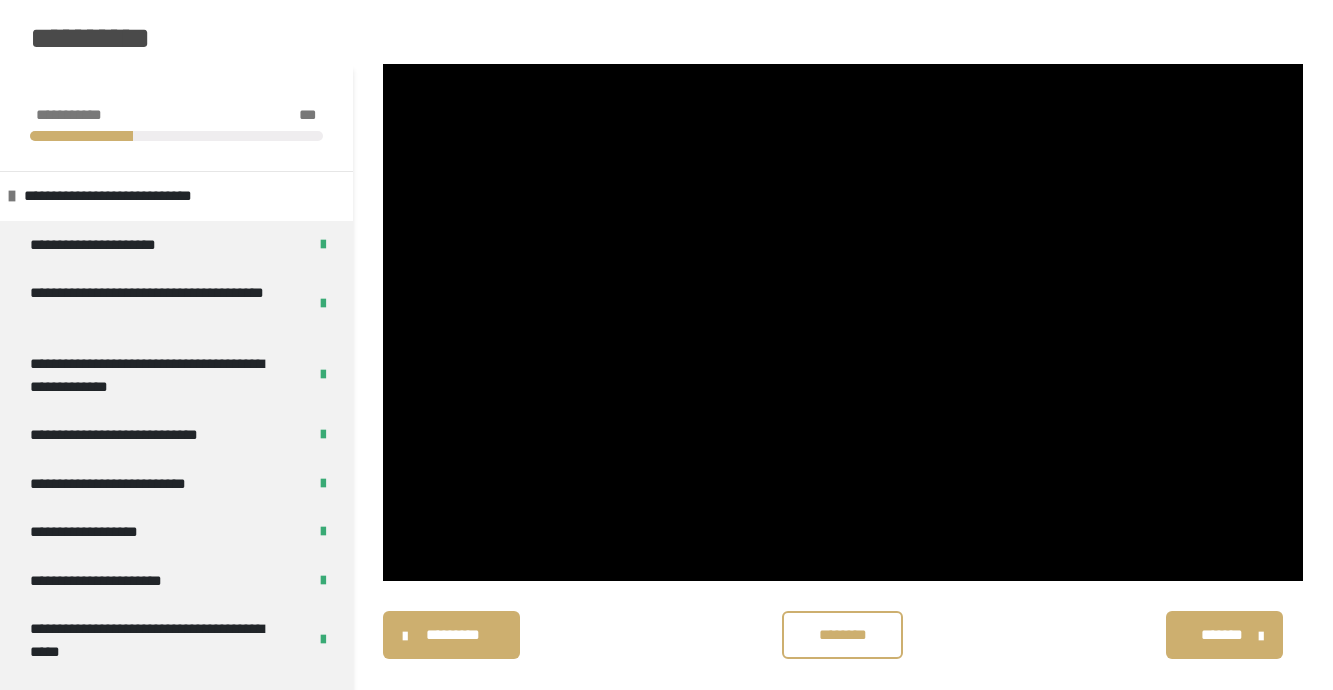 click on "**********" at bounding box center [666, 798] 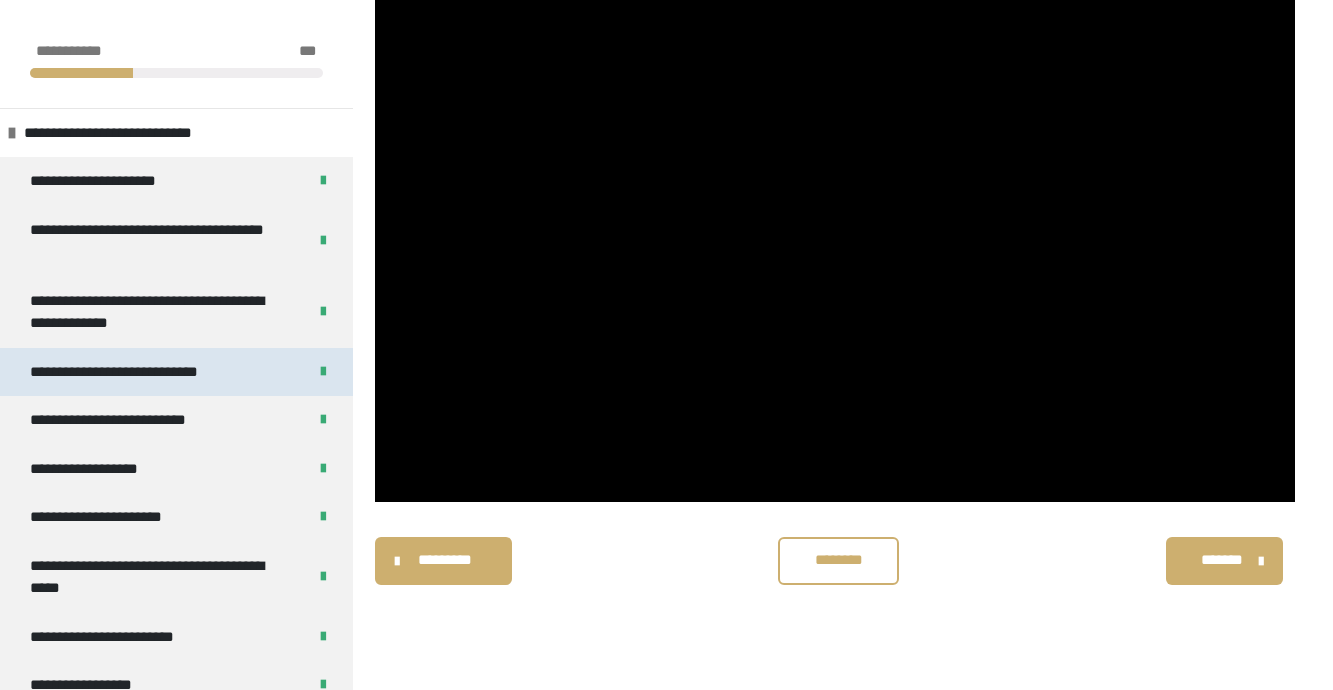 scroll, scrollTop: 253, scrollLeft: 0, axis: vertical 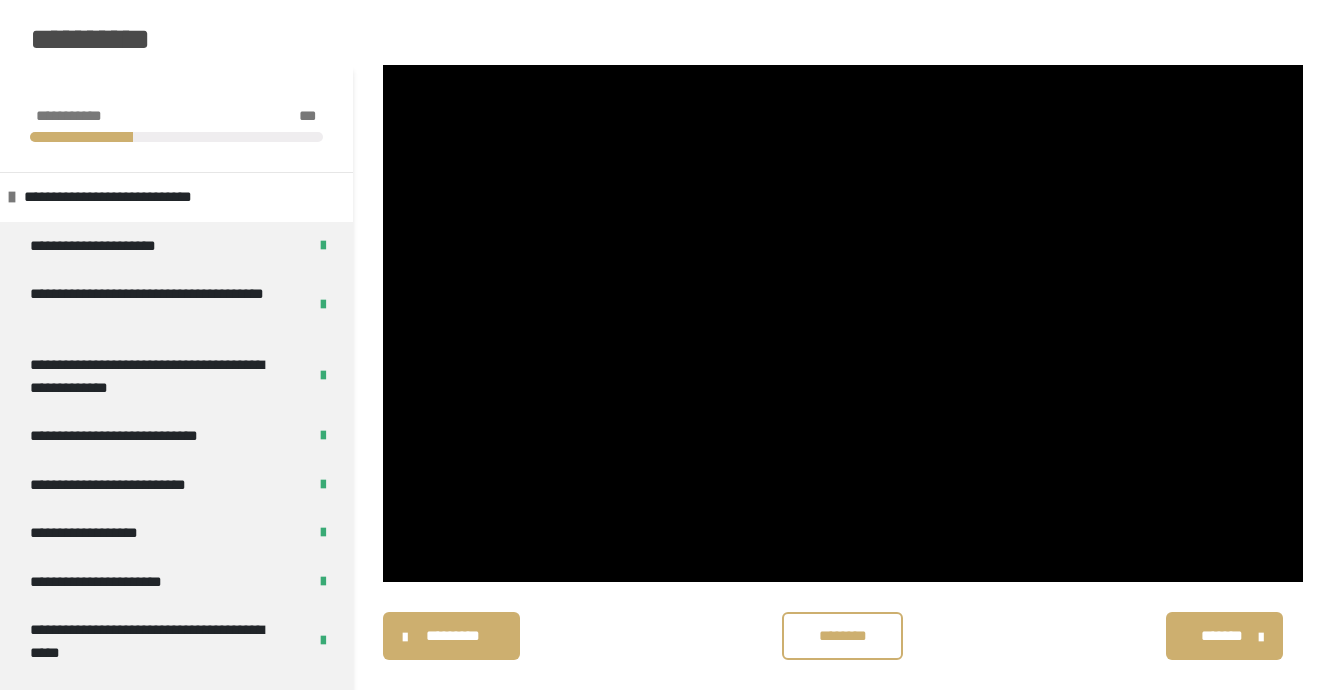 click on "********* ******** *******" at bounding box center [843, 636] 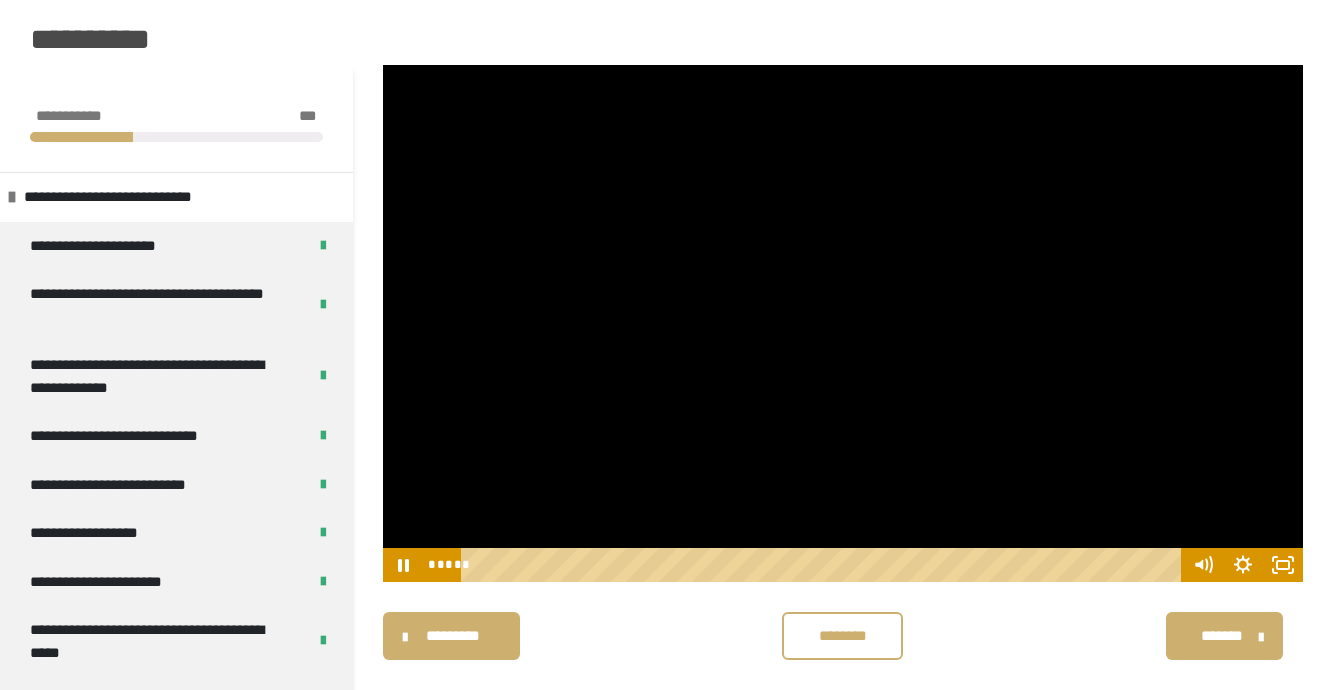 click at bounding box center [843, 324] 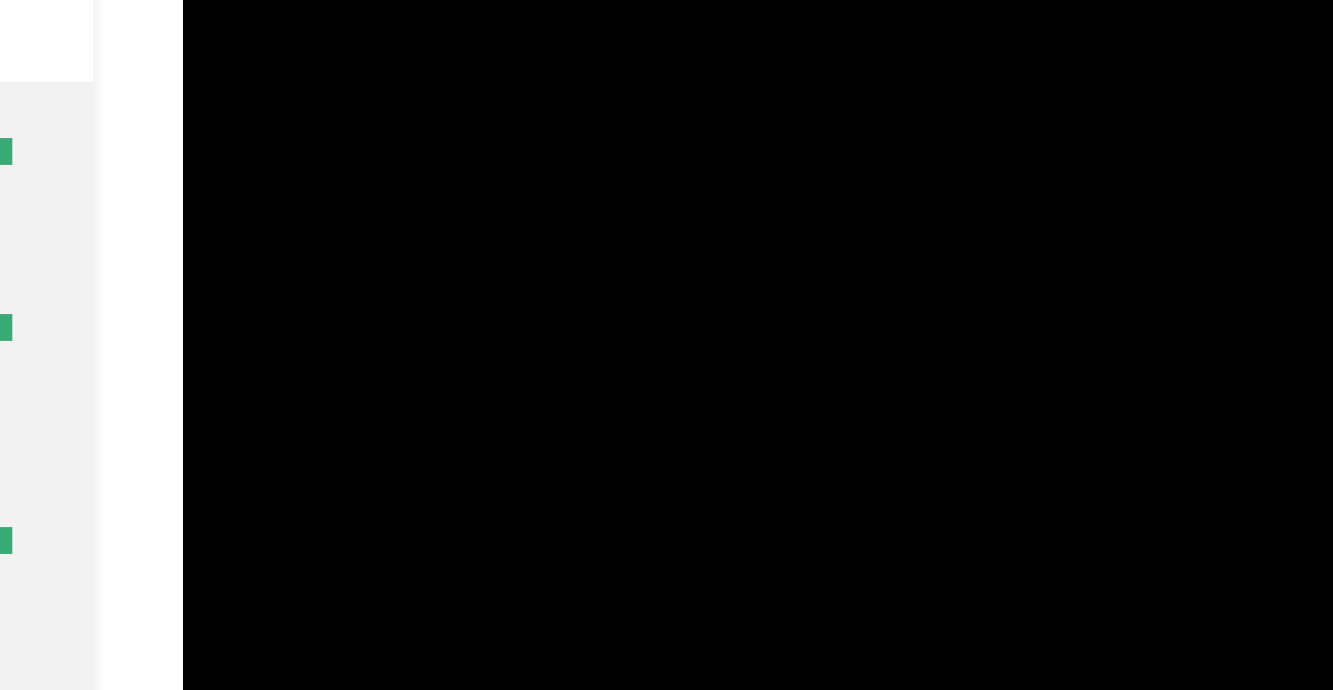 click at bounding box center (843, 324) 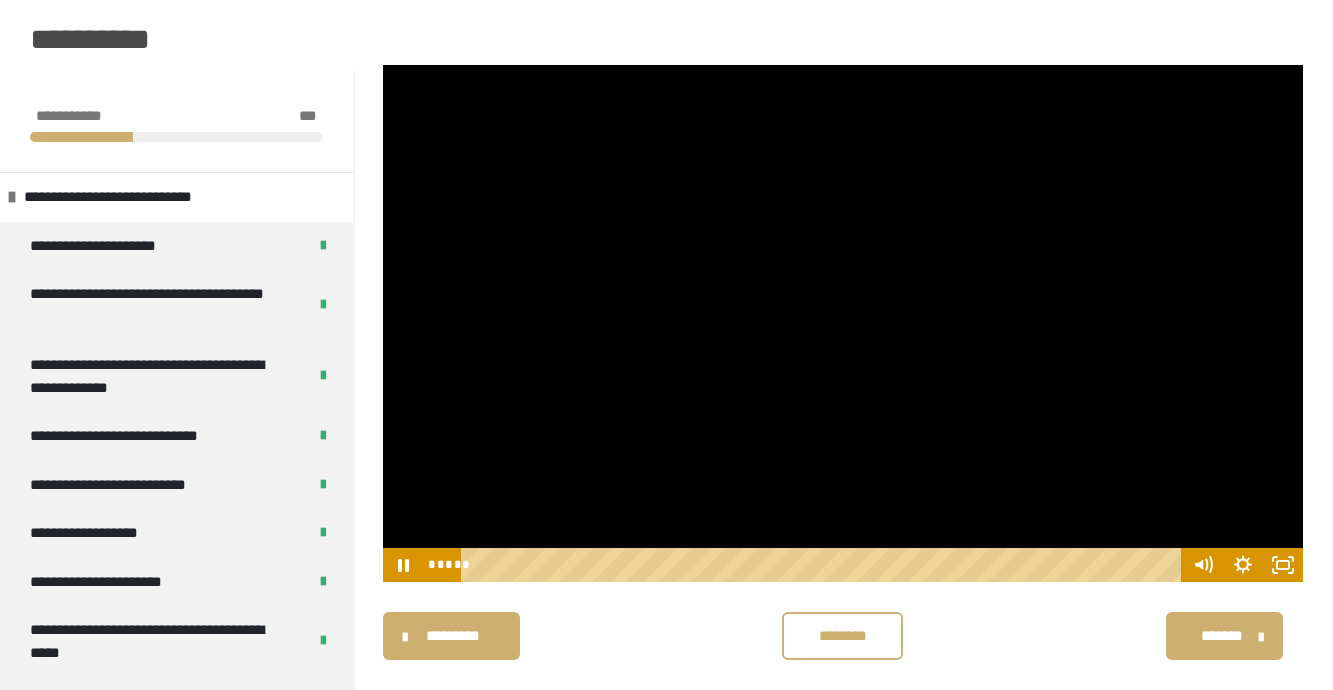 click on "********* ******** *******" at bounding box center (843, 636) 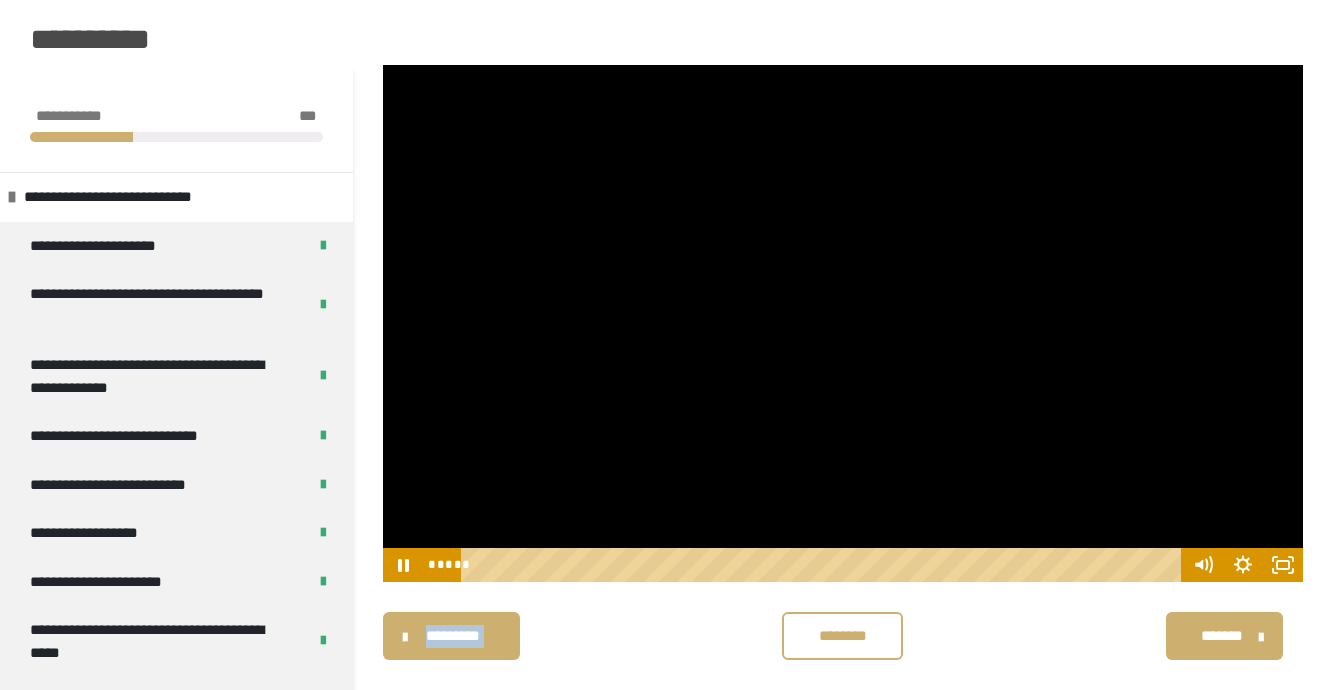 click on "********* ******** *******" at bounding box center [843, 636] 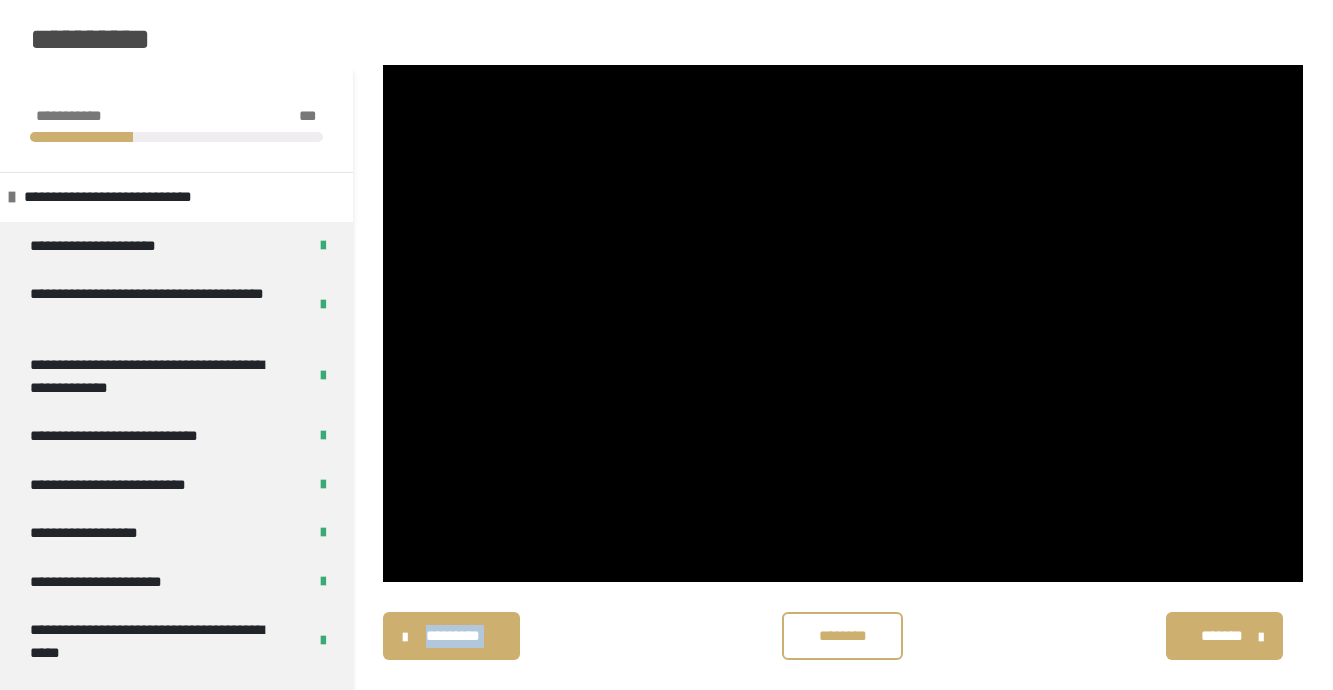click on "********* ******** *******" at bounding box center [843, 636] 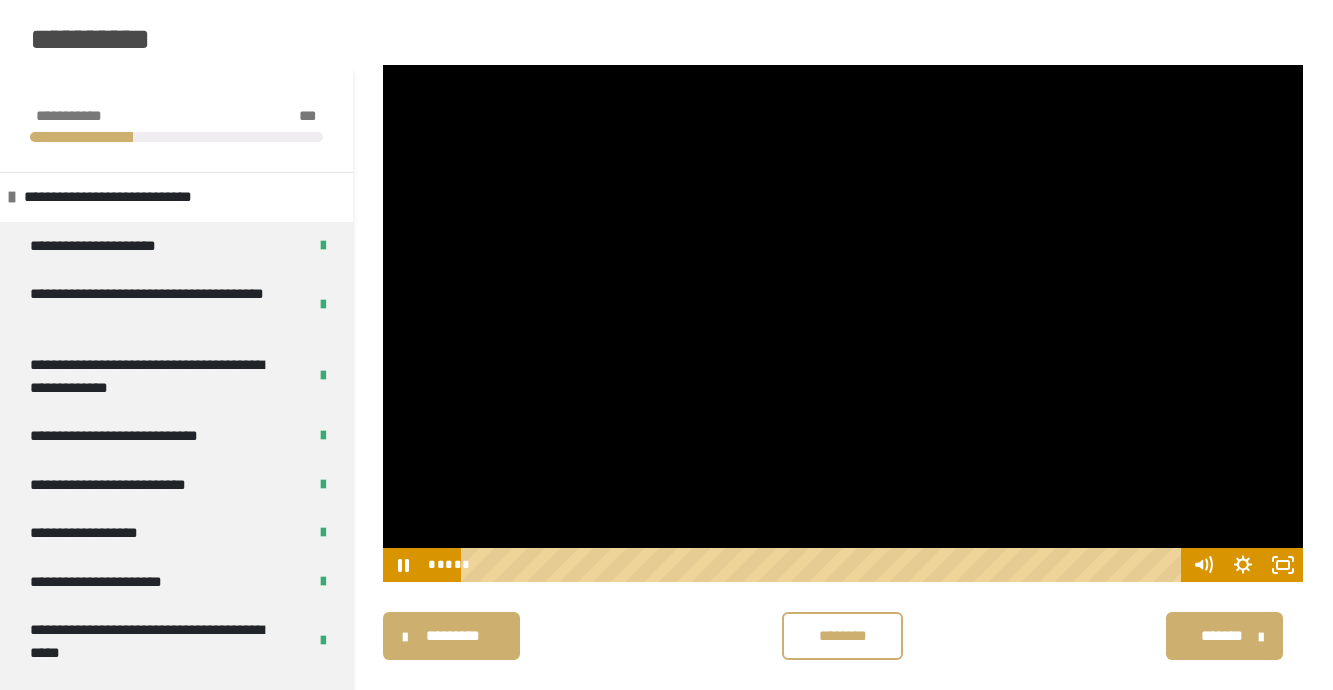 click at bounding box center [843, 324] 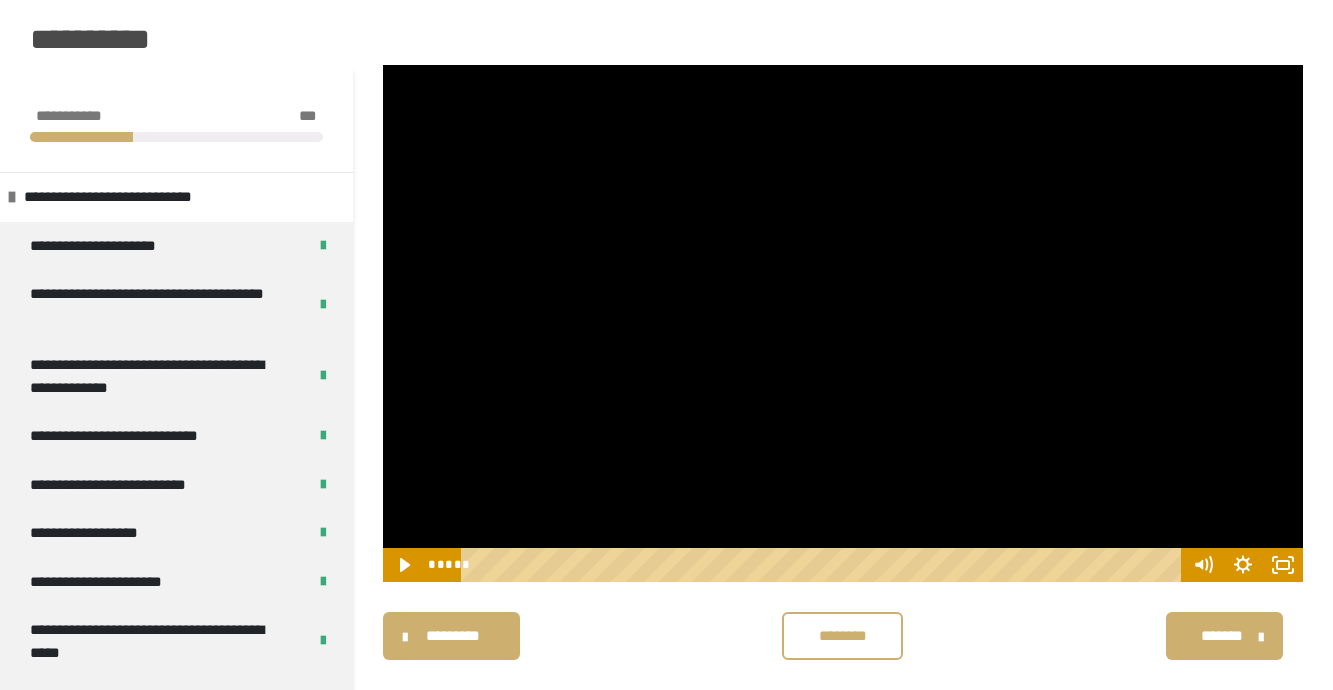 click at bounding box center (843, 324) 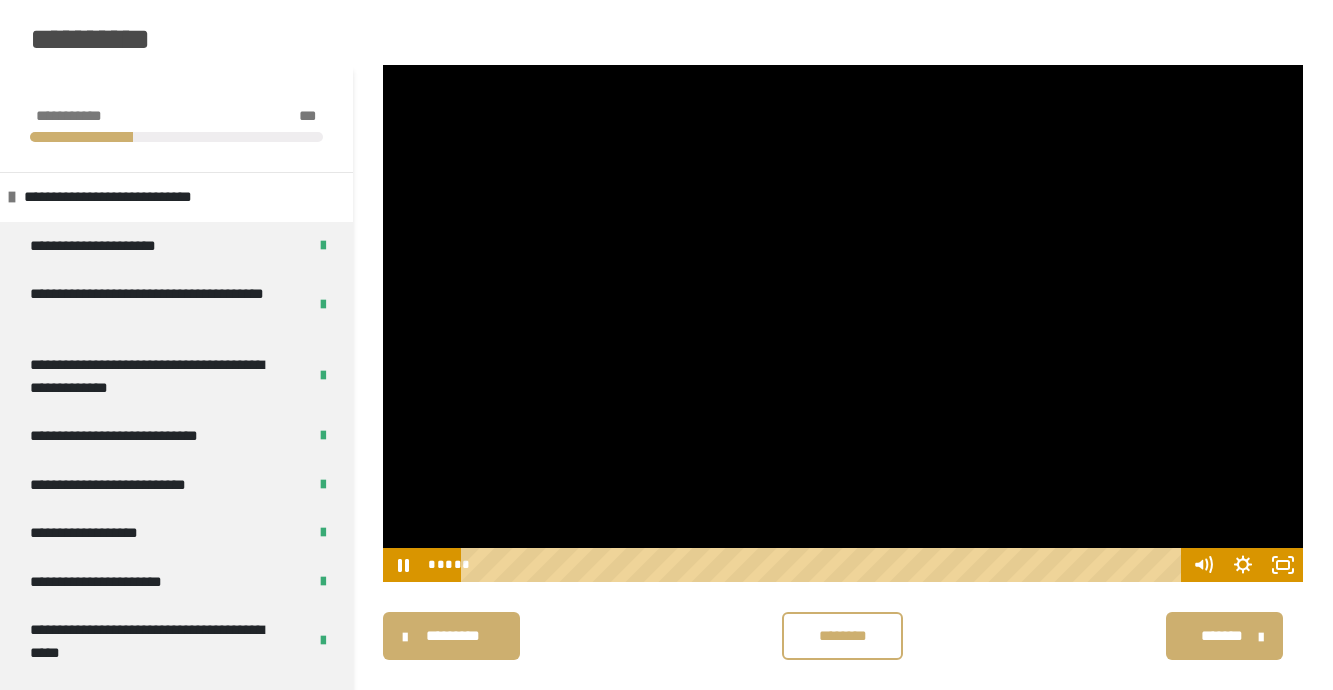 scroll, scrollTop: 253, scrollLeft: 0, axis: vertical 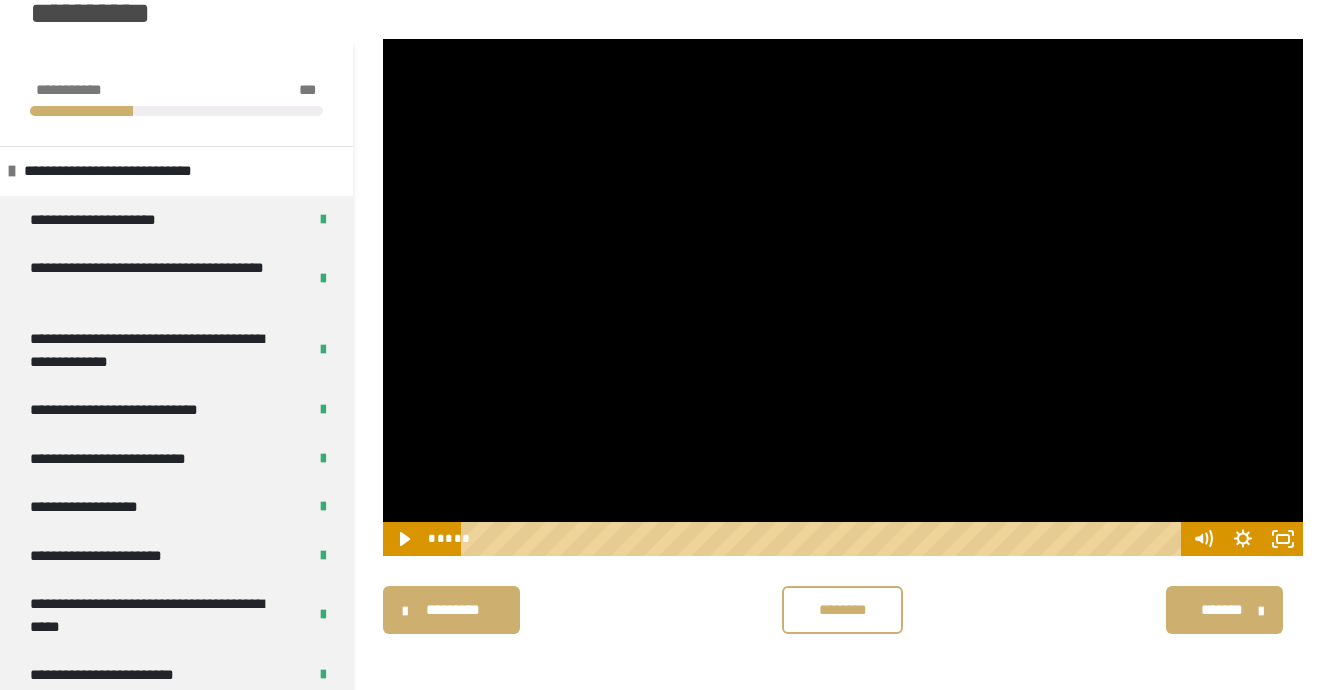 click at bounding box center (843, 298) 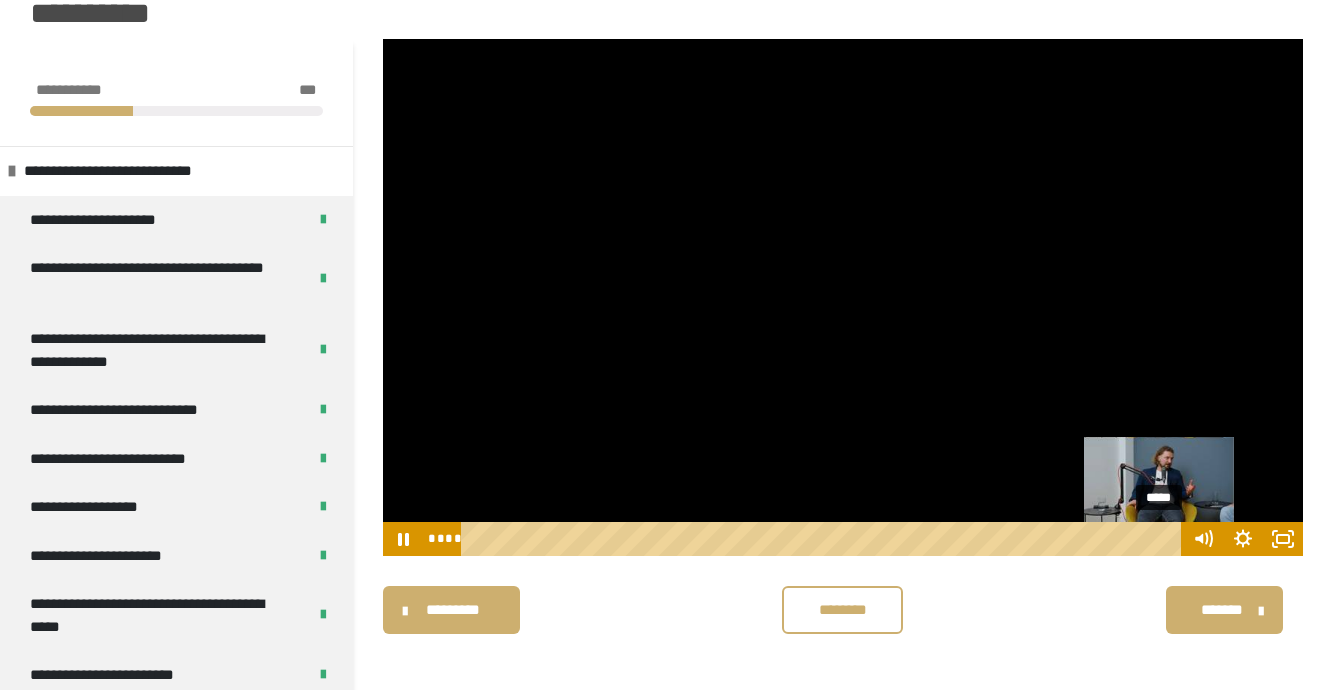 click on "*****" at bounding box center [824, 539] 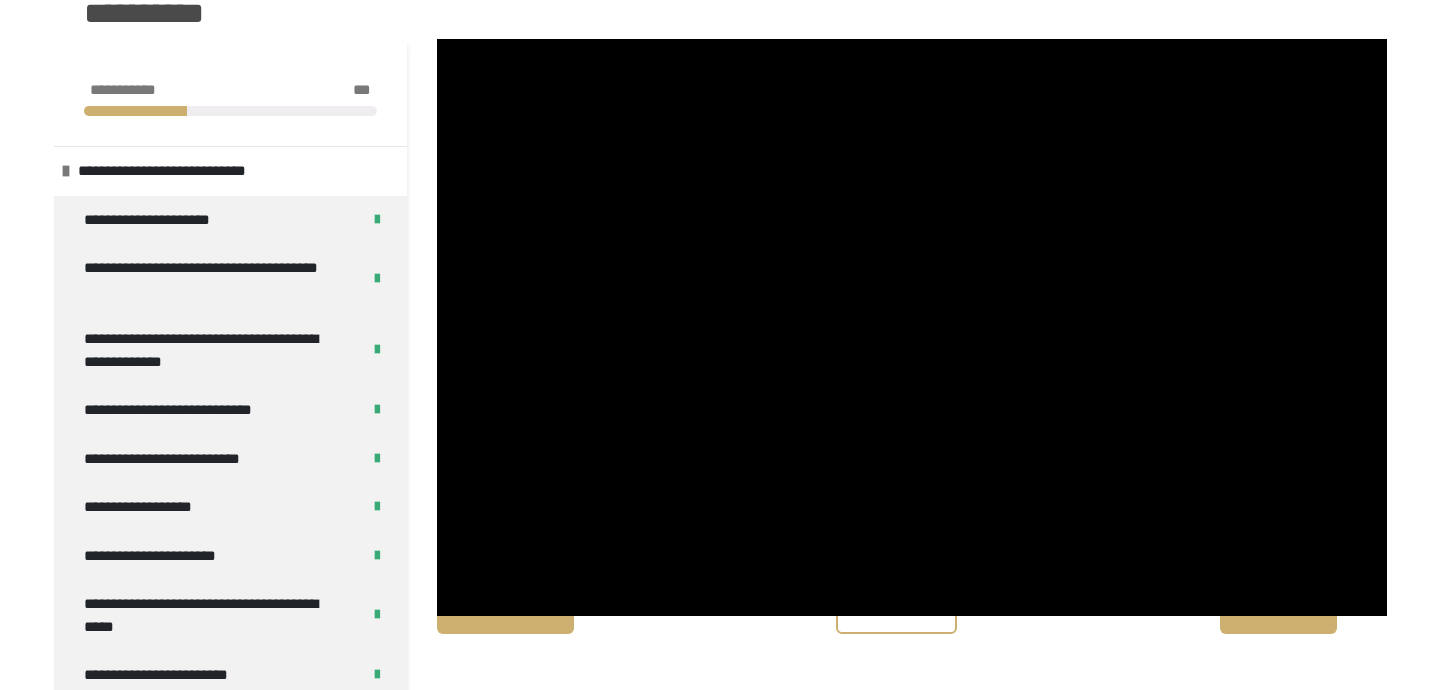 scroll, scrollTop: 186, scrollLeft: 0, axis: vertical 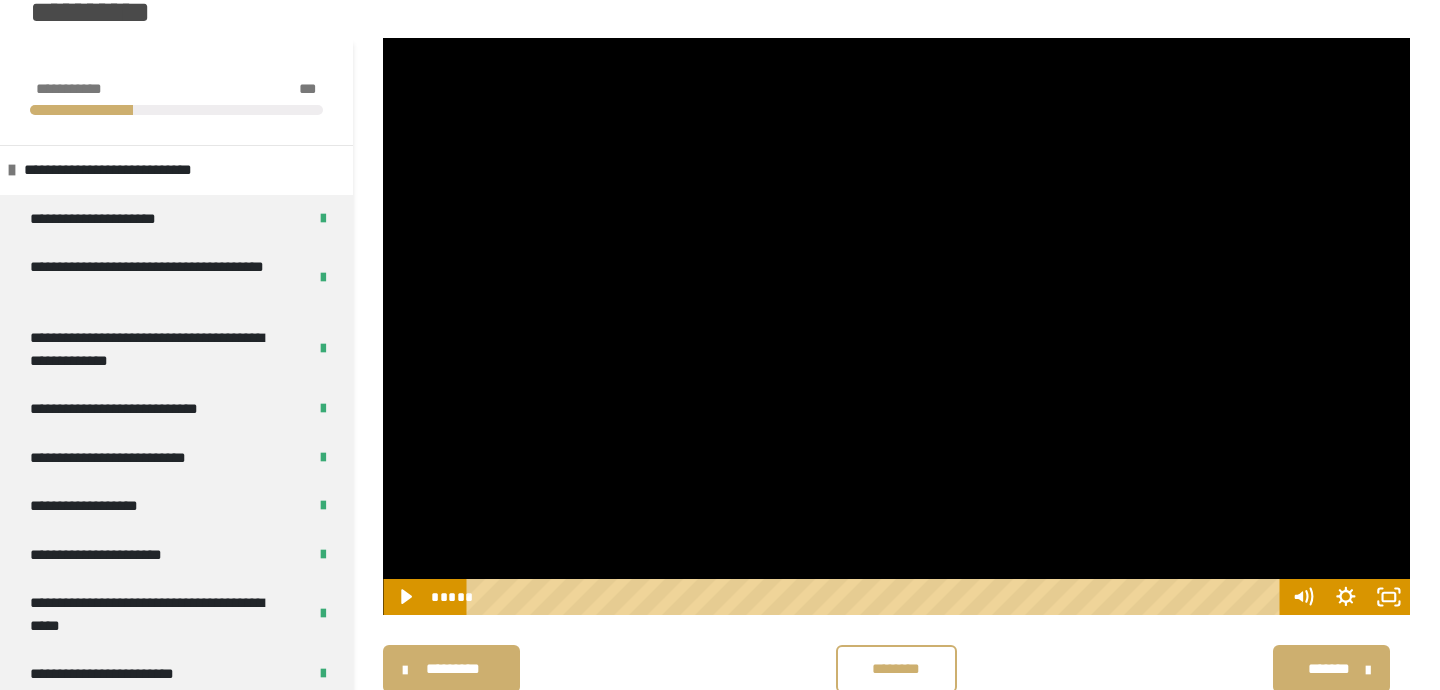 click at bounding box center [896, 327] 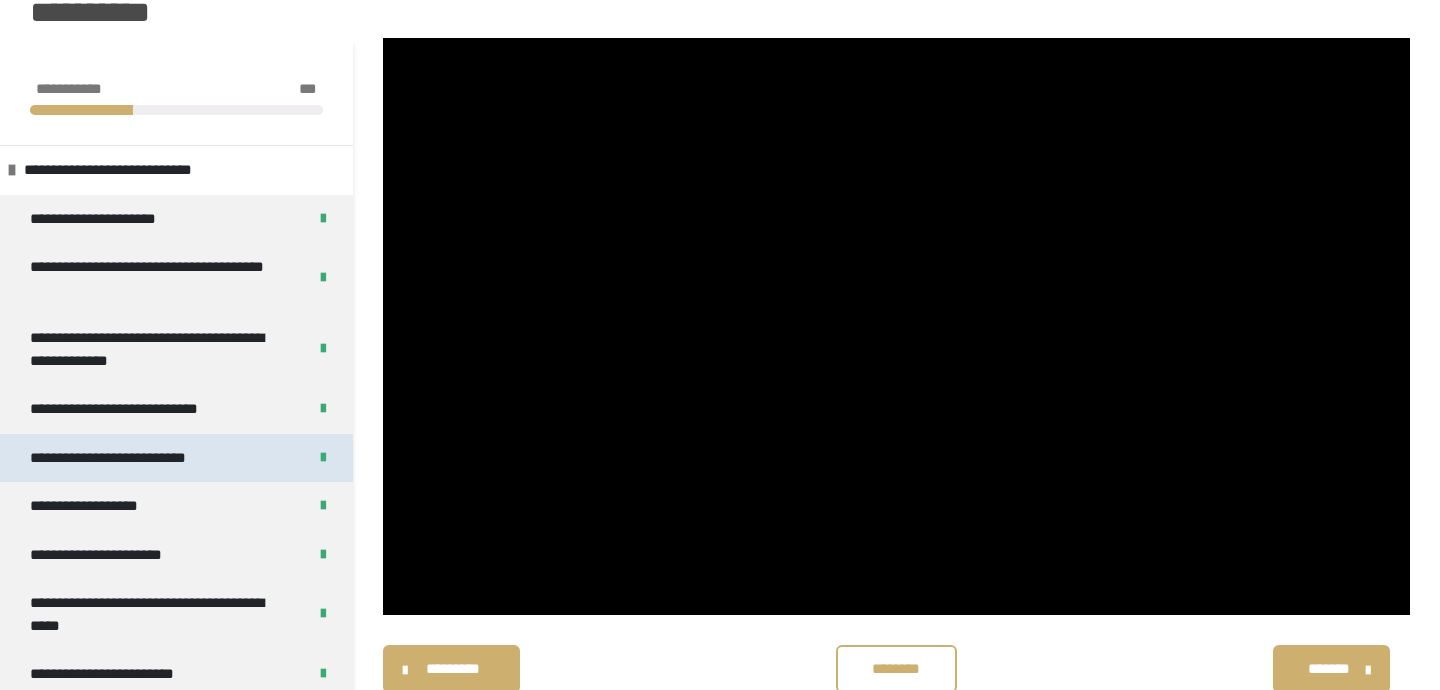 scroll, scrollTop: 253, scrollLeft: 0, axis: vertical 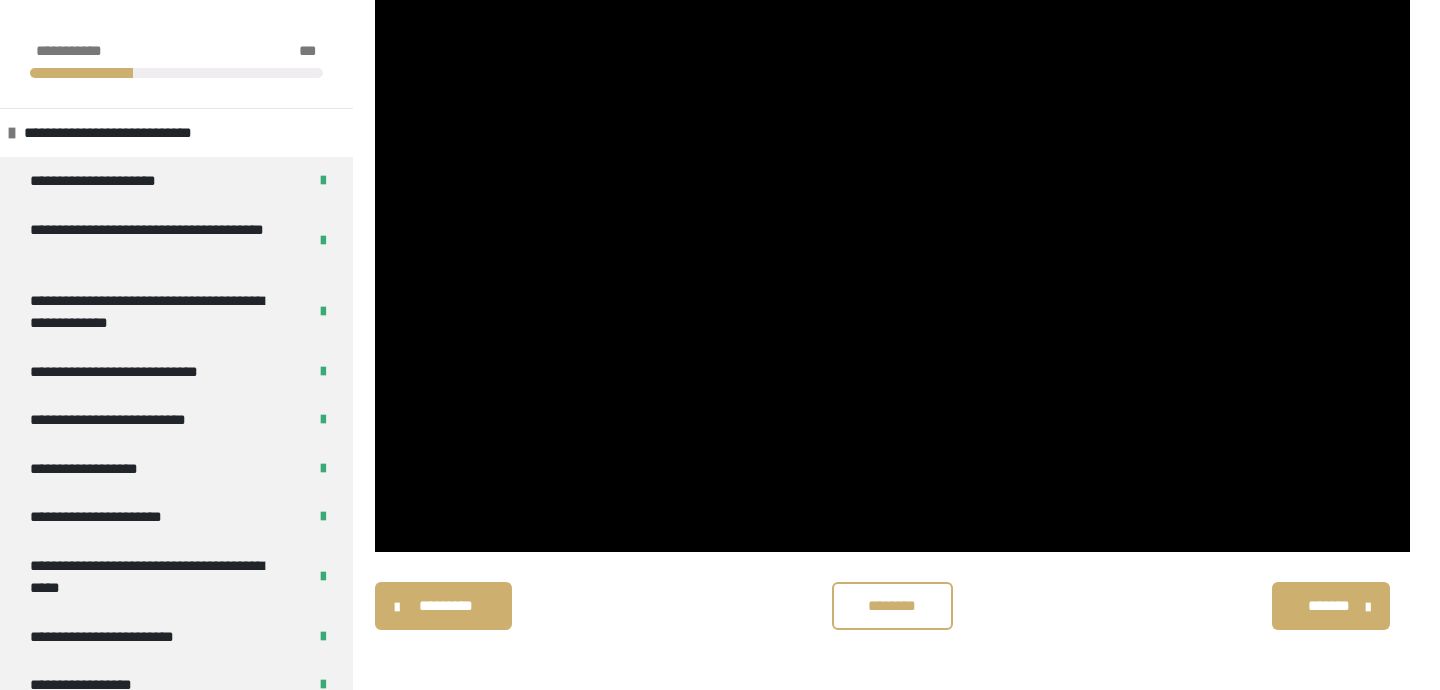 click on "********" at bounding box center [892, 606] 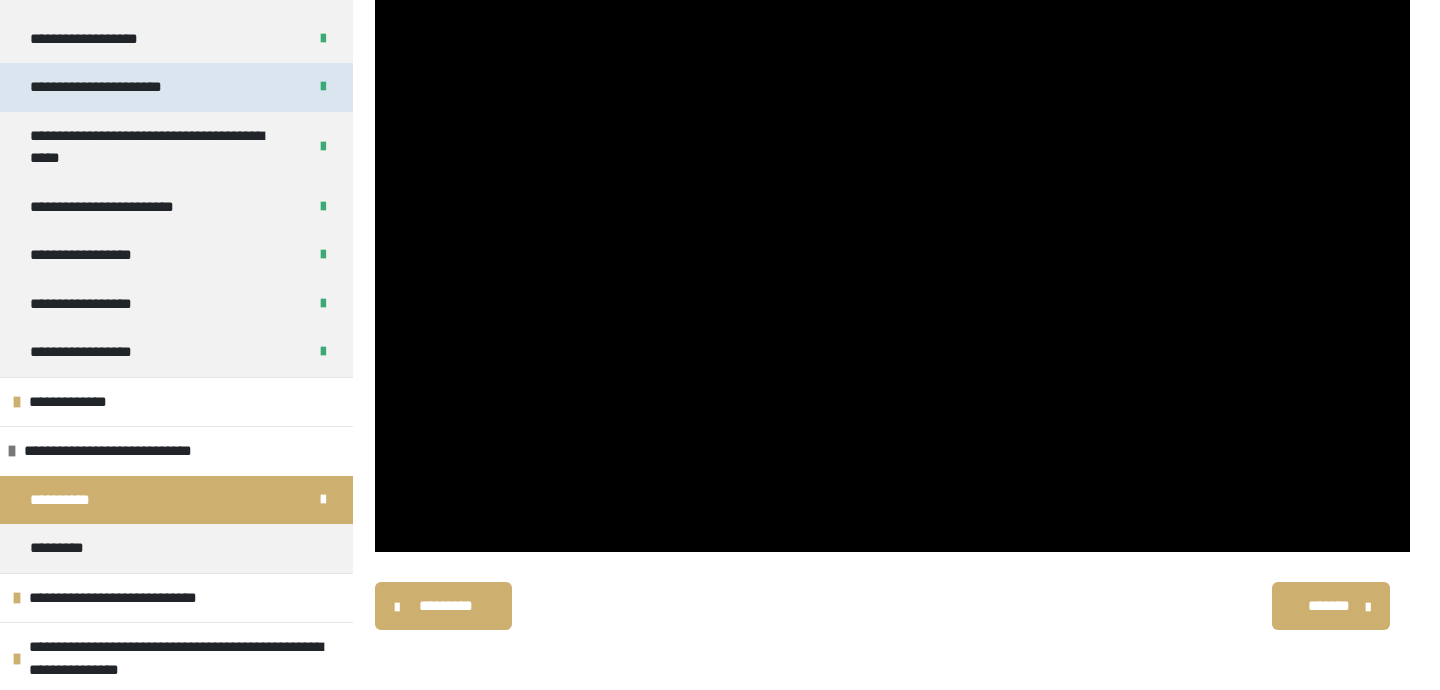 scroll, scrollTop: 432, scrollLeft: 0, axis: vertical 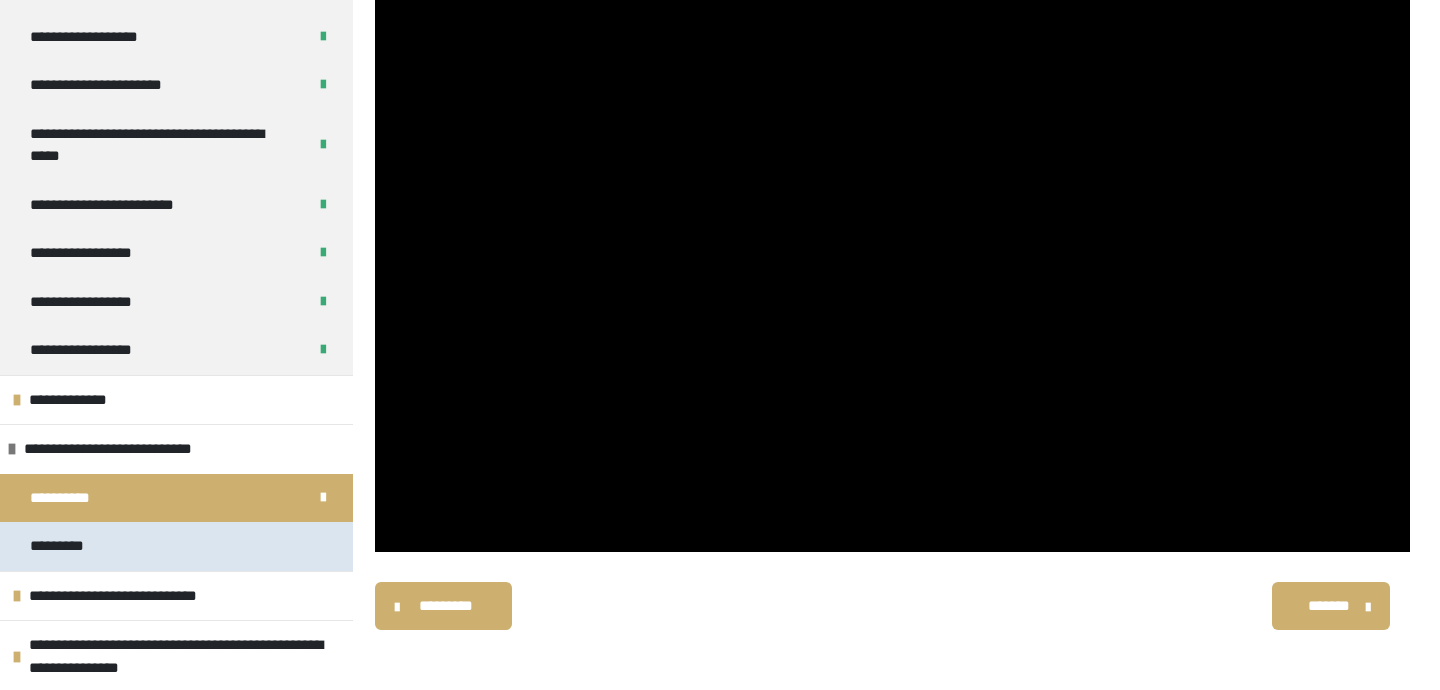 click on "*********" at bounding box center [176, 546] 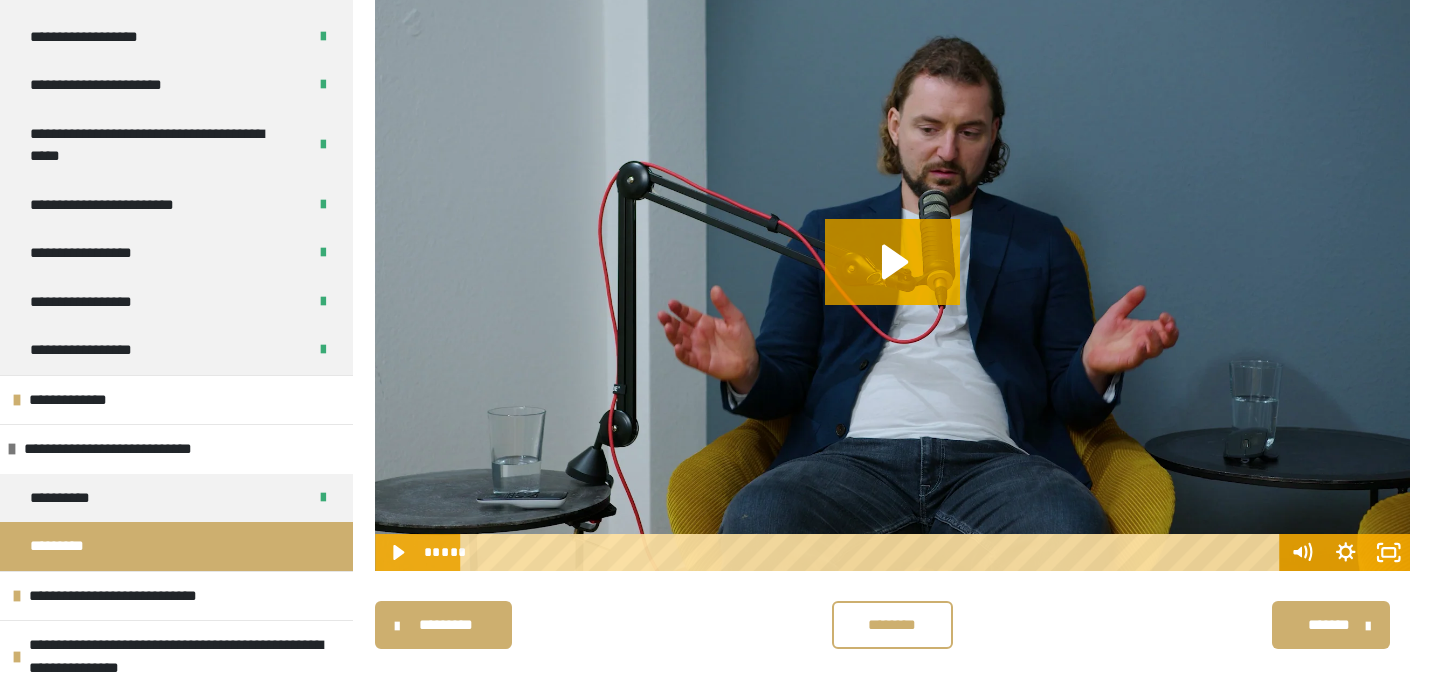 click at bounding box center (892, 281) 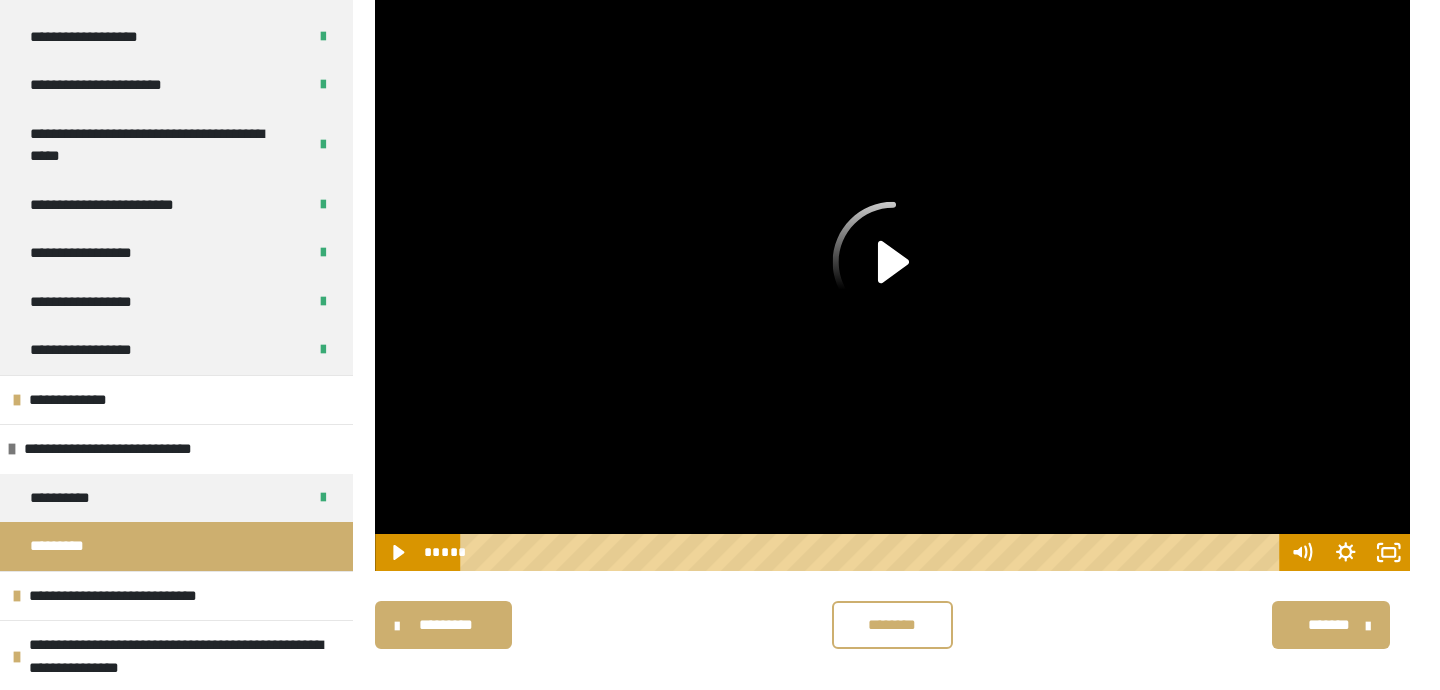 scroll, scrollTop: 218, scrollLeft: 0, axis: vertical 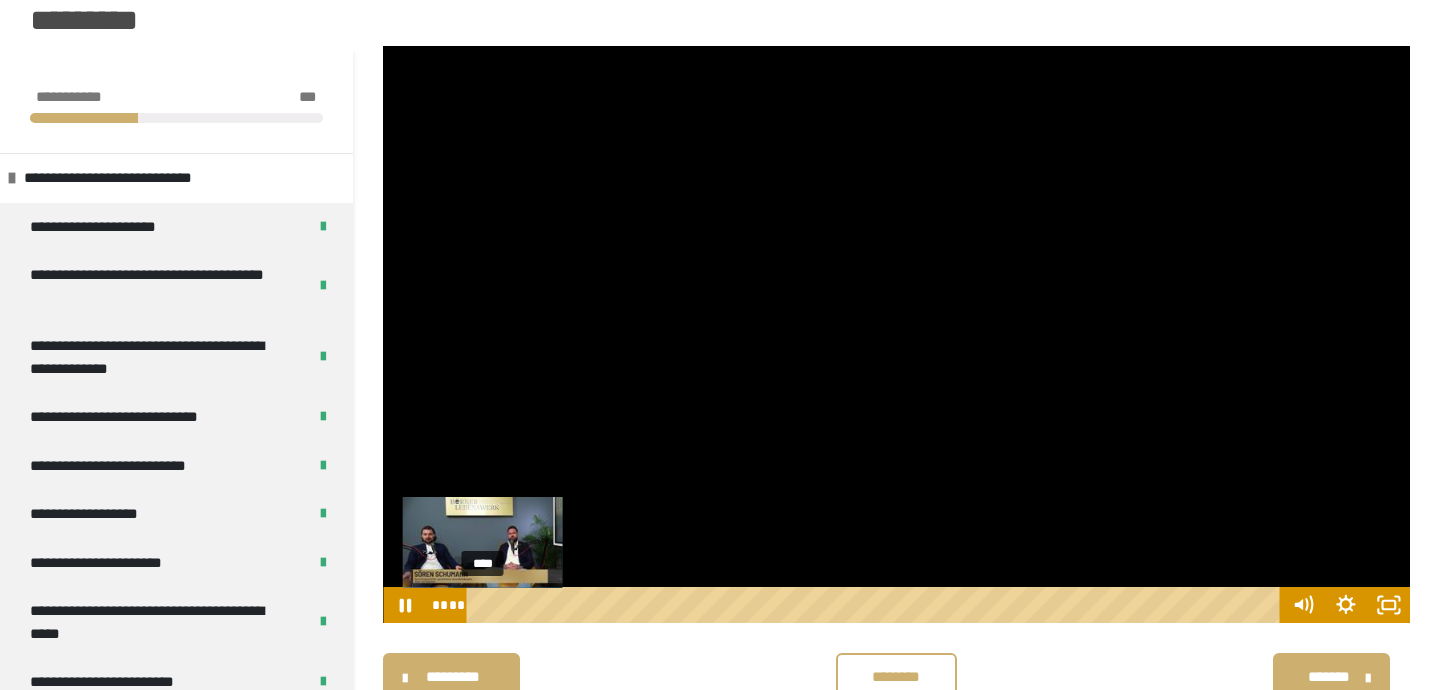 drag, startPoint x: 493, startPoint y: 604, endPoint x: 450, endPoint y: 604, distance: 43 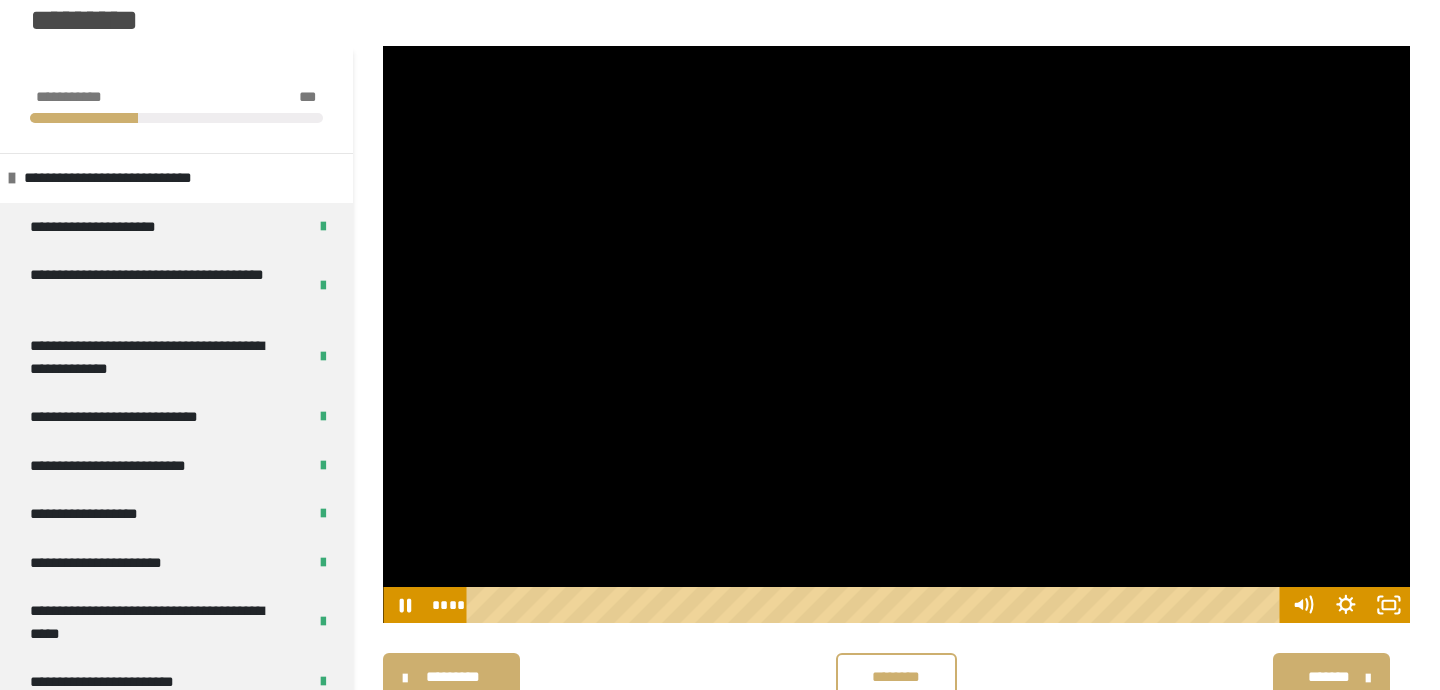 click at bounding box center [896, 335] 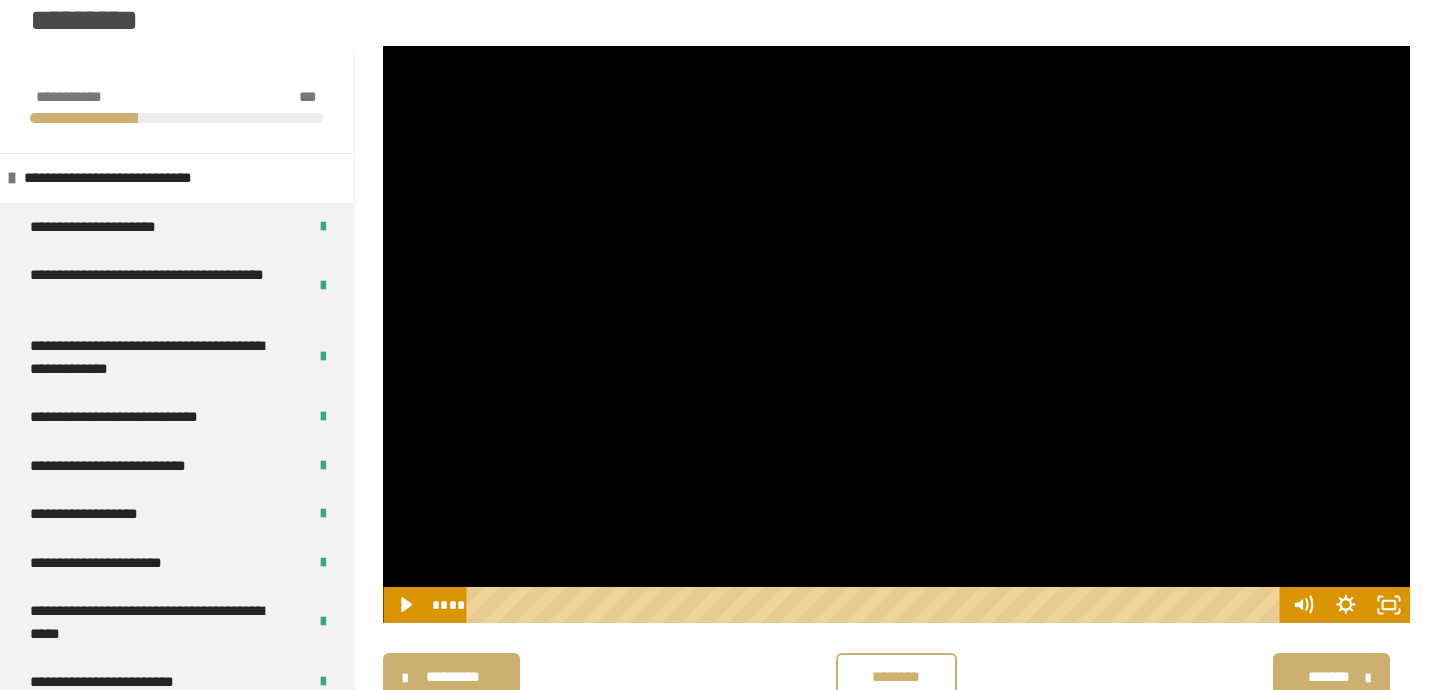 click at bounding box center [896, 335] 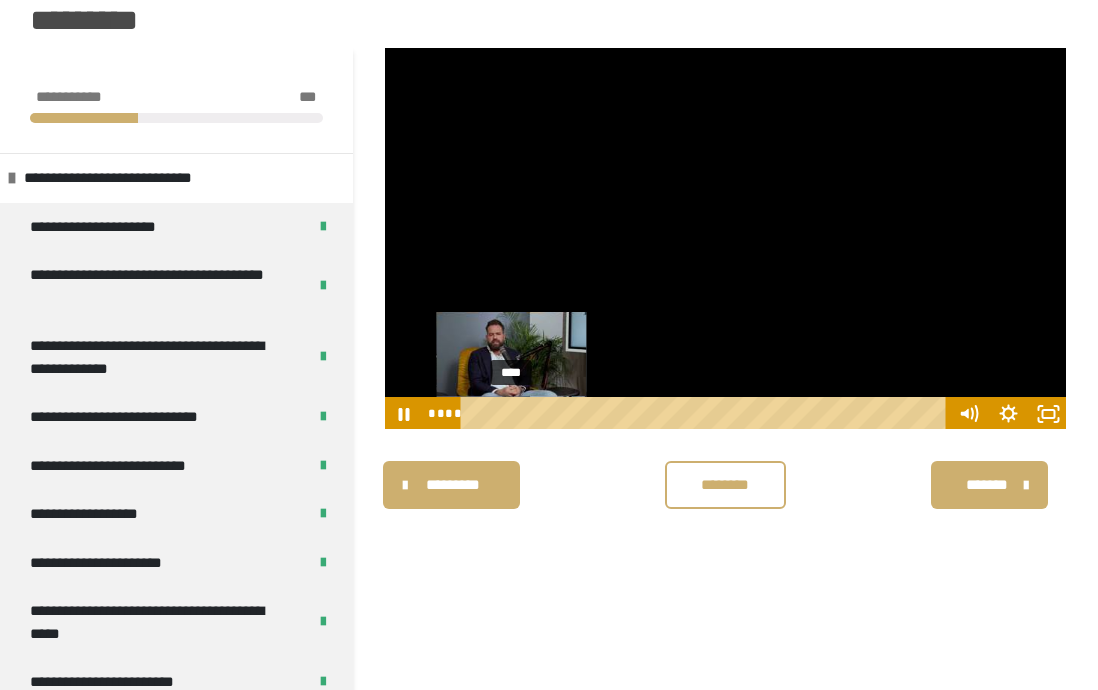 click at bounding box center [513, 413] 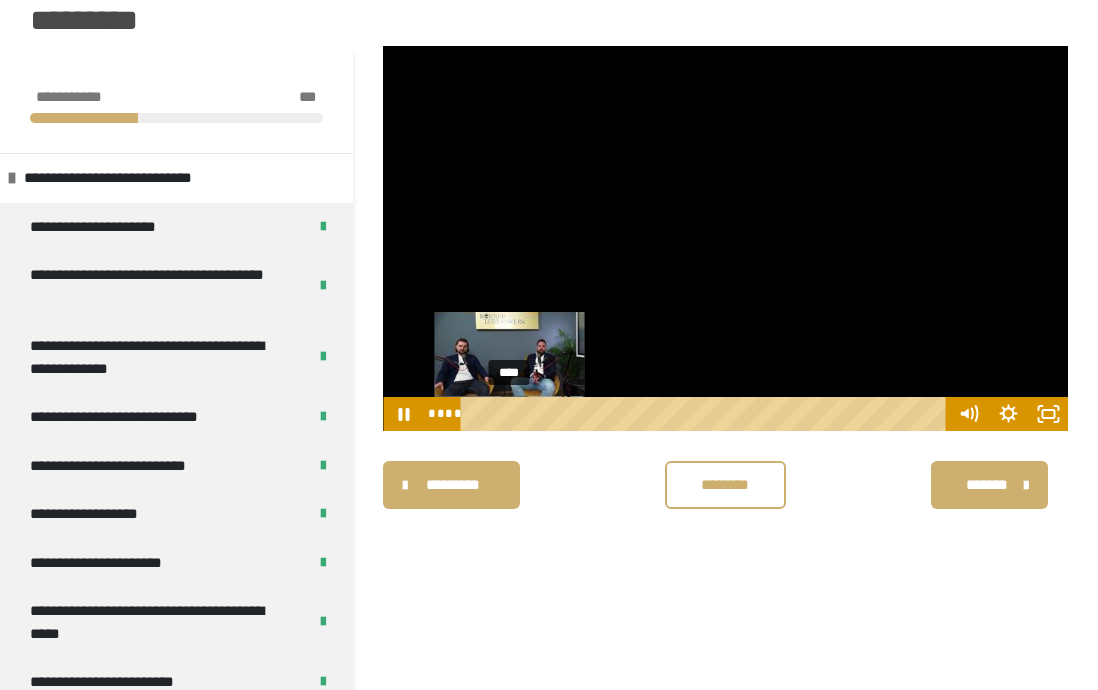 click at bounding box center (509, 413) 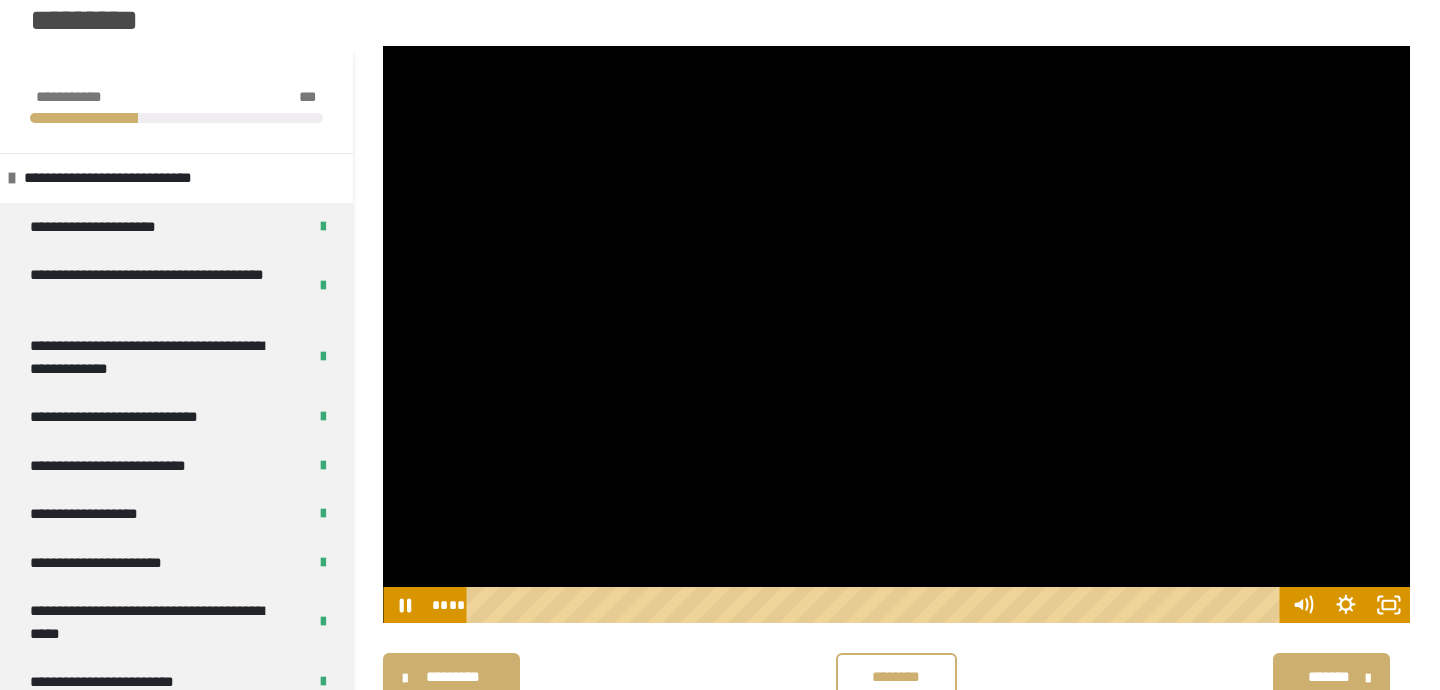 click at bounding box center [896, 335] 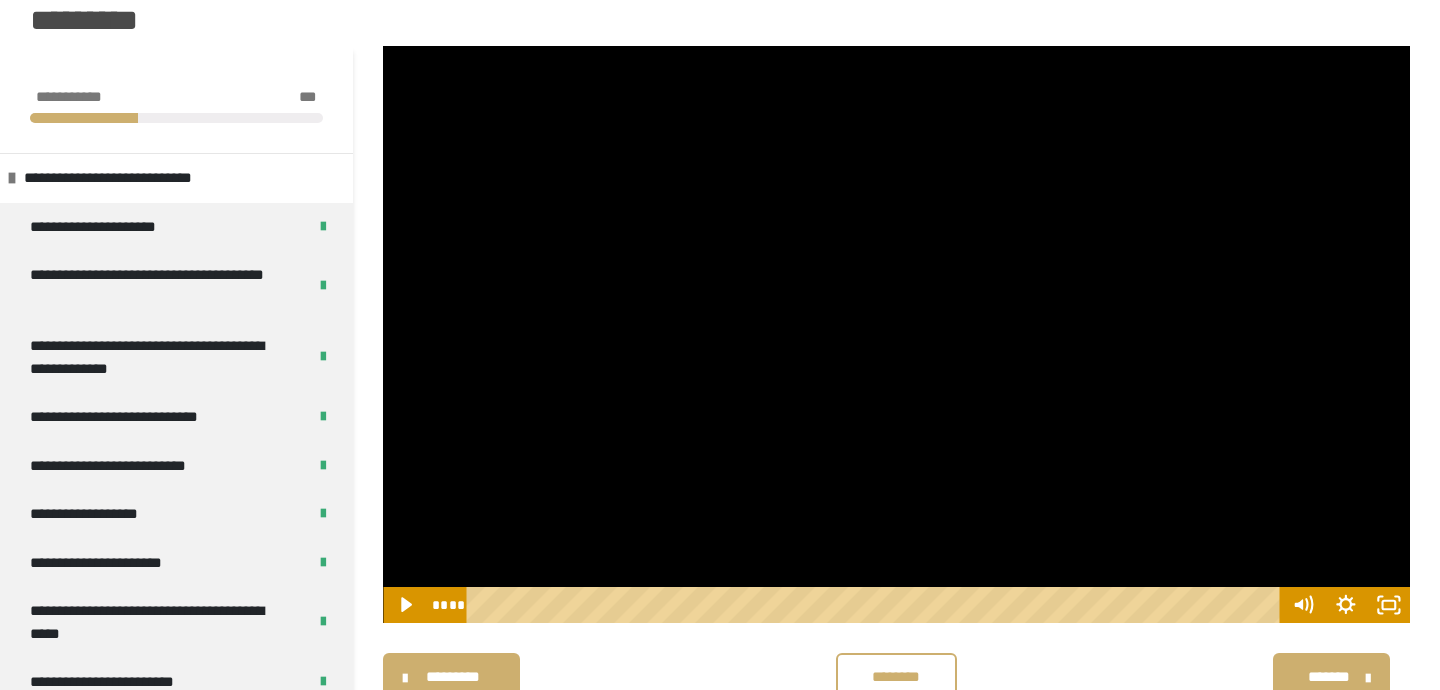drag, startPoint x: 1247, startPoint y: 211, endPoint x: 1310, endPoint y: 20, distance: 201.12186 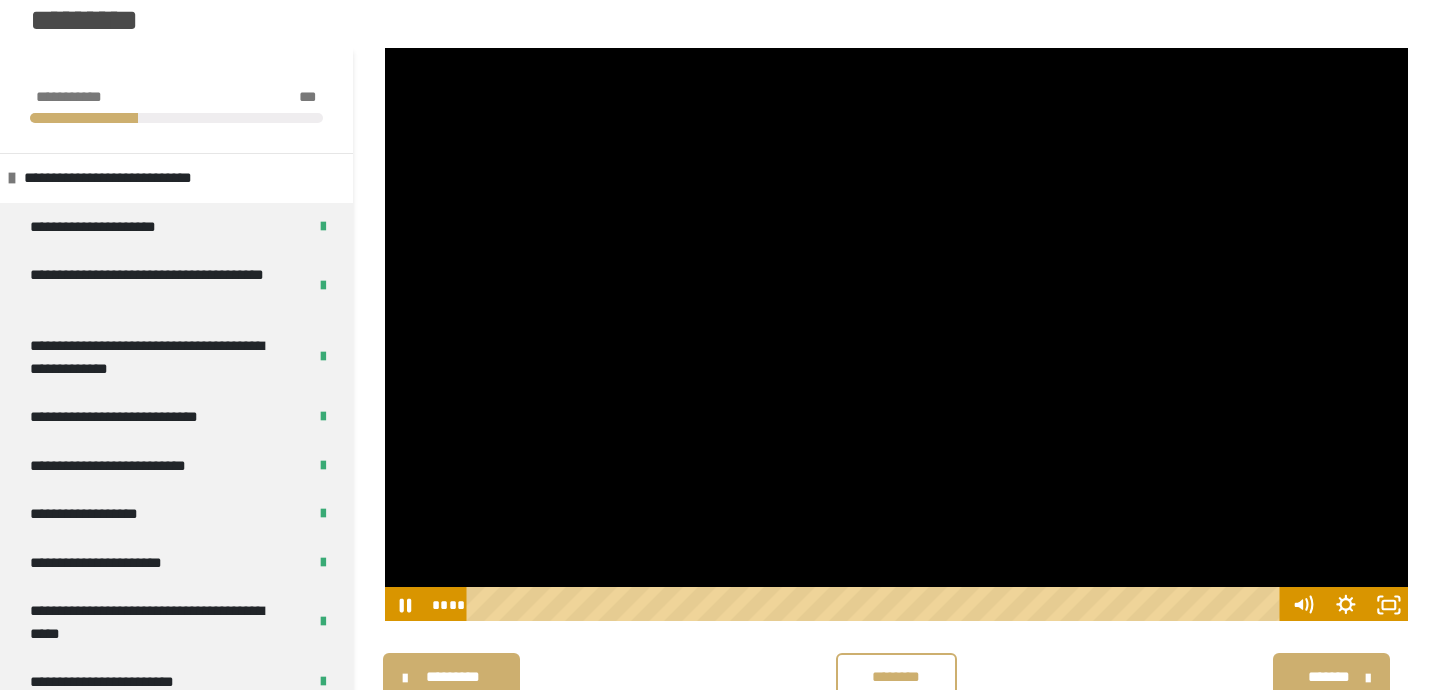 click at bounding box center (896, 335) 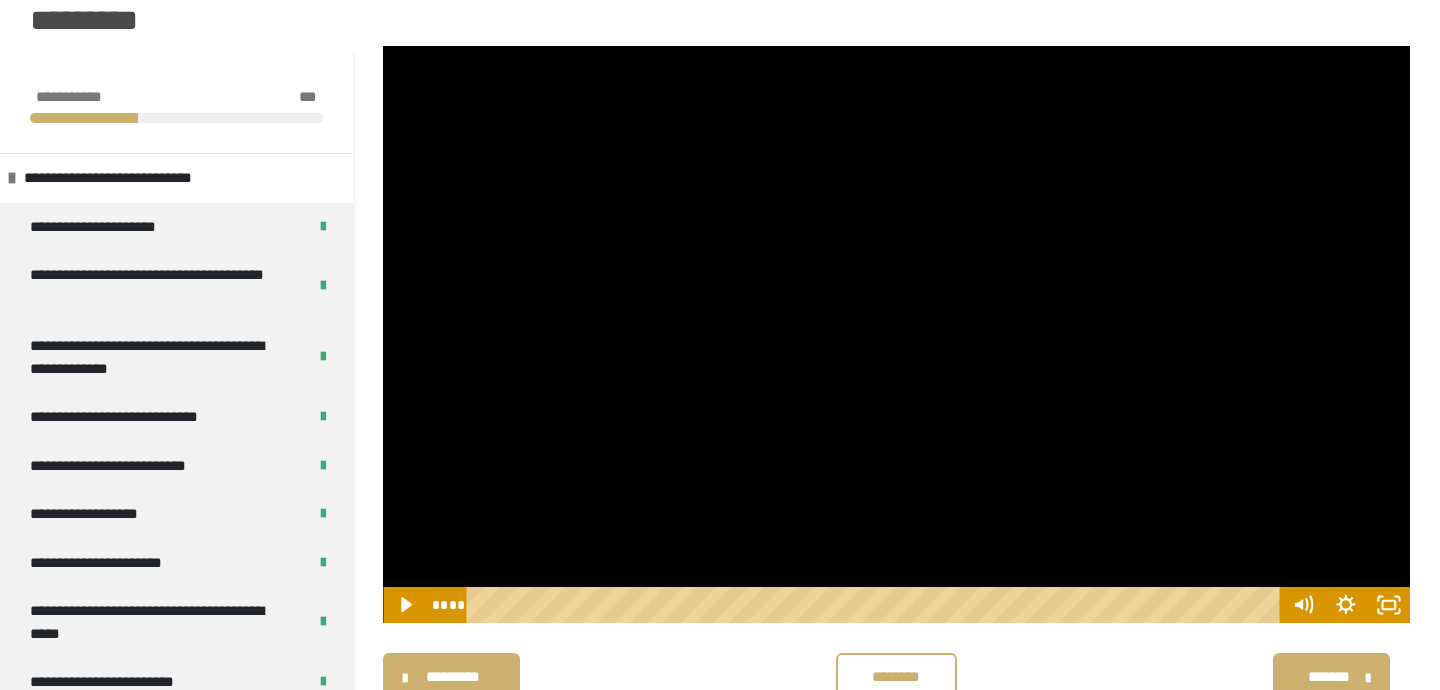 click at bounding box center [896, 335] 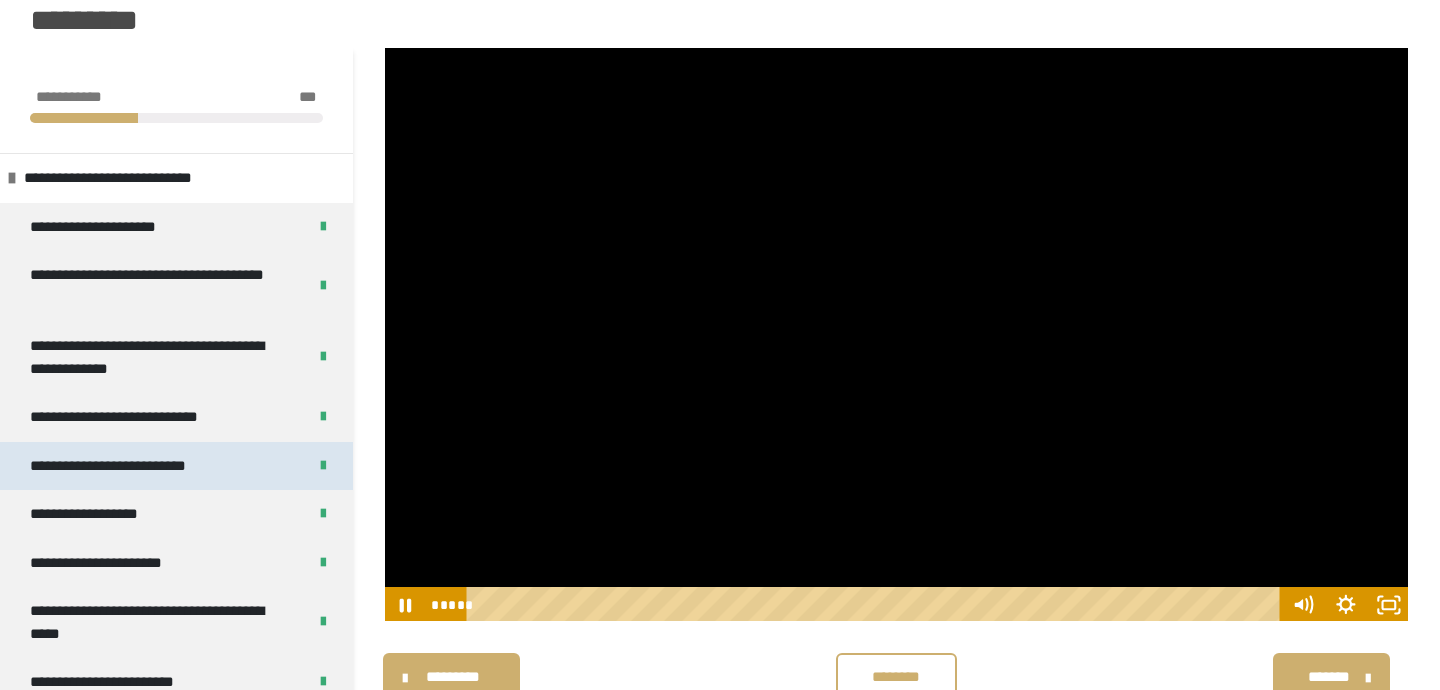 scroll, scrollTop: 253, scrollLeft: 0, axis: vertical 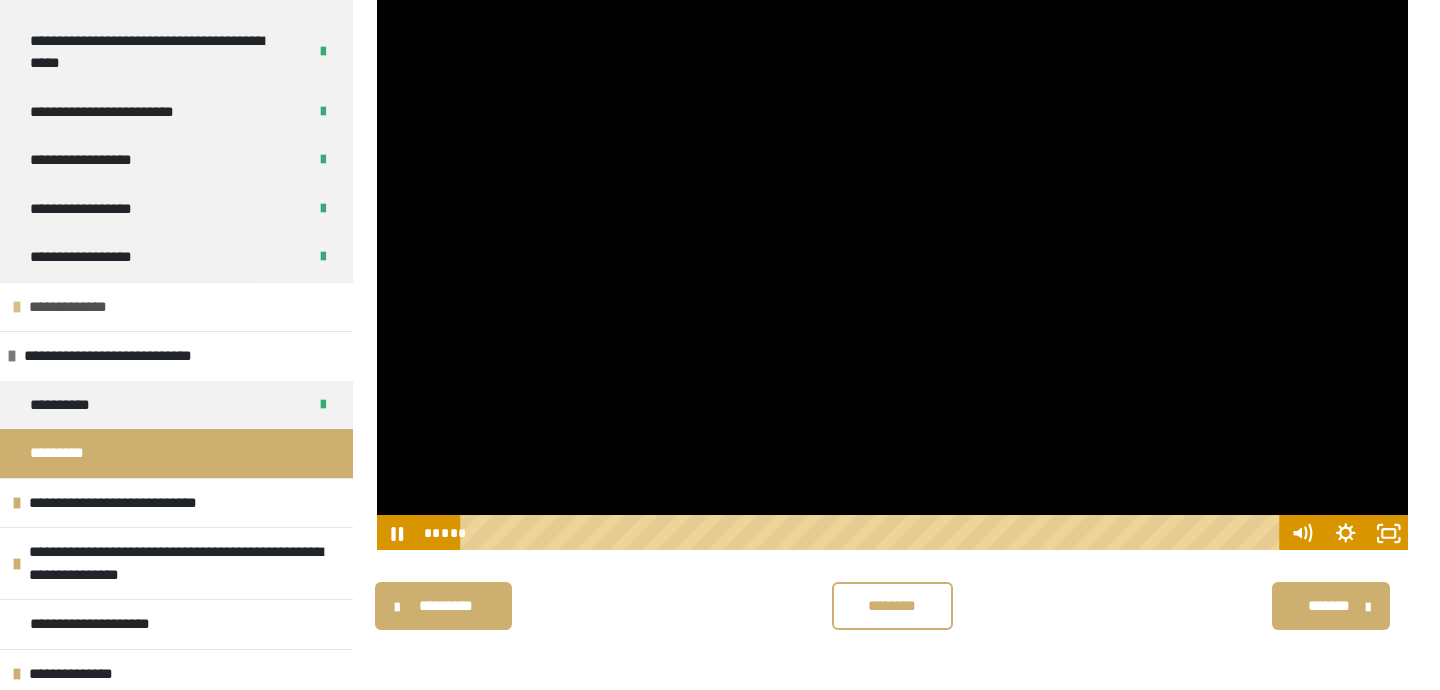 click at bounding box center [17, 307] 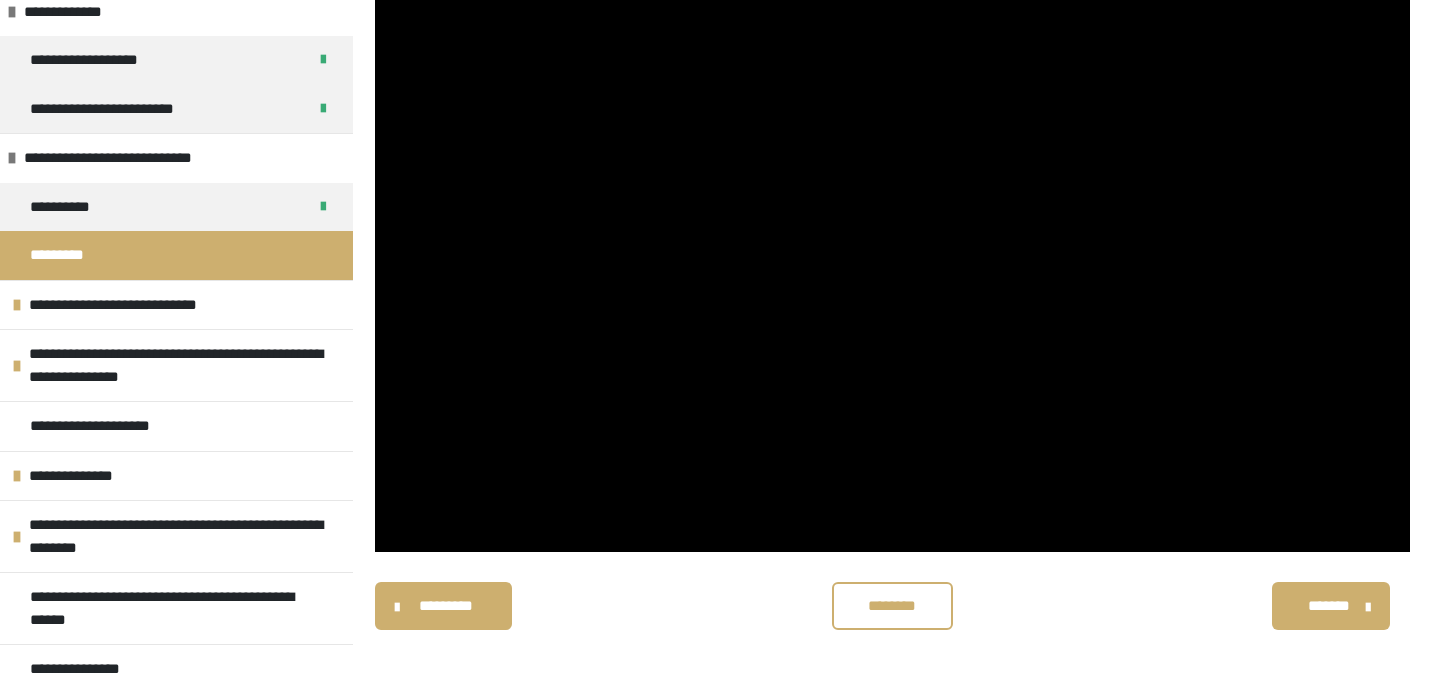 scroll, scrollTop: 850, scrollLeft: 0, axis: vertical 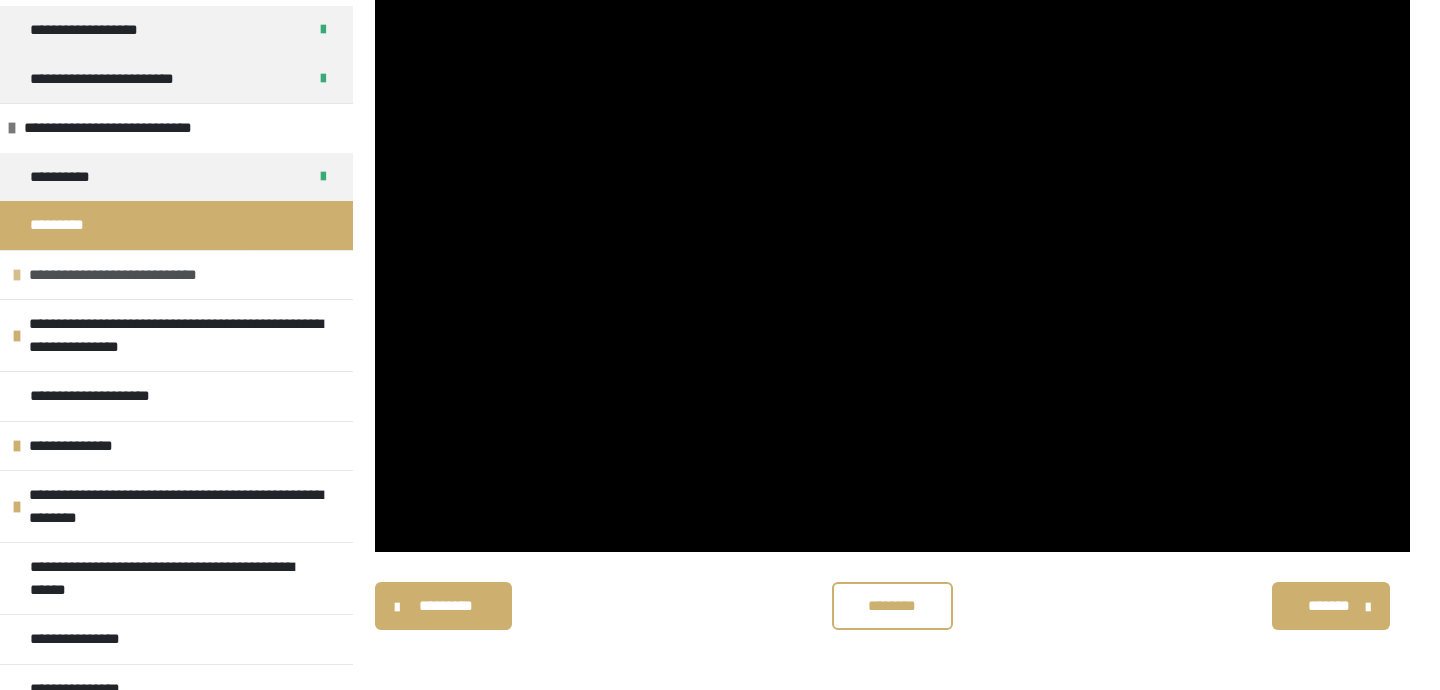 click at bounding box center (17, 275) 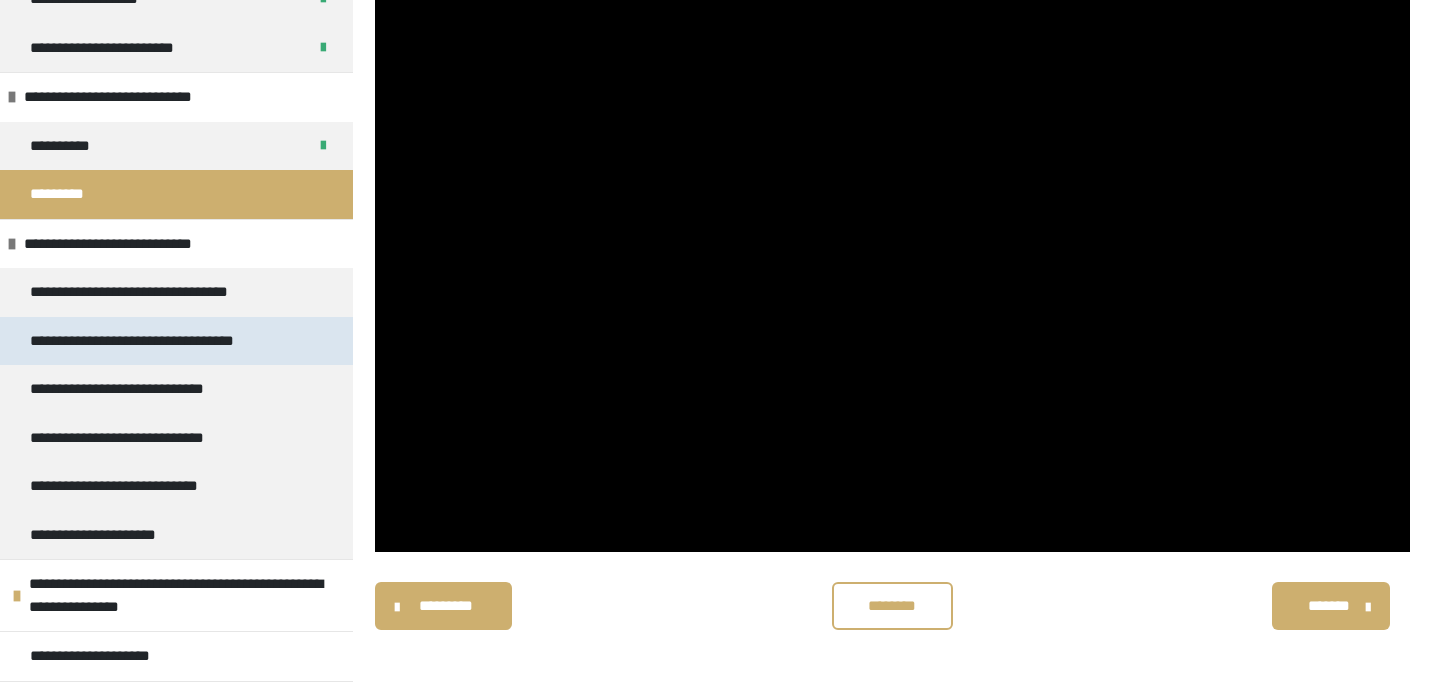 scroll, scrollTop: 883, scrollLeft: 0, axis: vertical 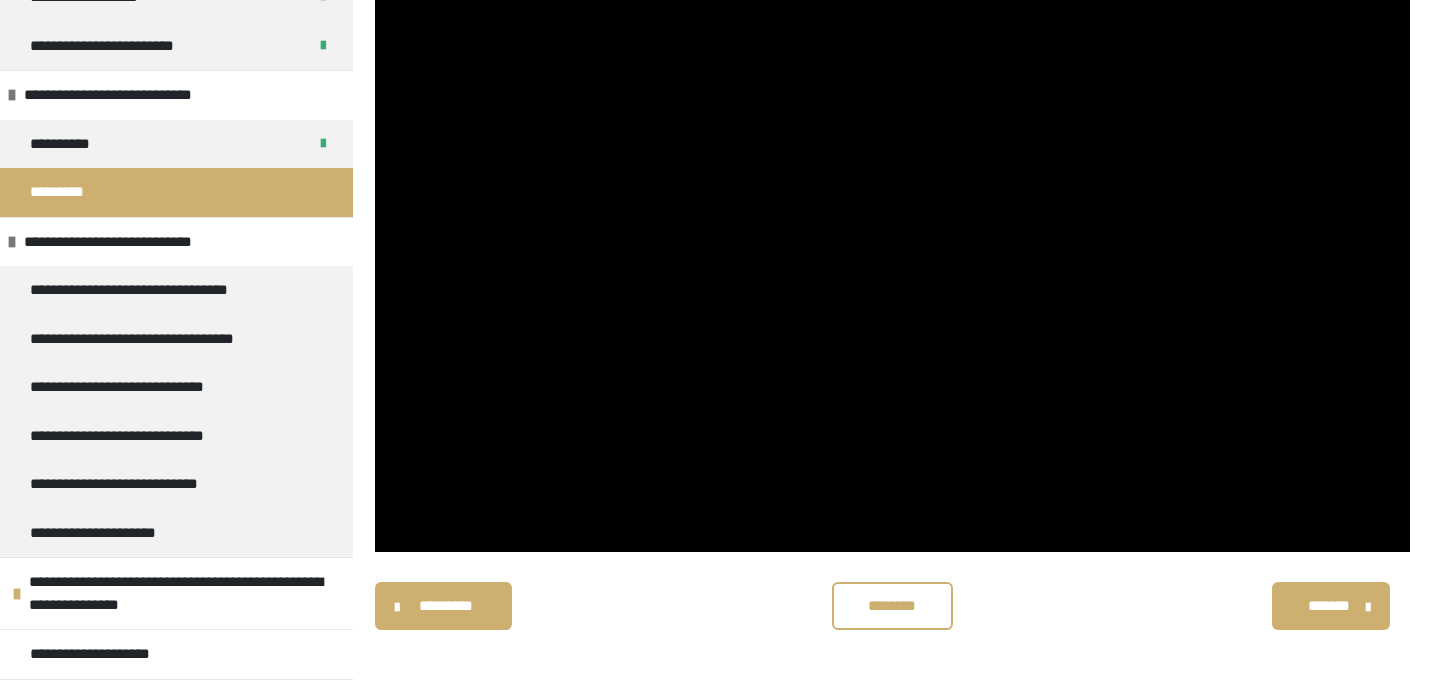click on "********* ******** *******" at bounding box center (892, 606) 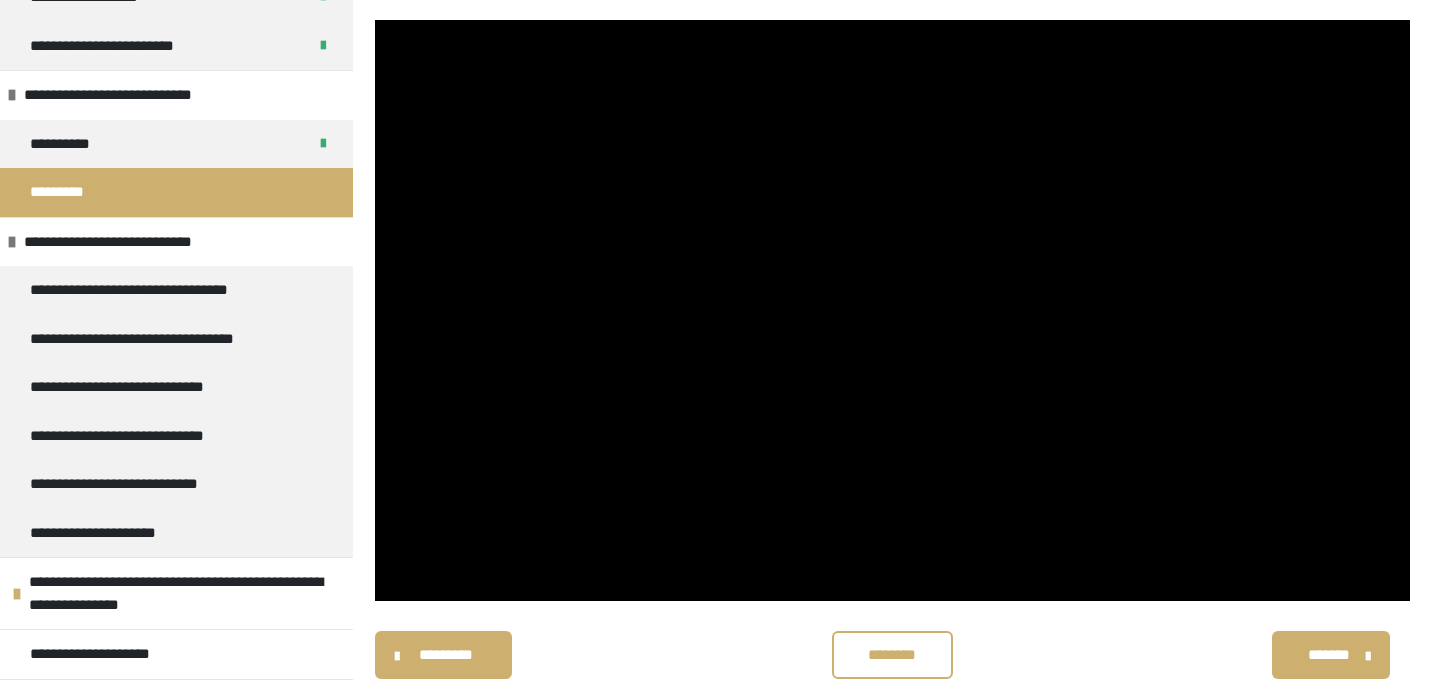 scroll, scrollTop: 0, scrollLeft: 0, axis: both 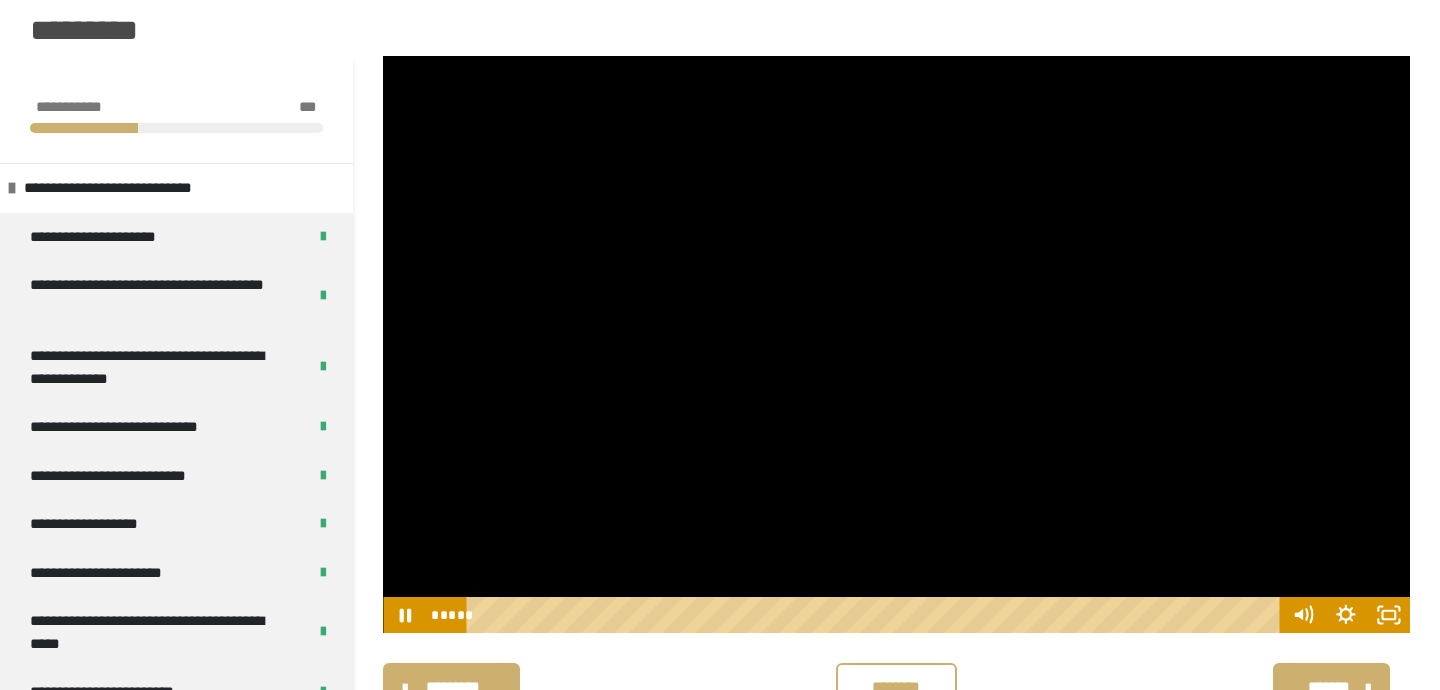 click at bounding box center [896, 345] 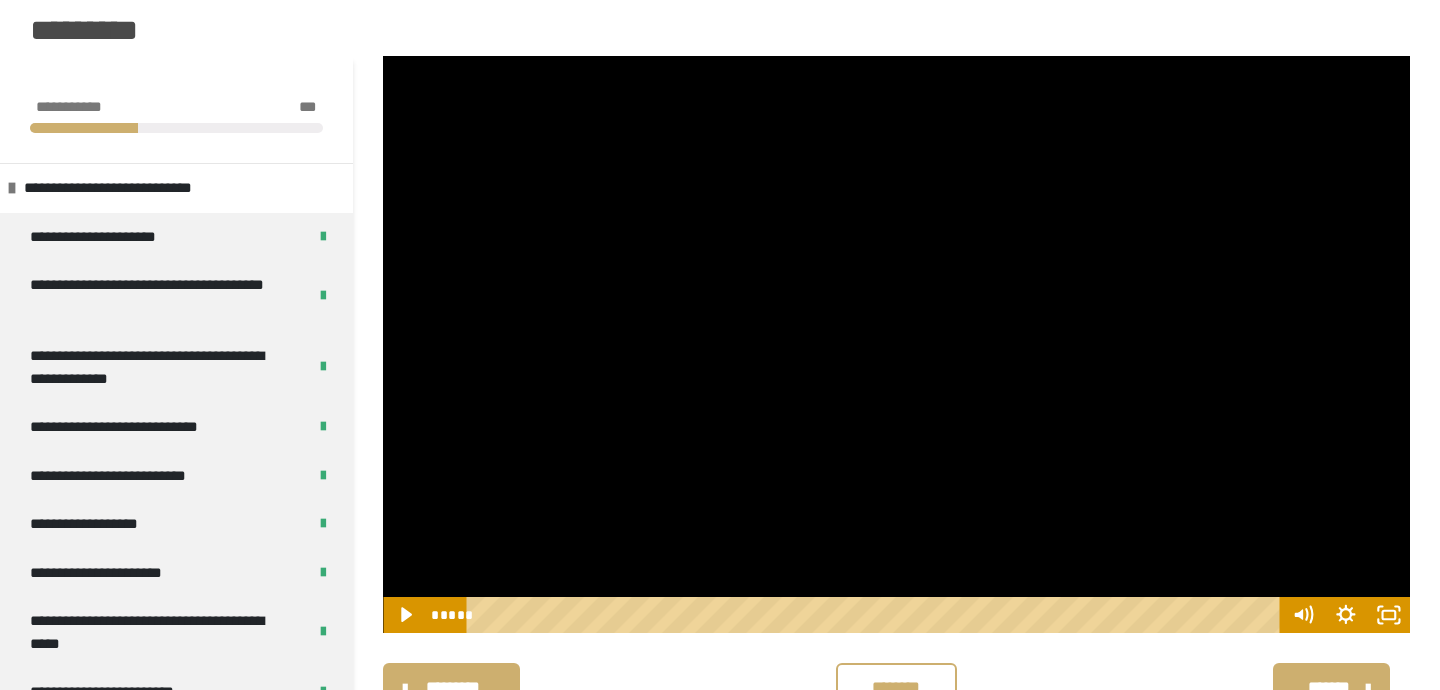 click at bounding box center [896, 345] 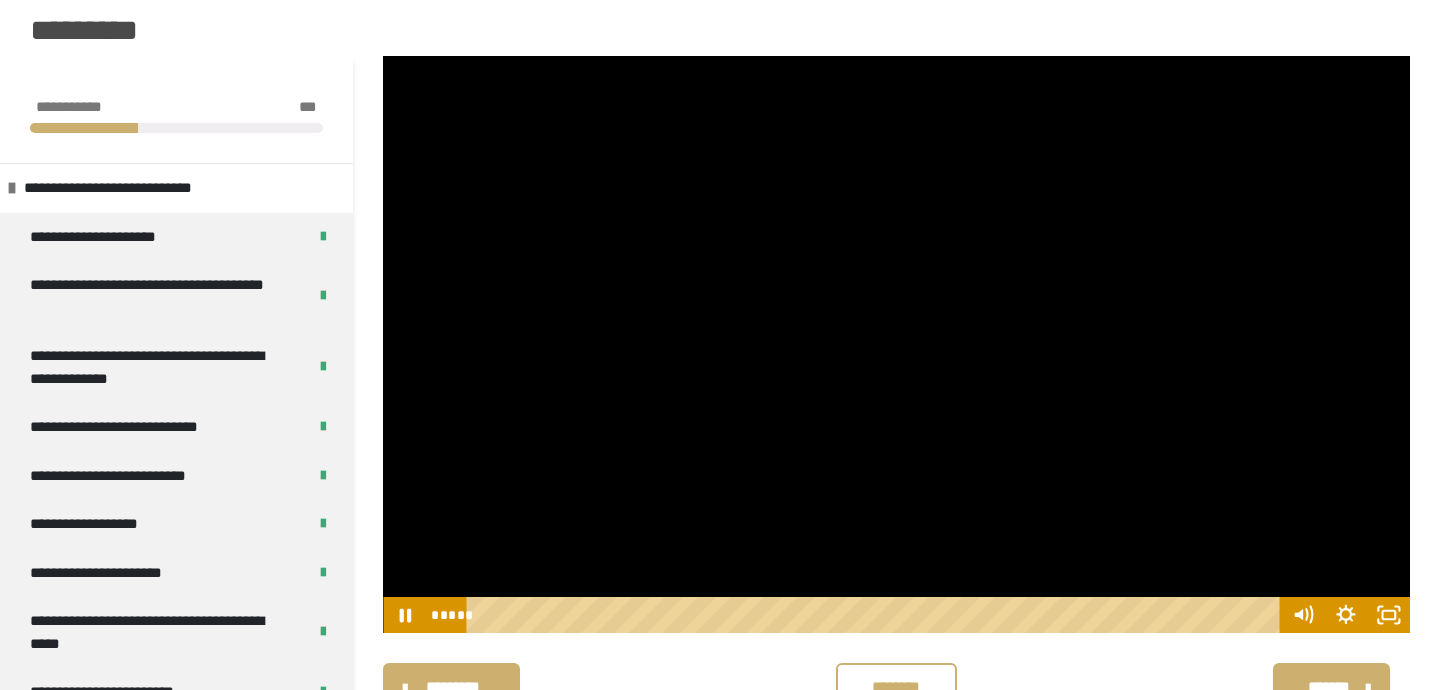 click on "********* ******** *******" at bounding box center (896, 687) 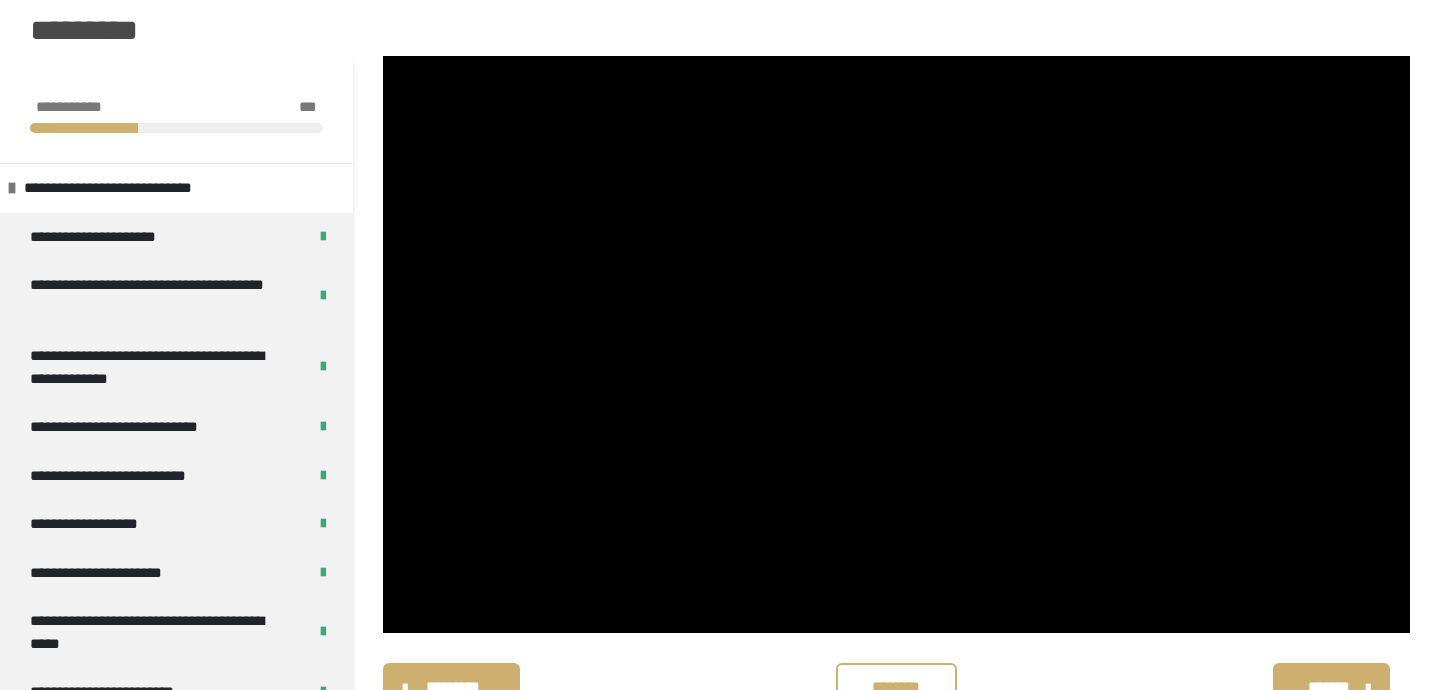 click on "*********" at bounding box center (720, -5) 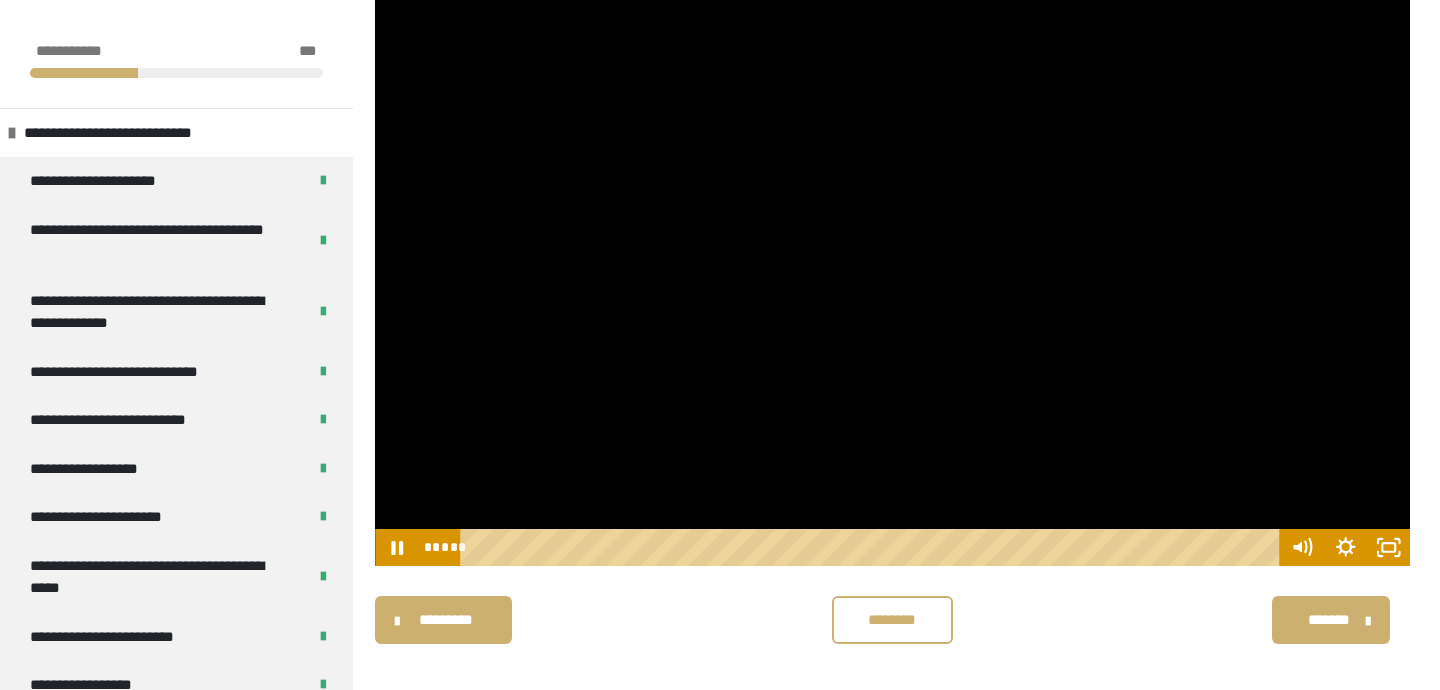 scroll, scrollTop: 253, scrollLeft: 0, axis: vertical 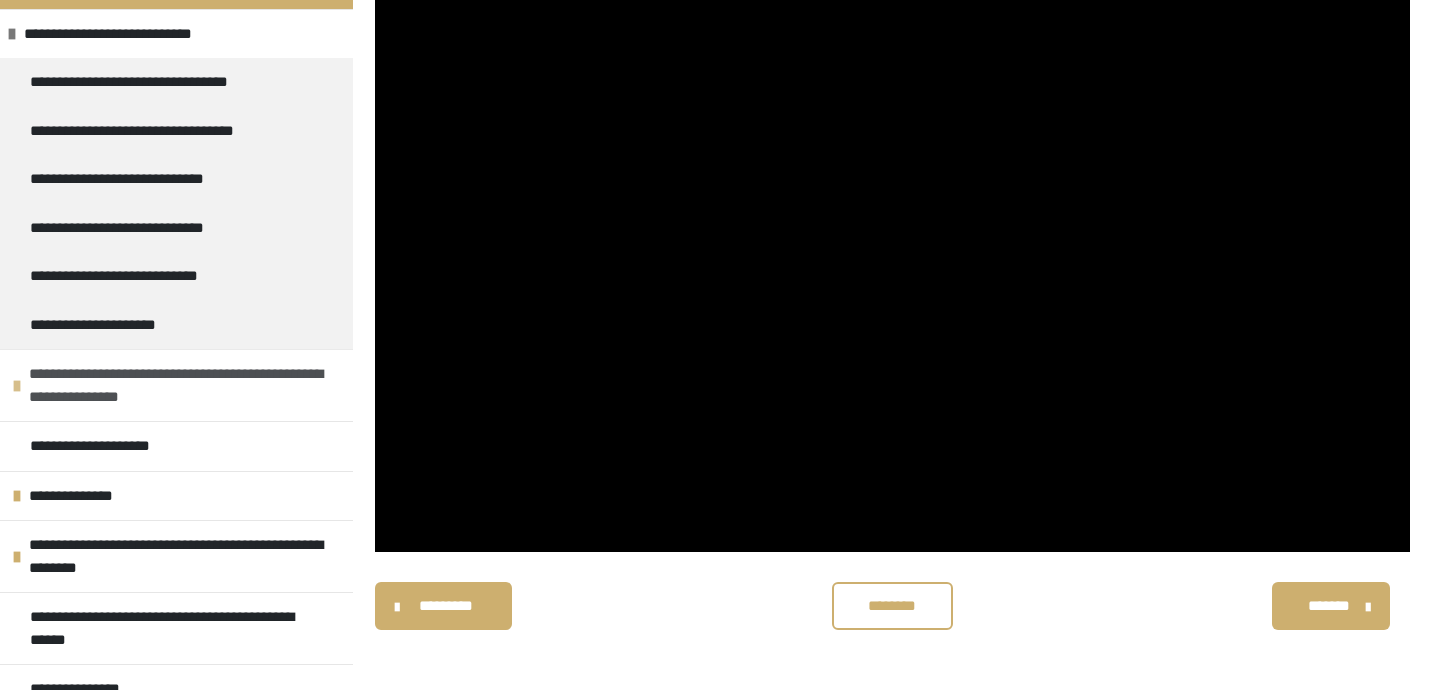 click on "**********" at bounding box center (186, 385) 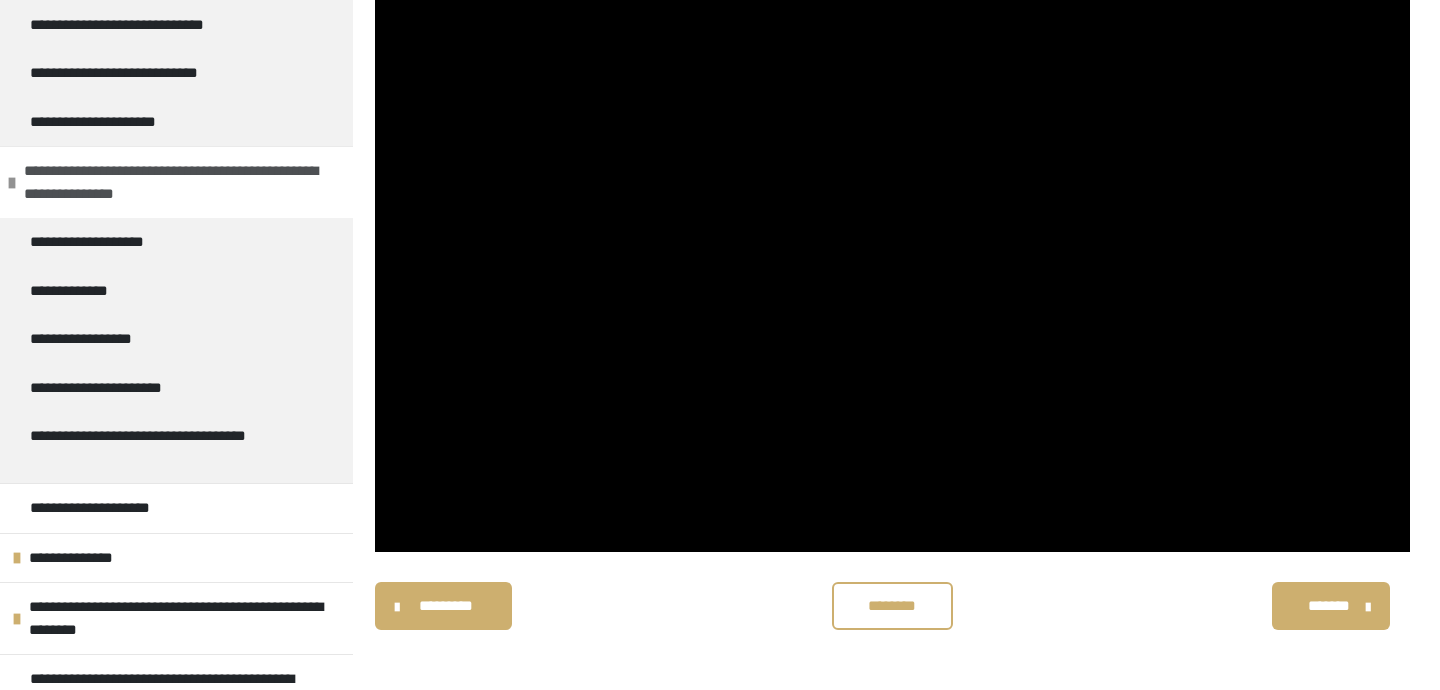 scroll, scrollTop: 1424, scrollLeft: 0, axis: vertical 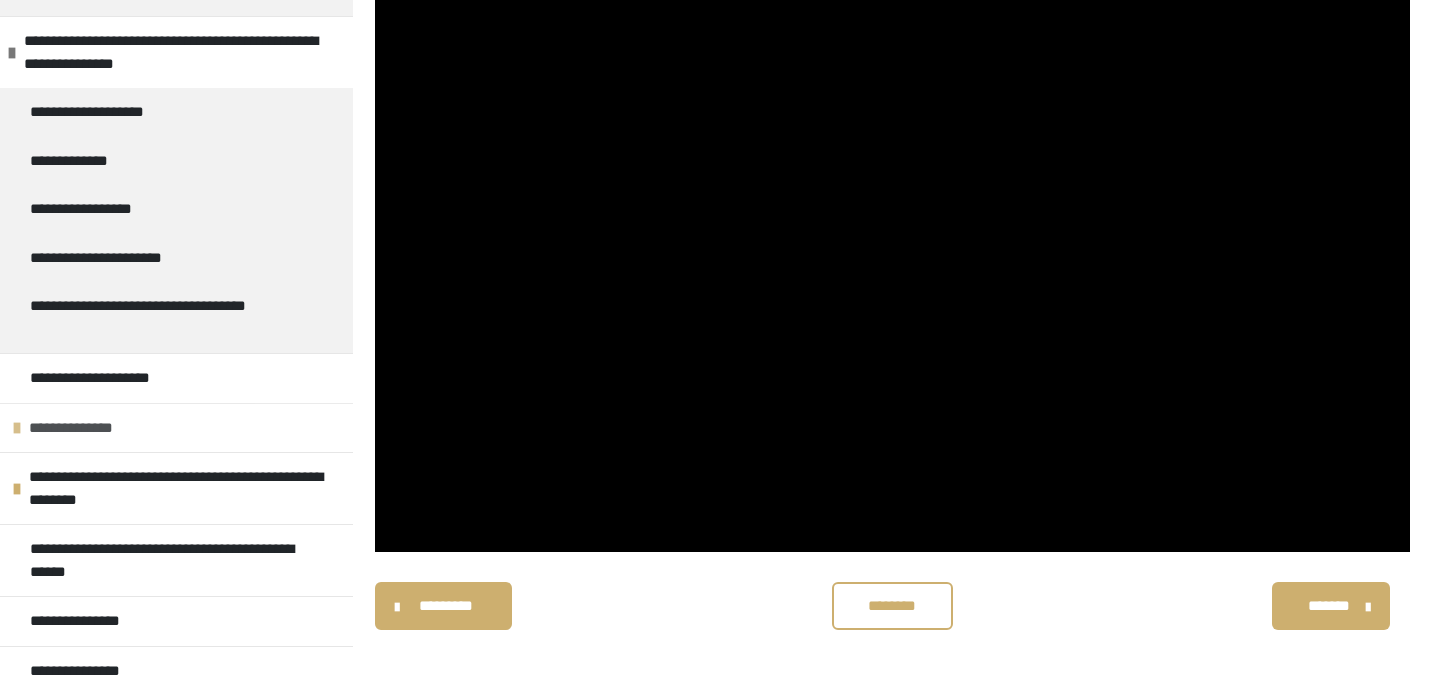click on "**********" at bounding box center [176, 428] 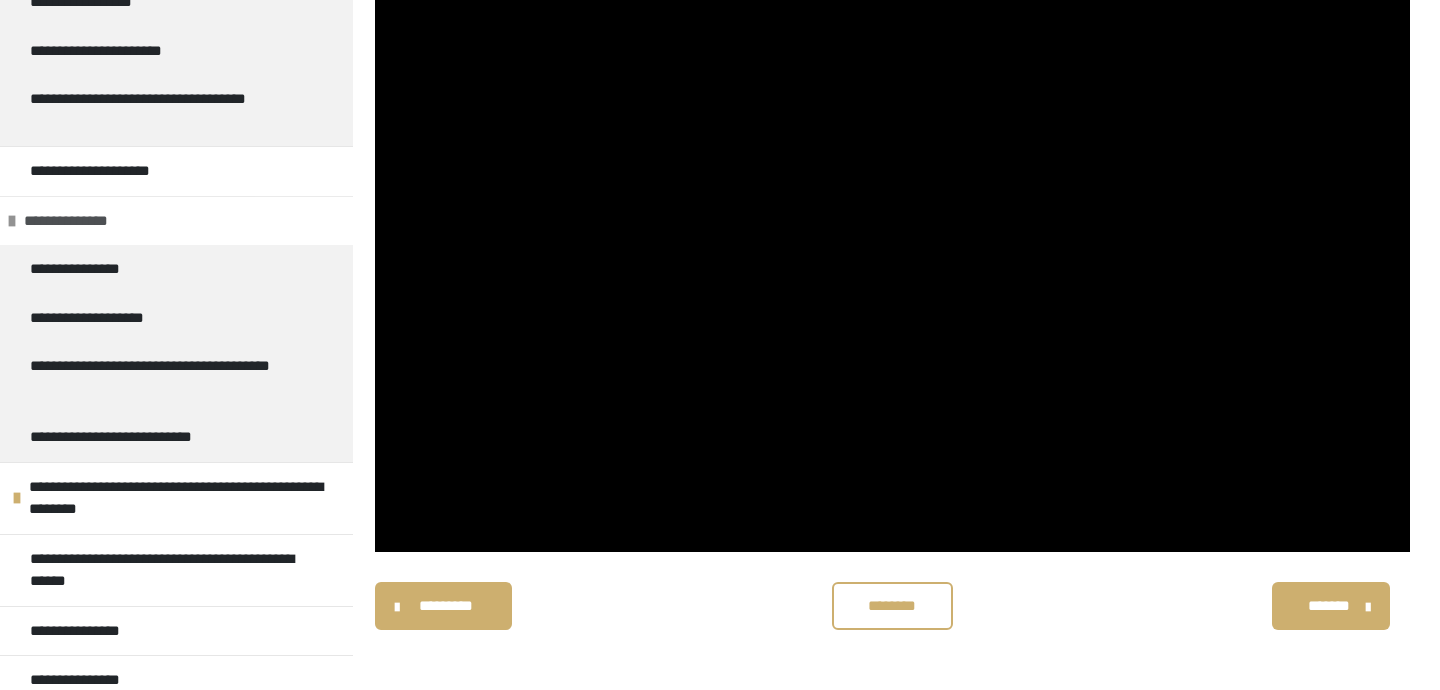 scroll, scrollTop: 1640, scrollLeft: 0, axis: vertical 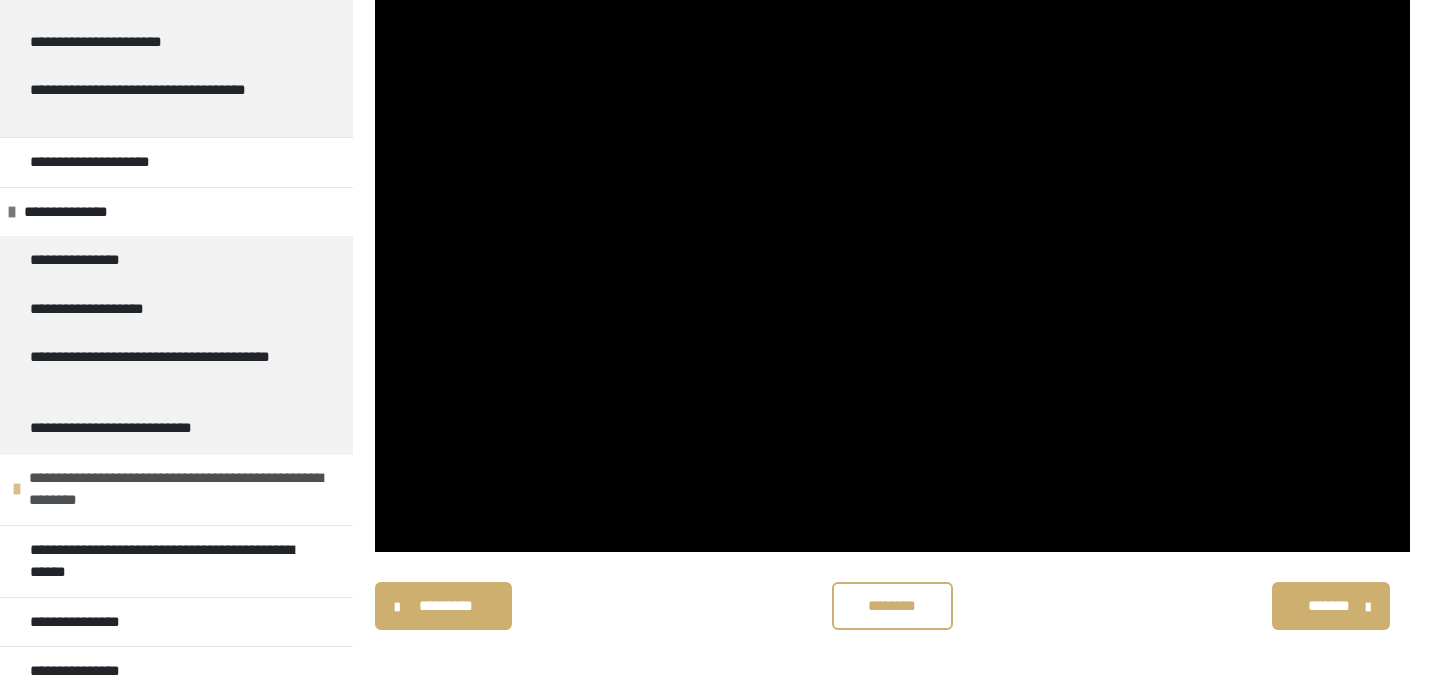 click on "**********" at bounding box center (186, 489) 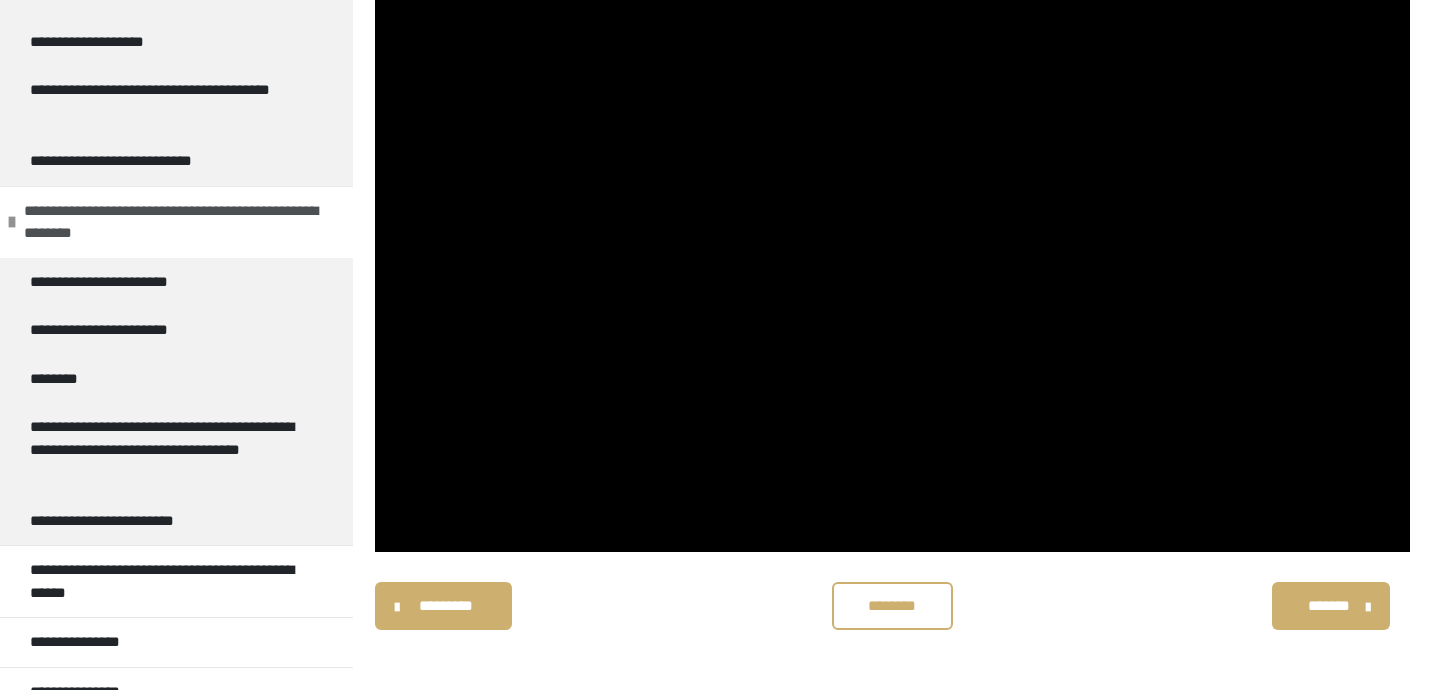 scroll, scrollTop: 1928, scrollLeft: 0, axis: vertical 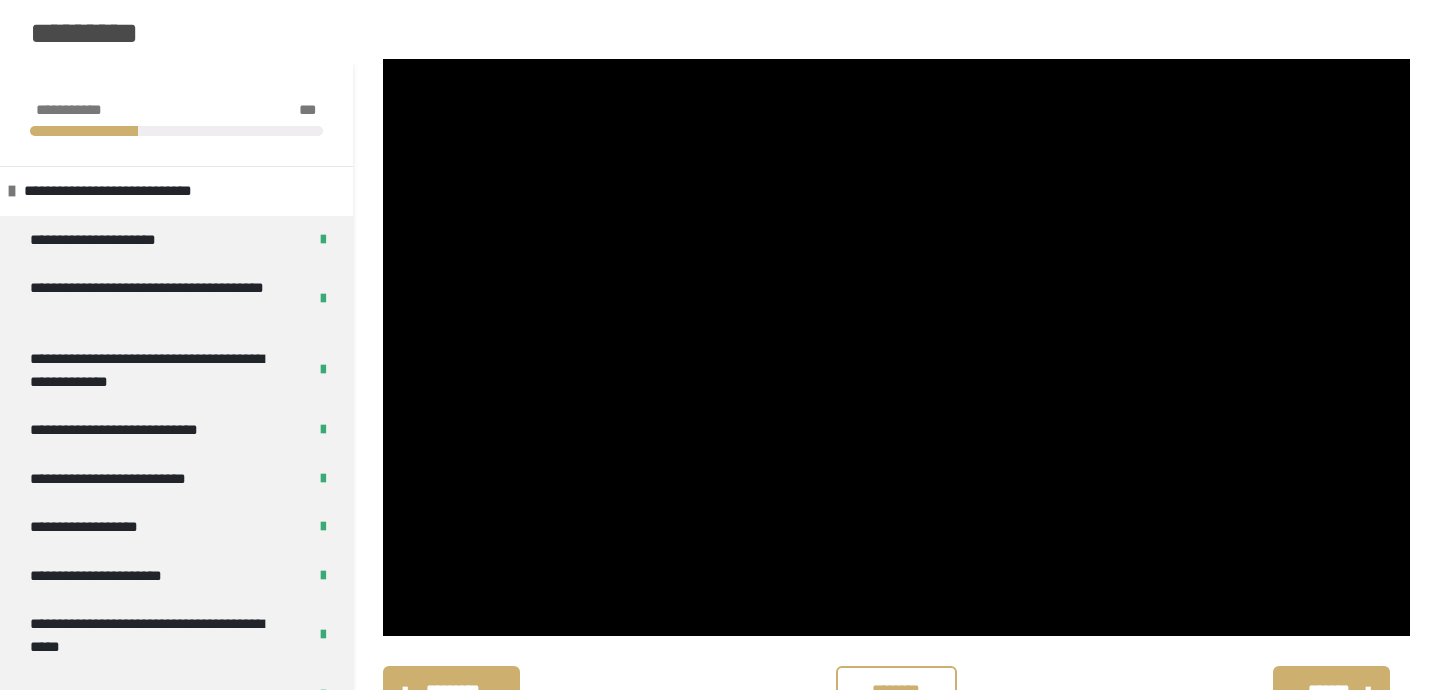 click on "*********" at bounding box center [720, -2] 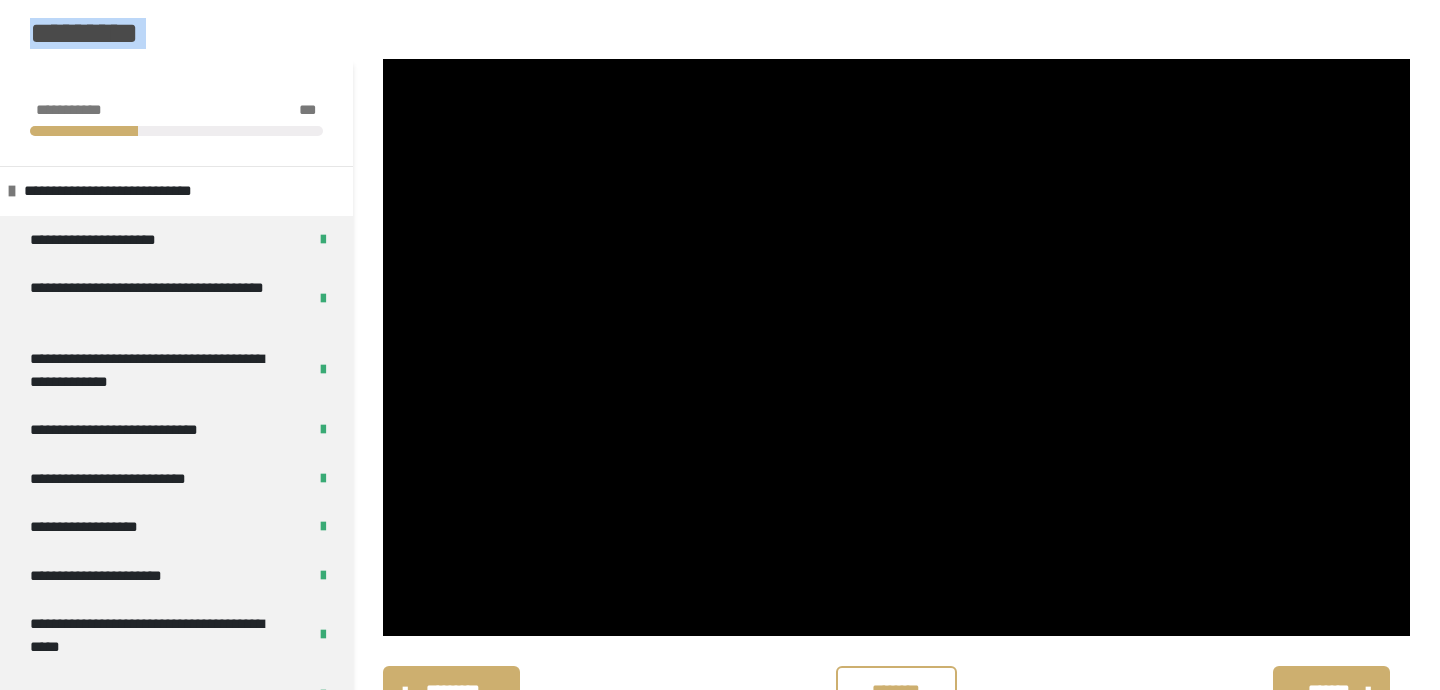 click on "*********" at bounding box center (720, -2) 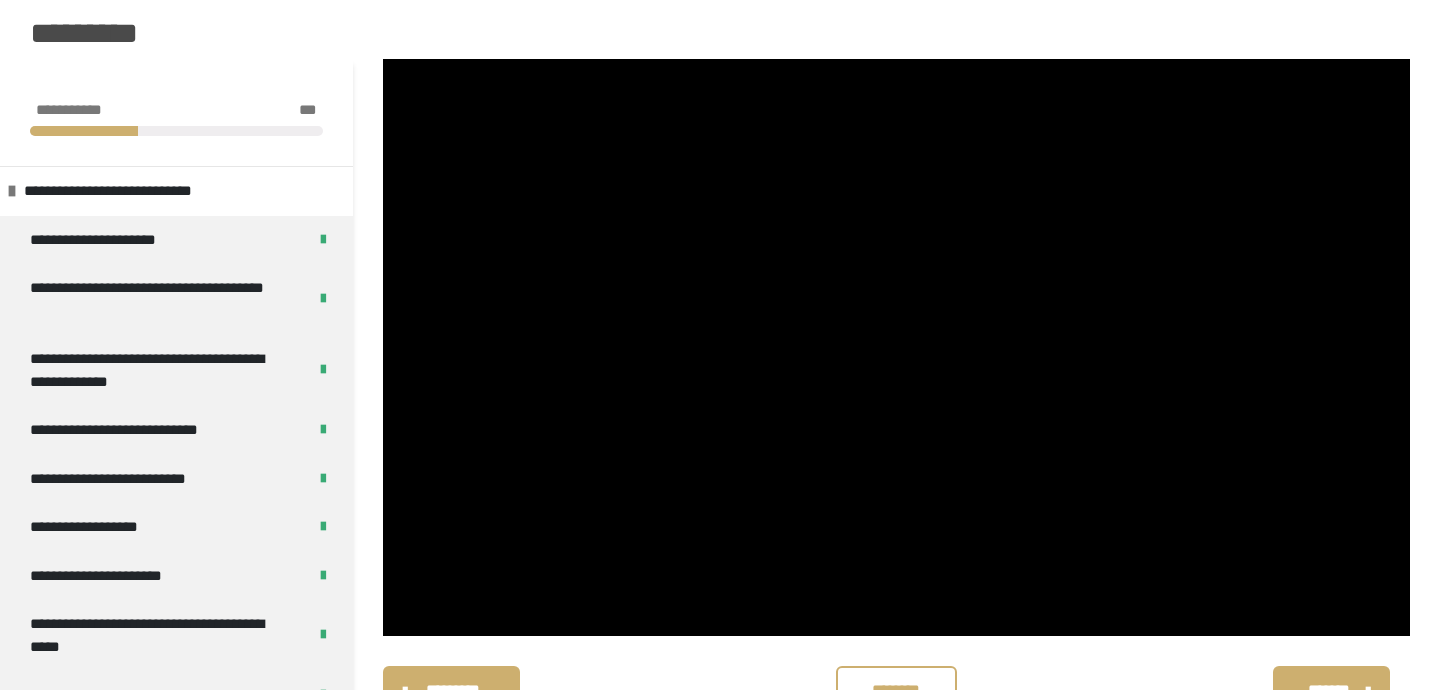 click on "*********" at bounding box center [720, -2] 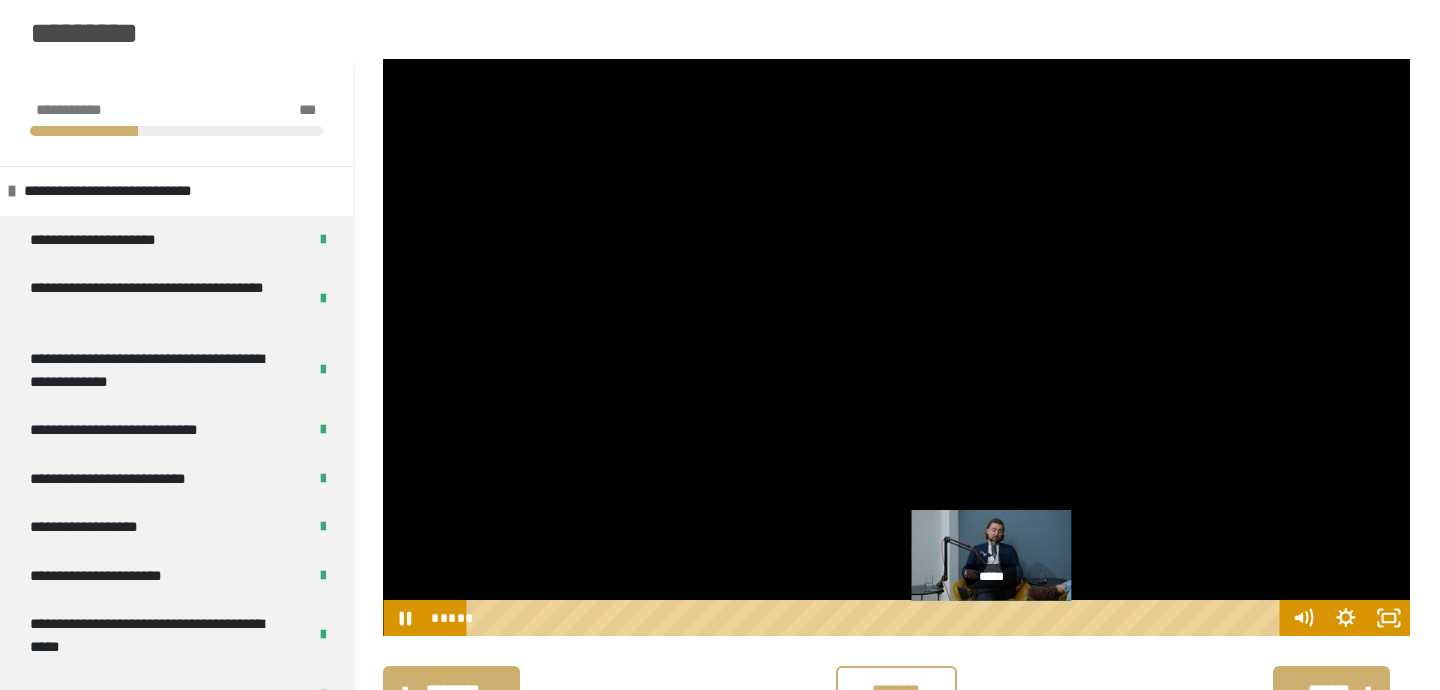 click on "*****" at bounding box center [877, 618] 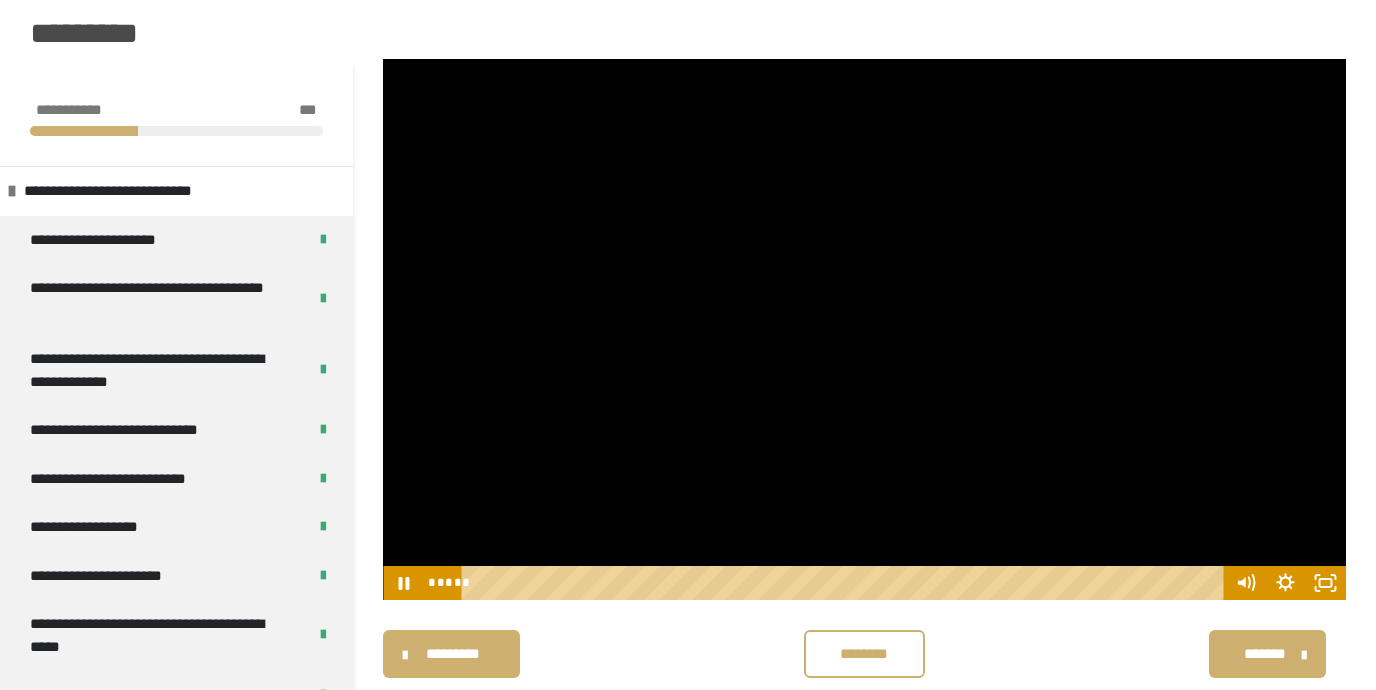 scroll, scrollTop: 253, scrollLeft: 0, axis: vertical 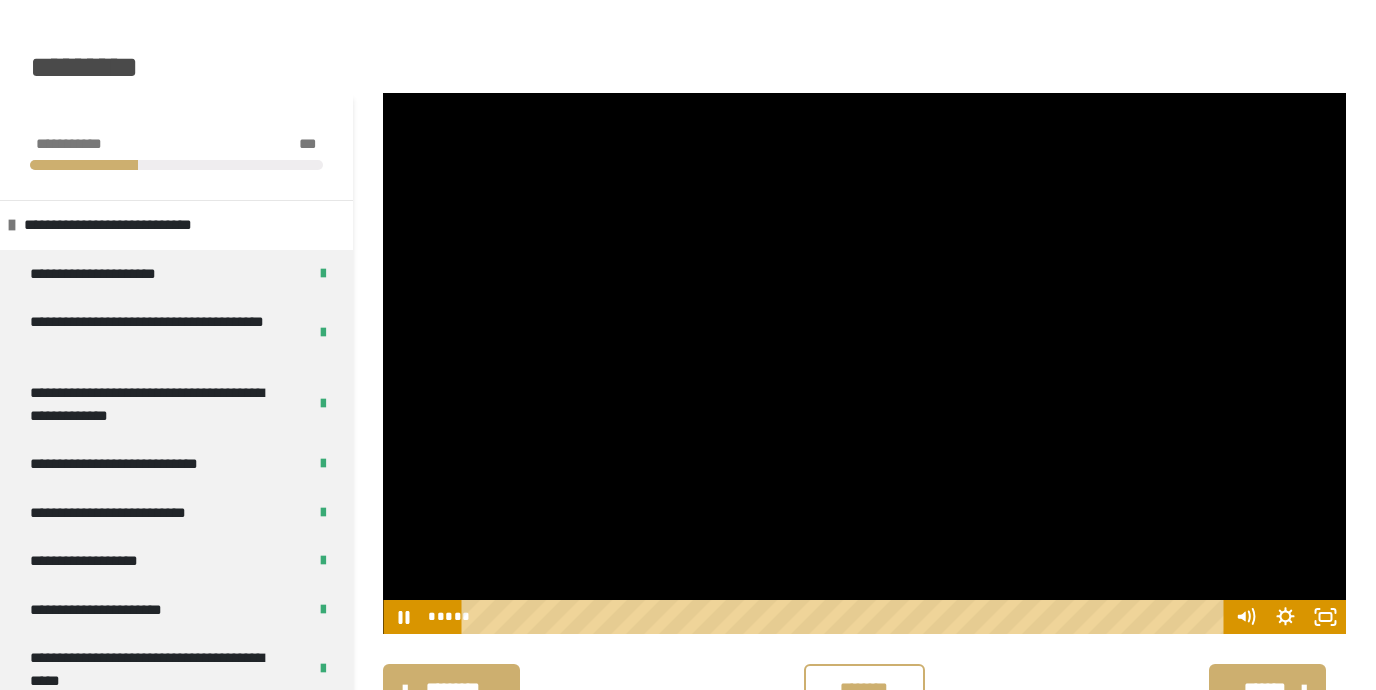 click on "********* ******** *******" at bounding box center (864, 688) 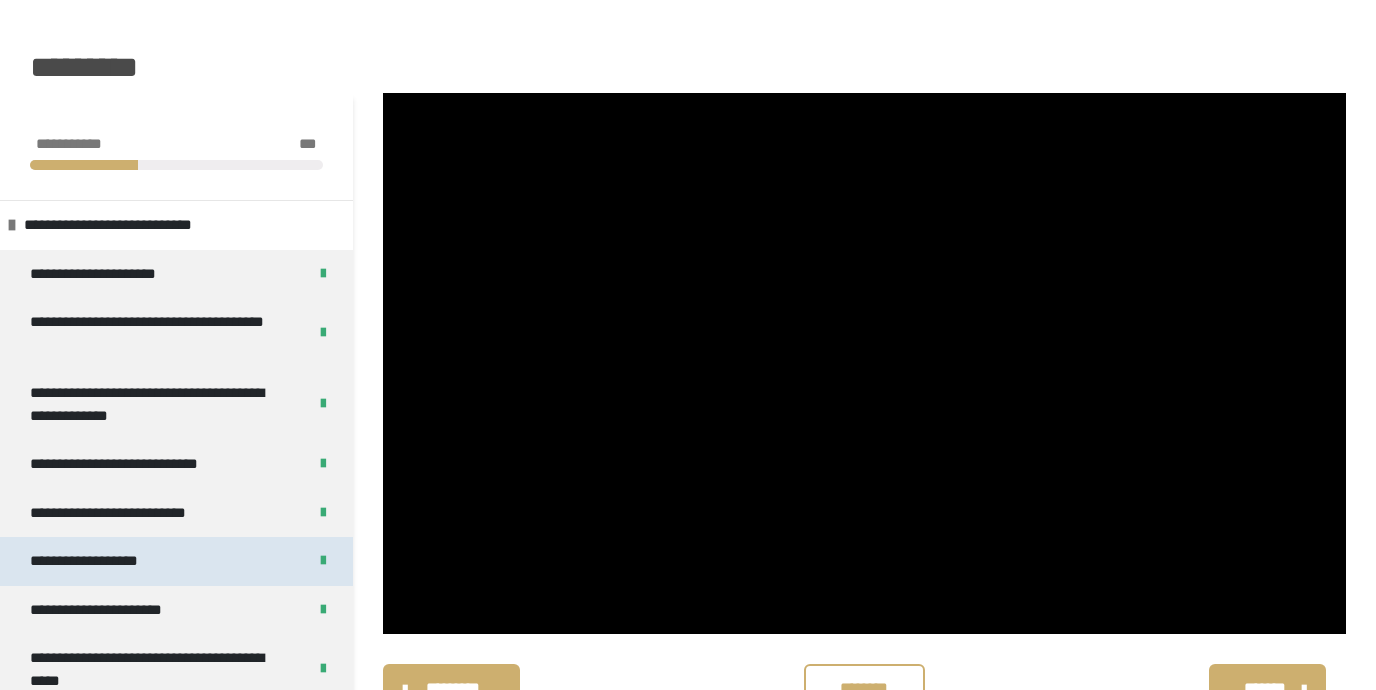 scroll, scrollTop: 253, scrollLeft: 0, axis: vertical 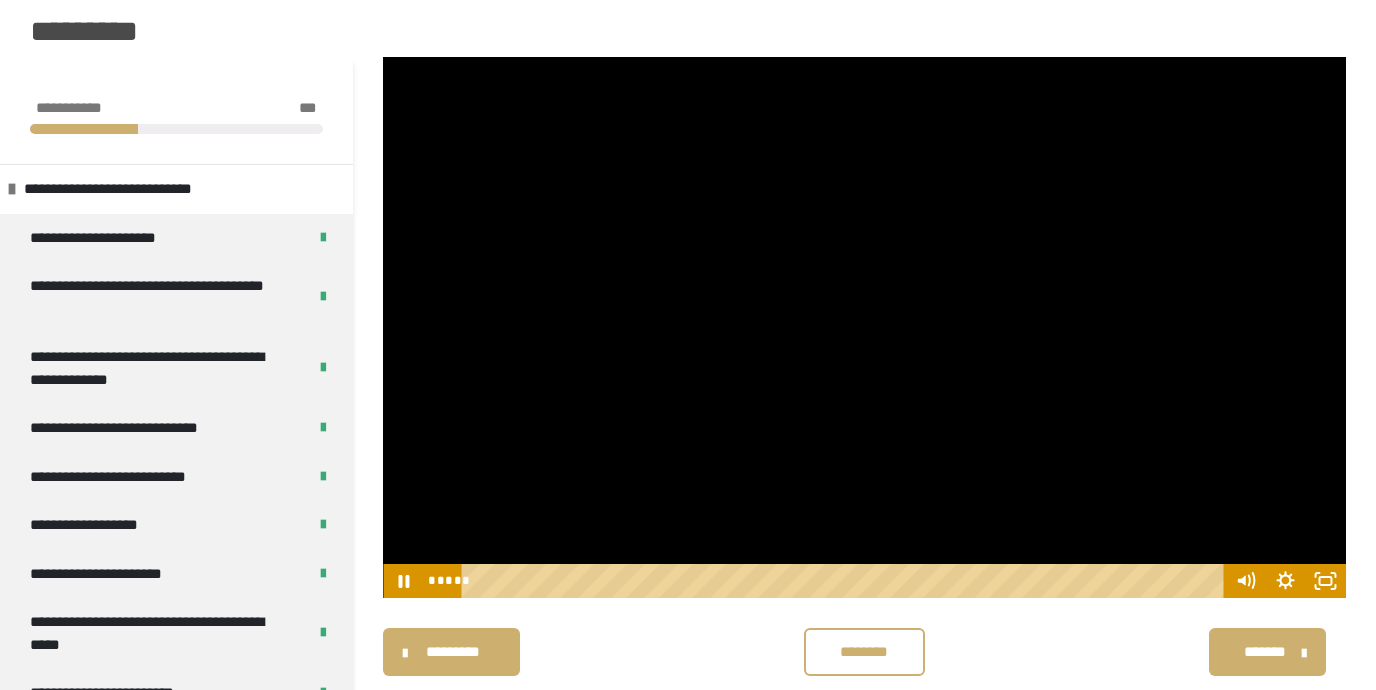 click at bounding box center (864, 328) 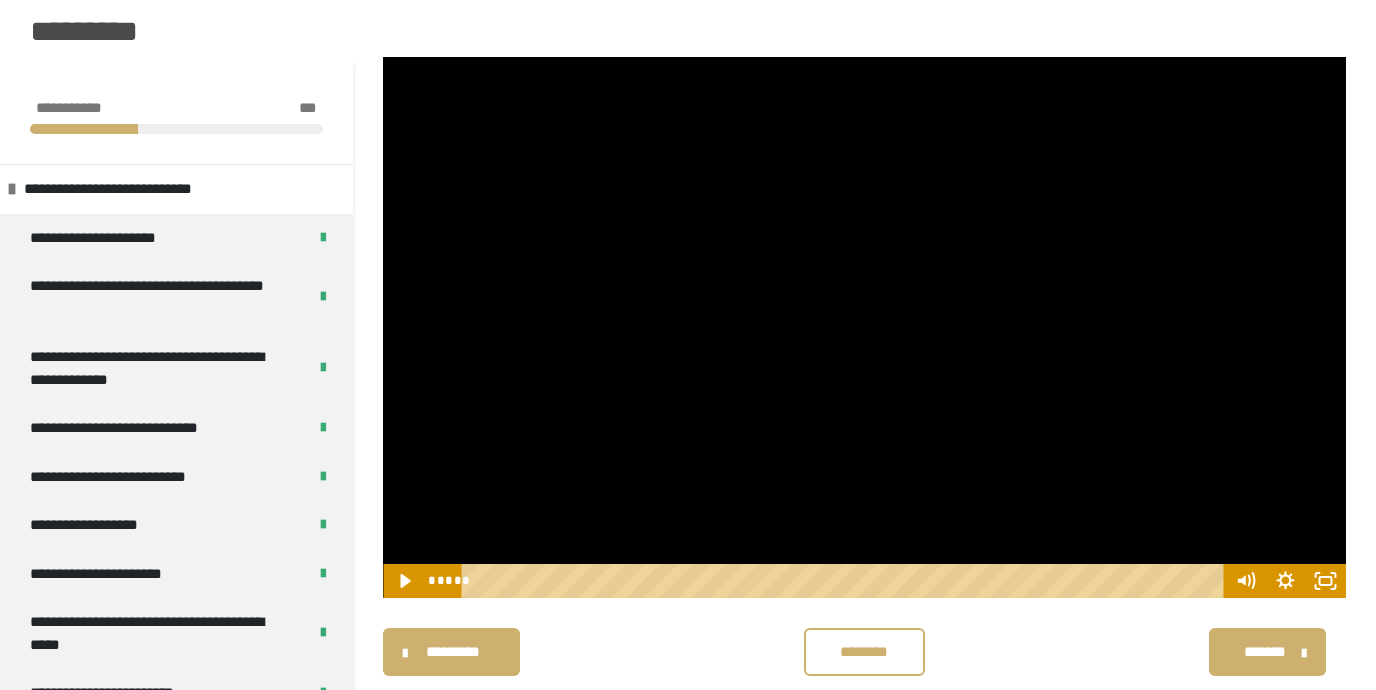 click at bounding box center [864, 328] 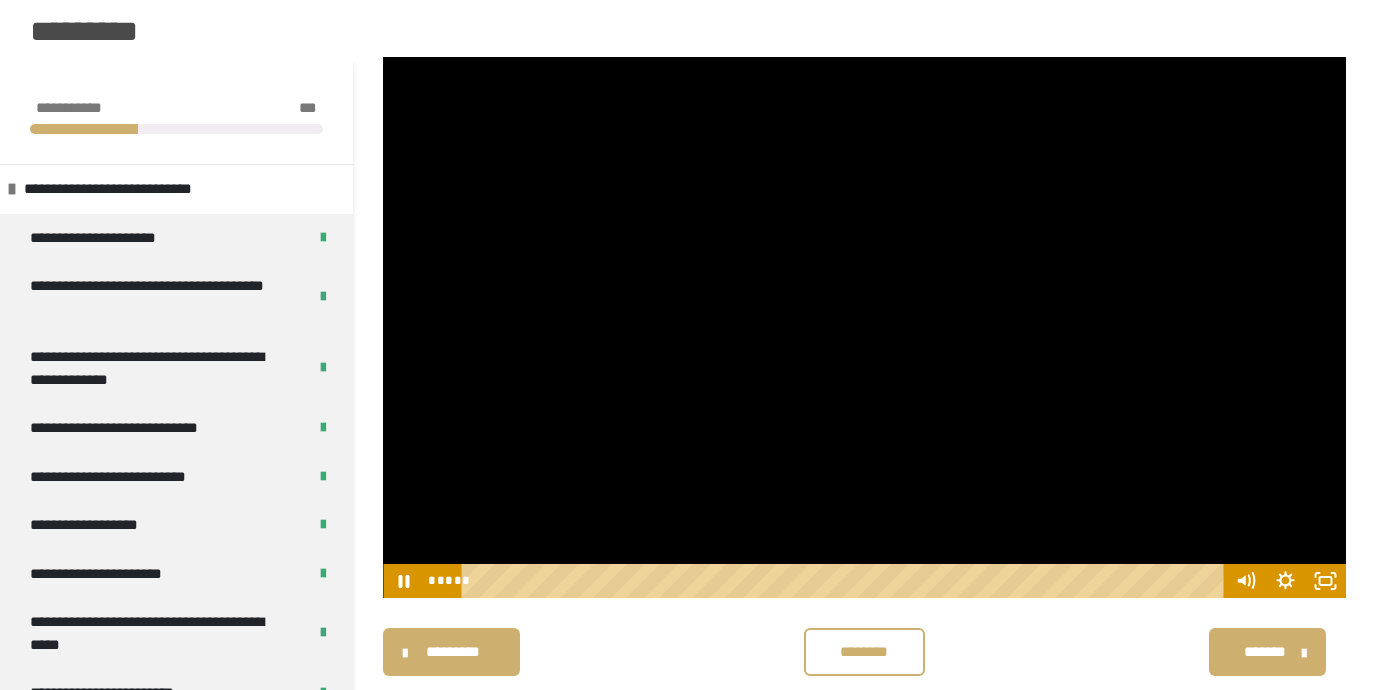 click at bounding box center (864, 328) 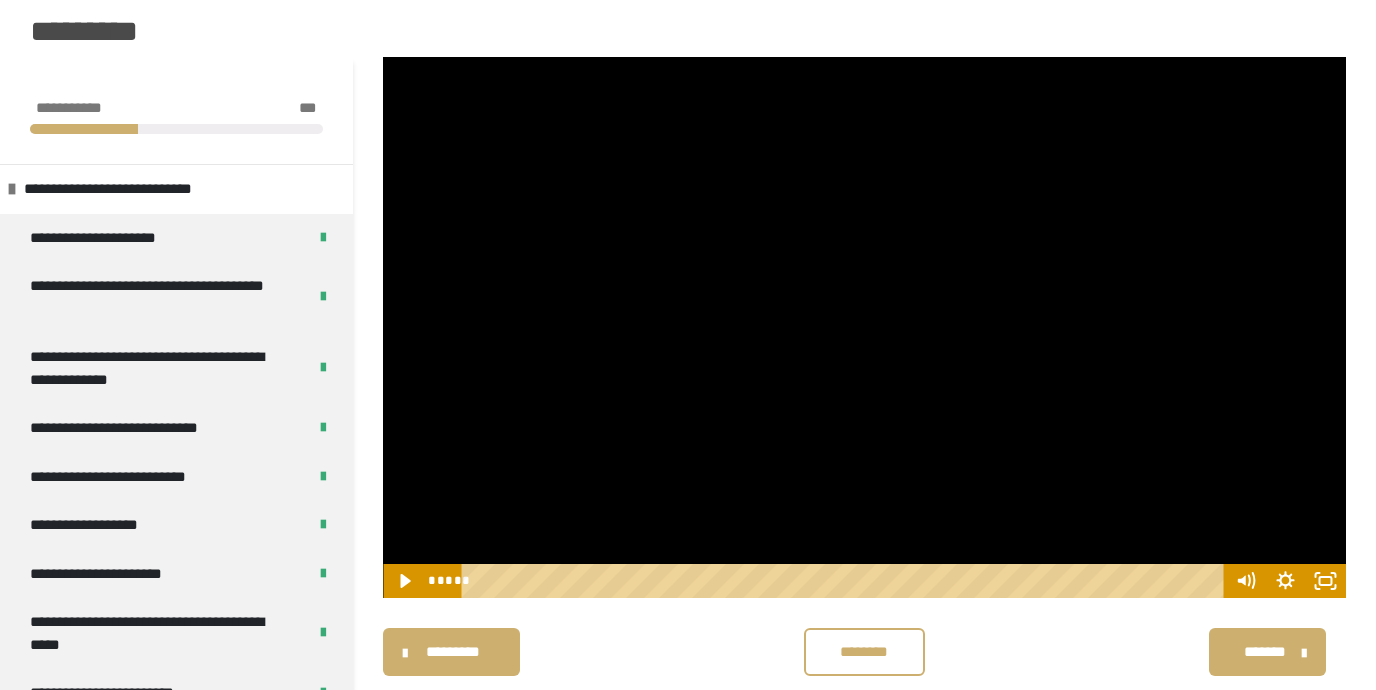 click at bounding box center [864, 328] 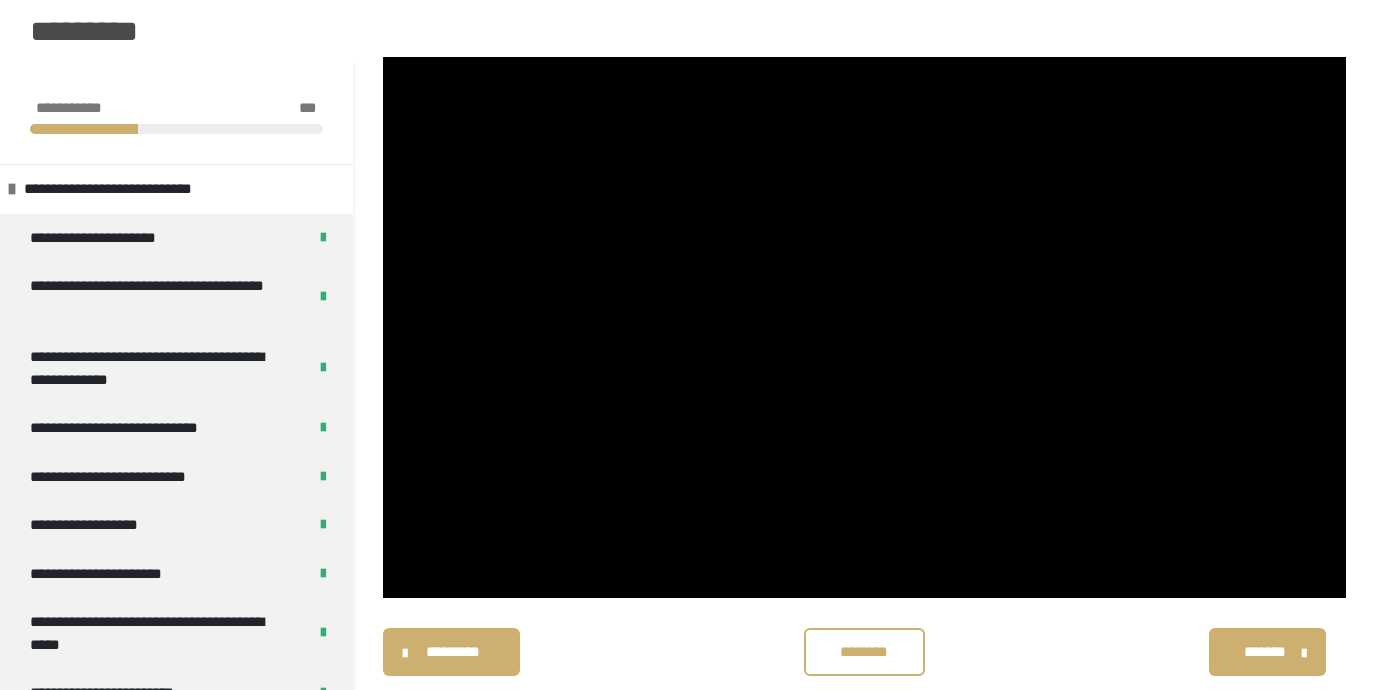 click on "********* ******** *******" at bounding box center (864, 652) 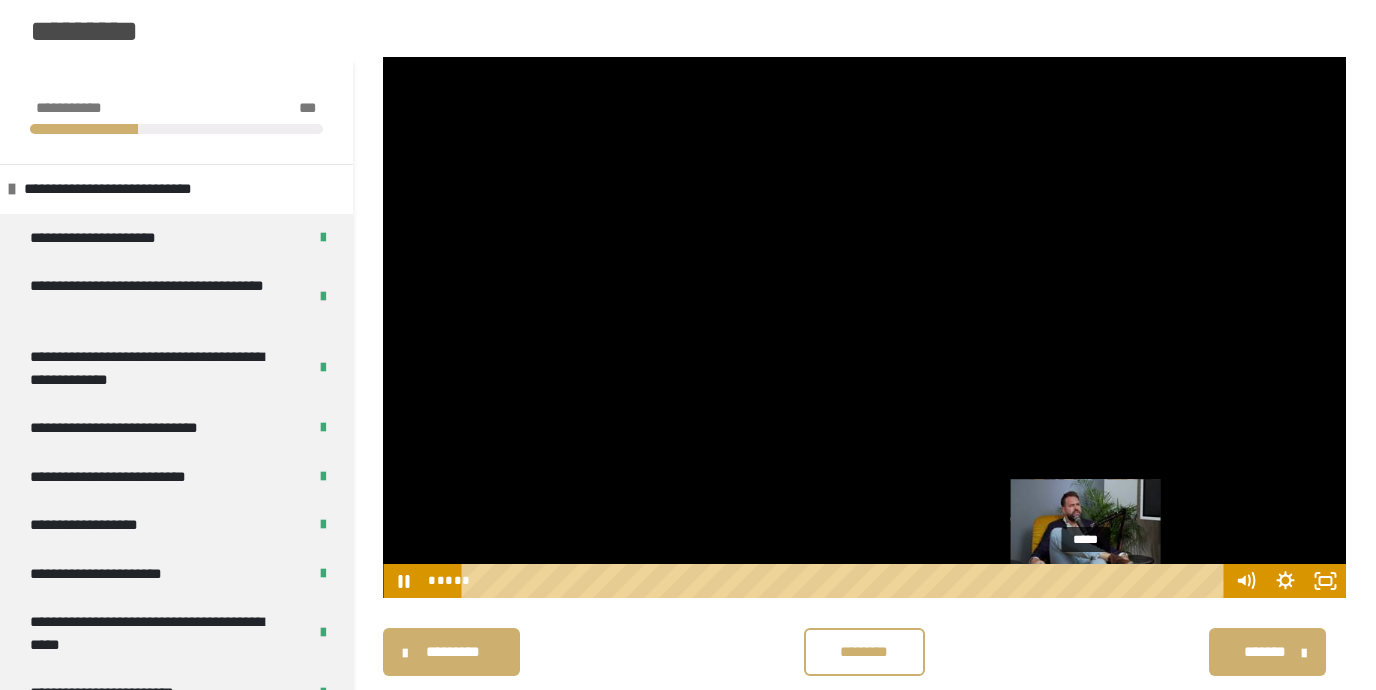 click at bounding box center [1085, 581] 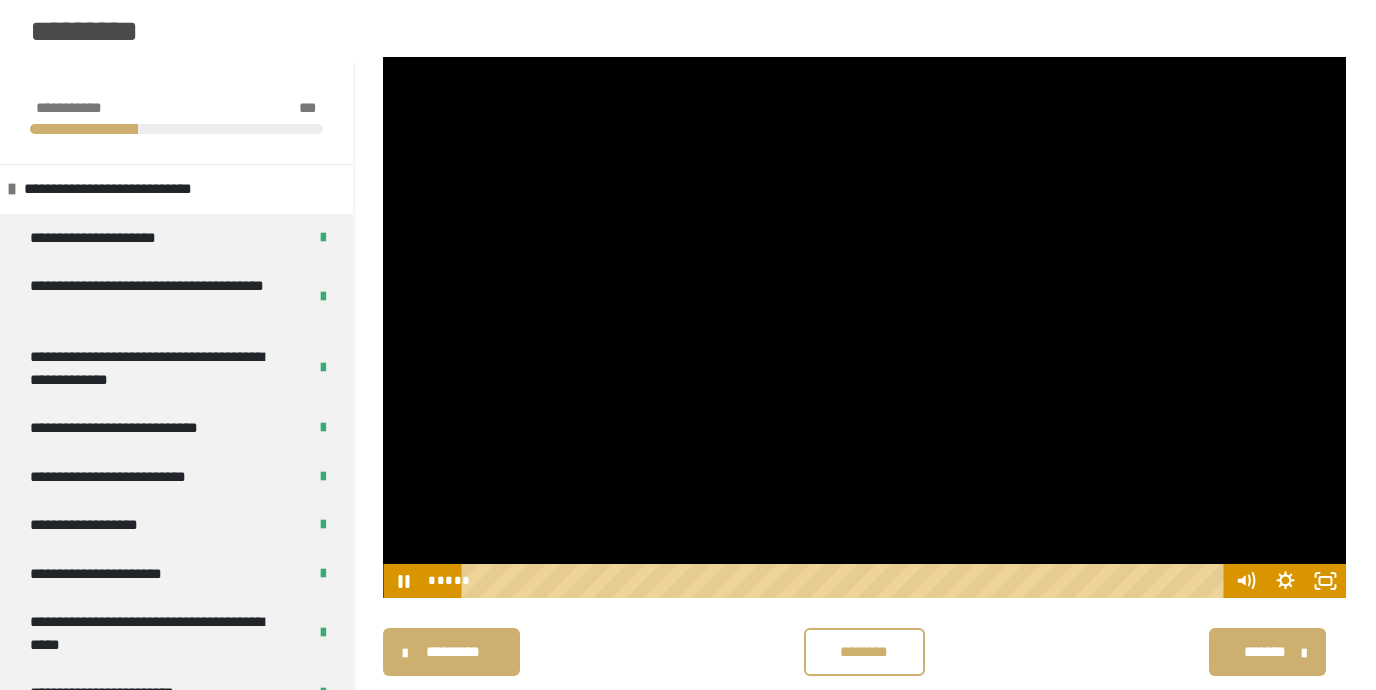 click on "********* ******** *******" at bounding box center (864, 652) 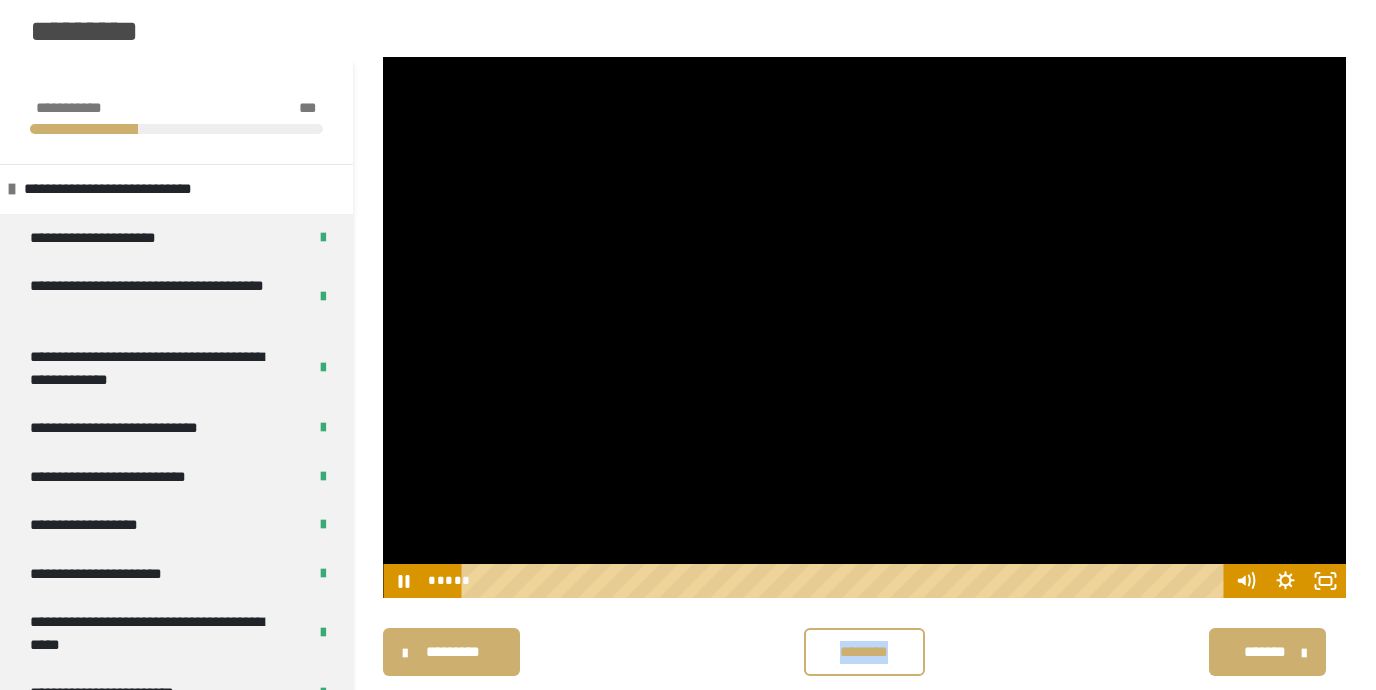 click on "********* ******** *******" at bounding box center [864, 652] 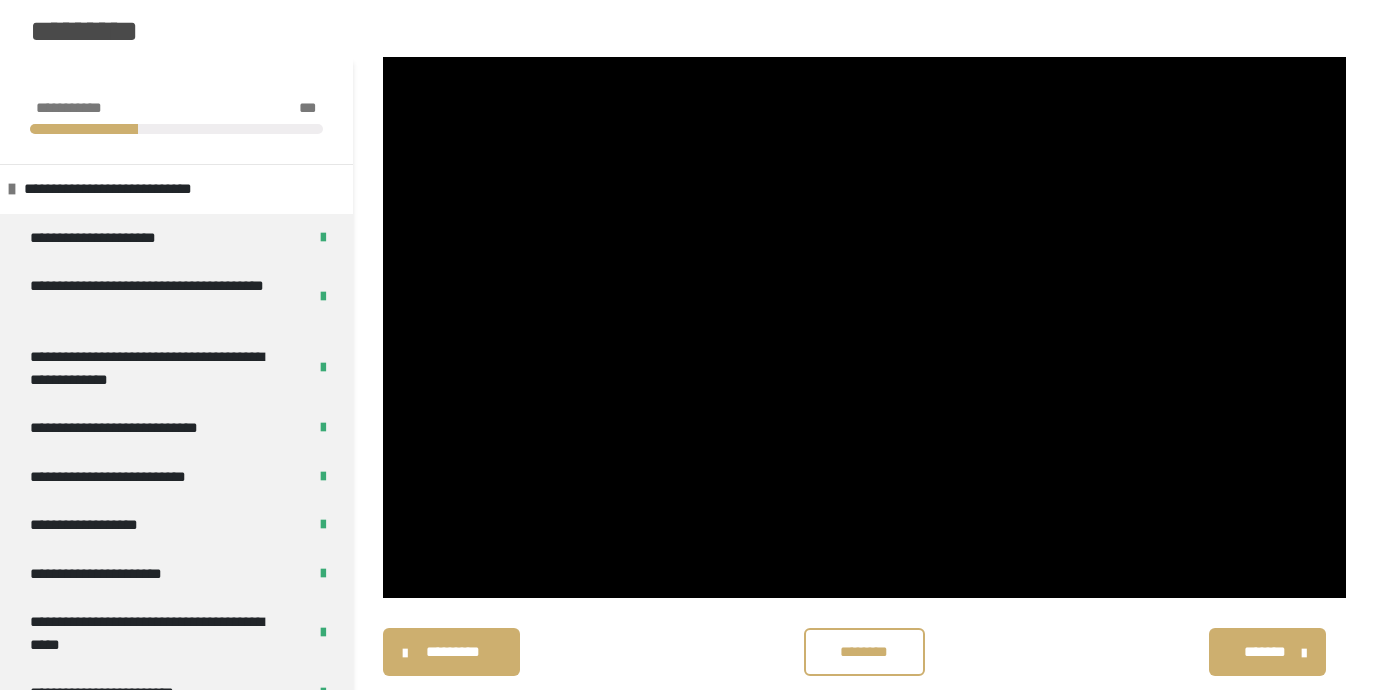 click on "********* ******** *******" at bounding box center (864, 652) 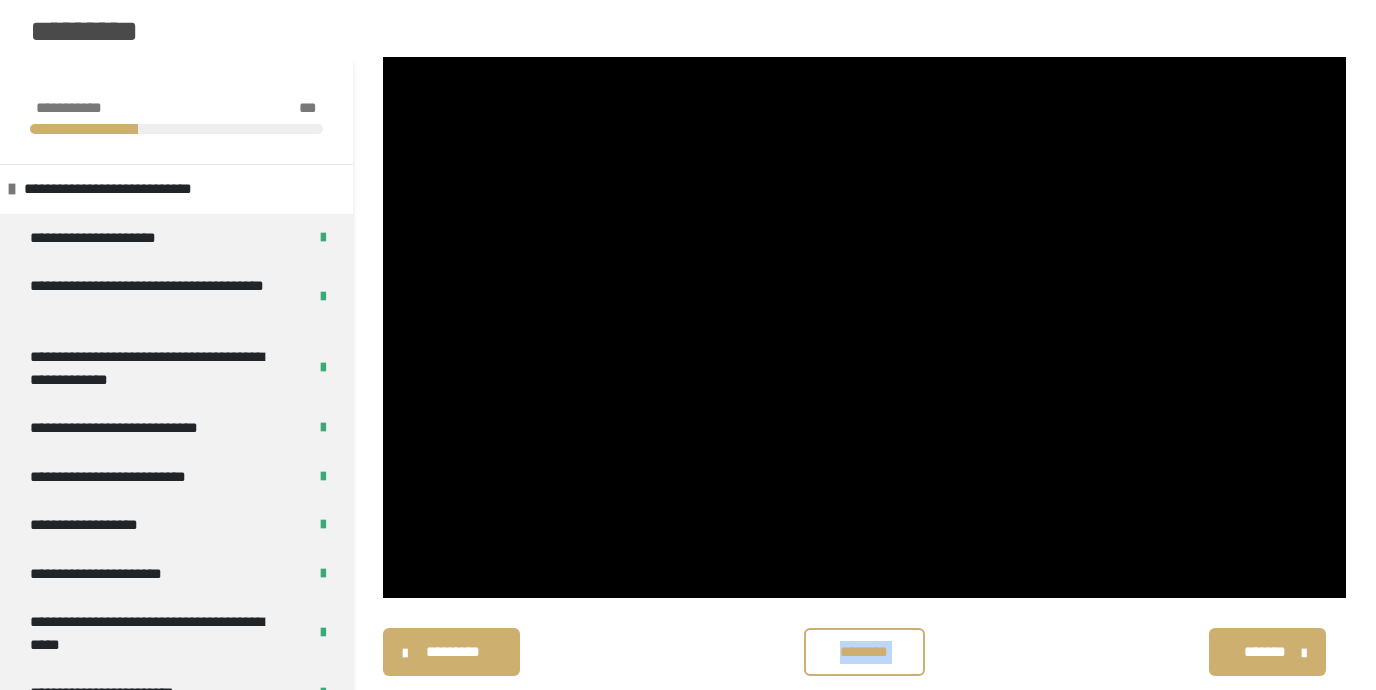 click on "********* ******** *******" at bounding box center [864, 652] 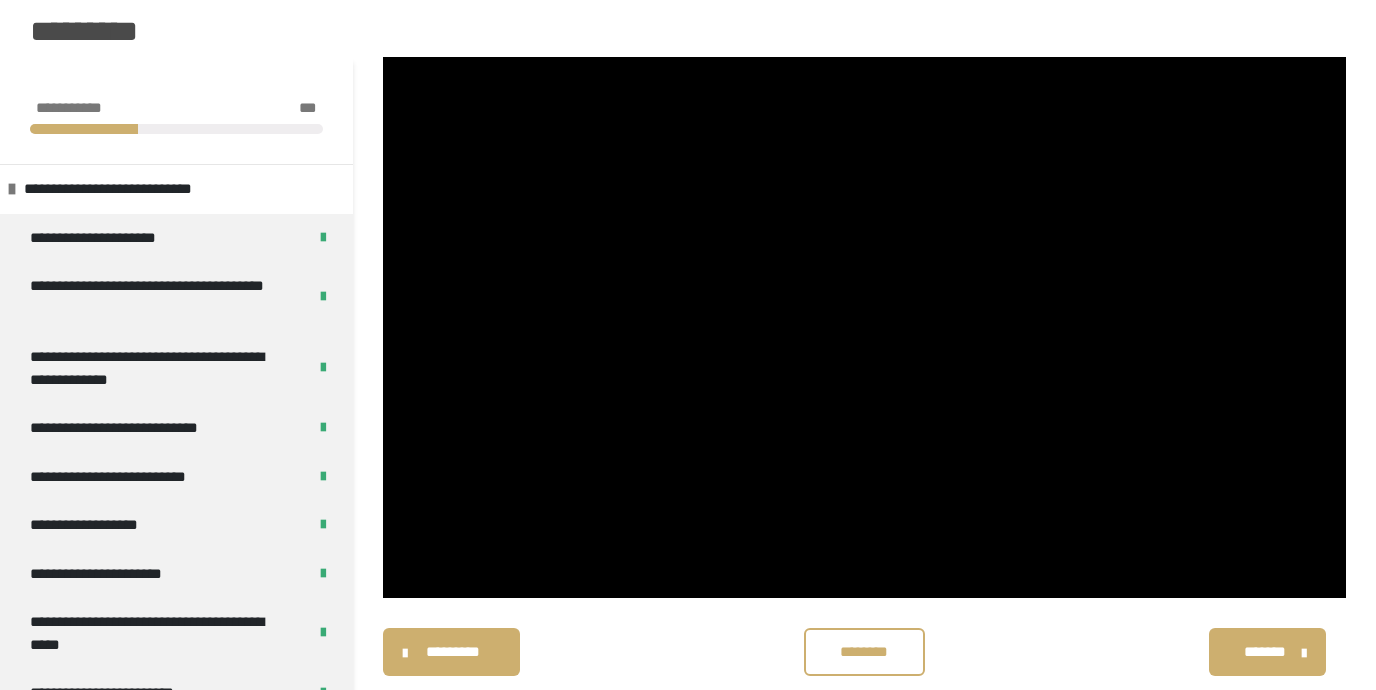 click on "********* ******** *******" at bounding box center (864, 652) 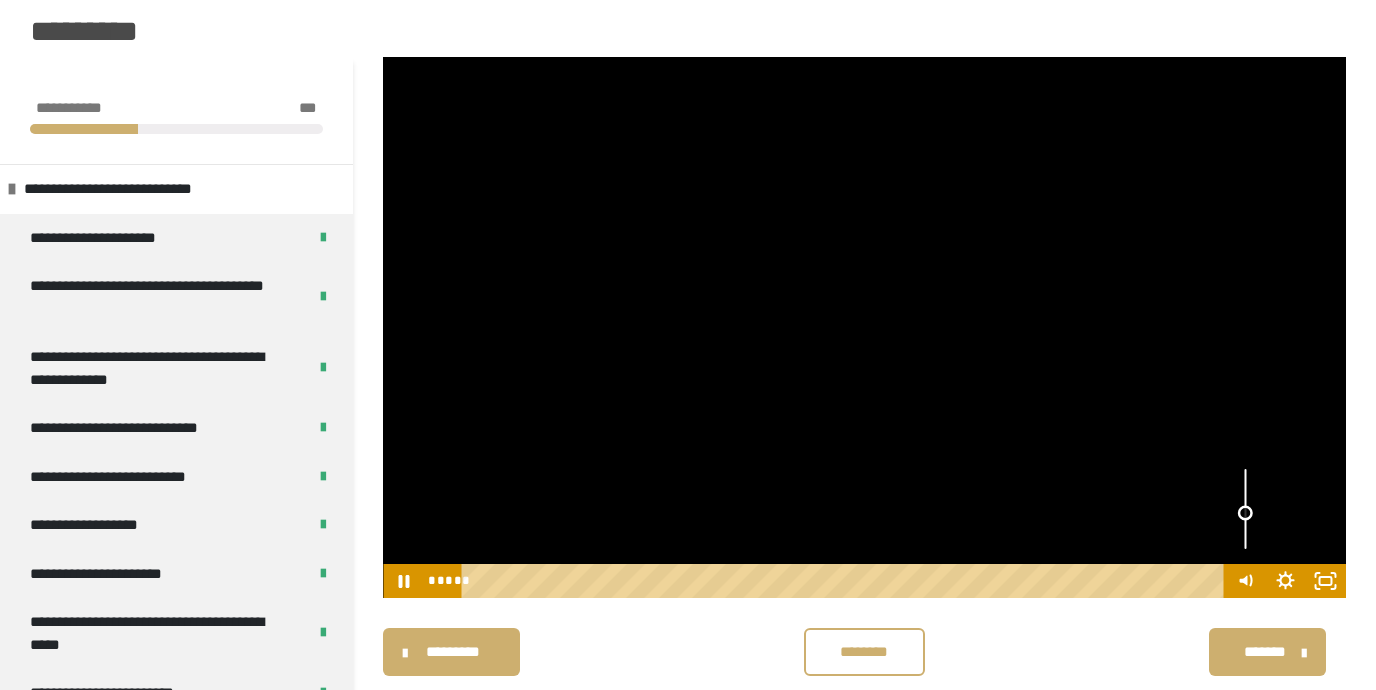 drag, startPoint x: 1246, startPoint y: 486, endPoint x: 1242, endPoint y: 515, distance: 29.274563 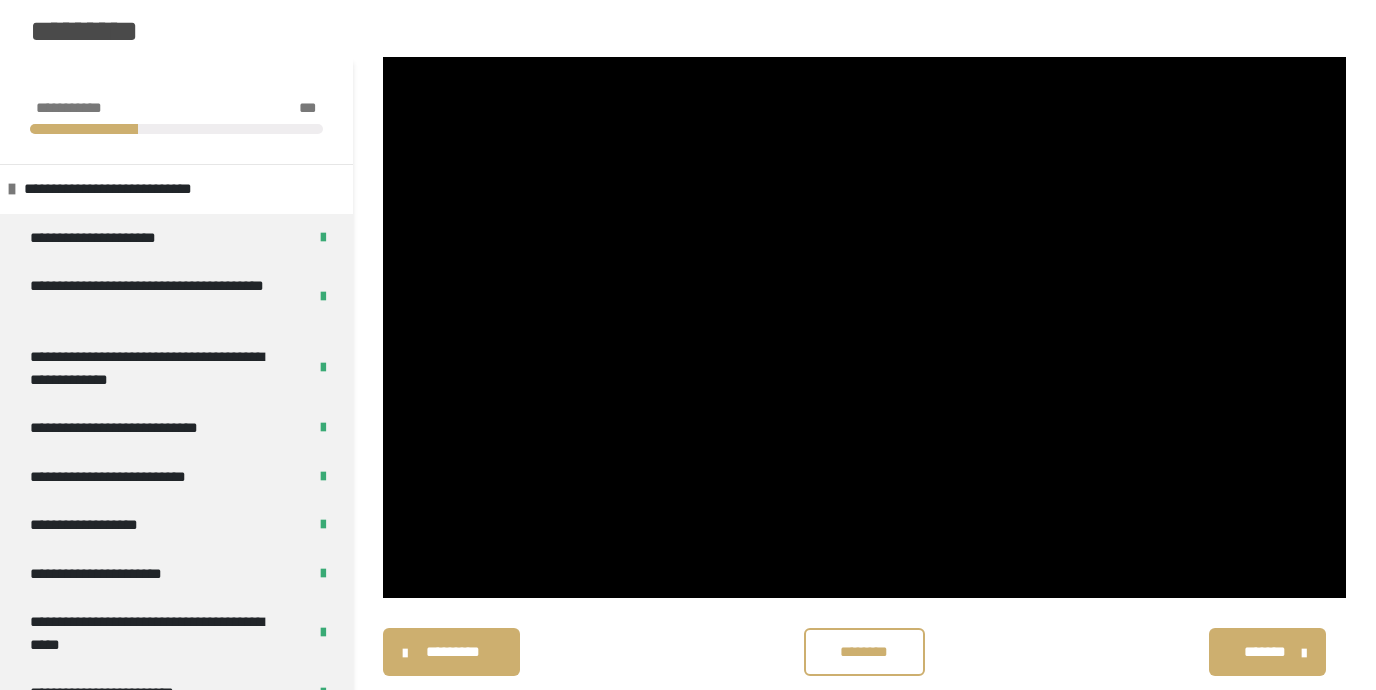 click on "********* ******** *******" at bounding box center (864, 652) 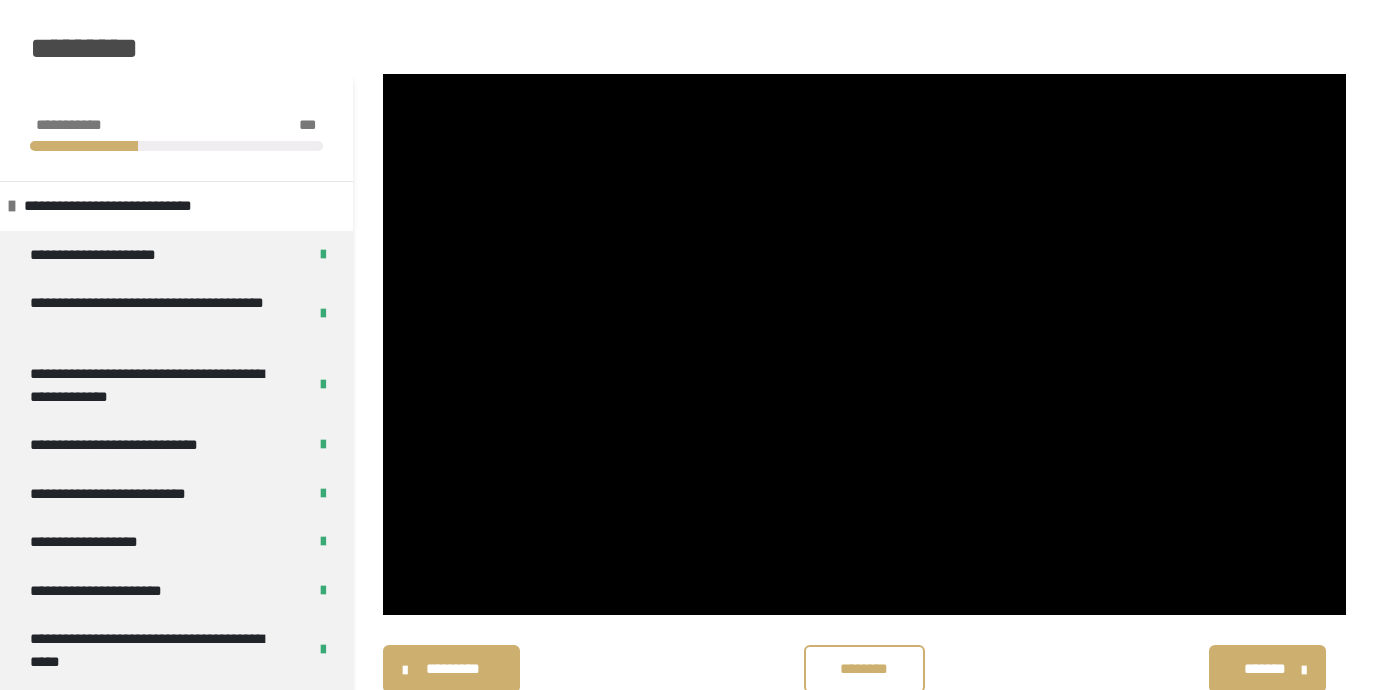 scroll, scrollTop: 149, scrollLeft: 0, axis: vertical 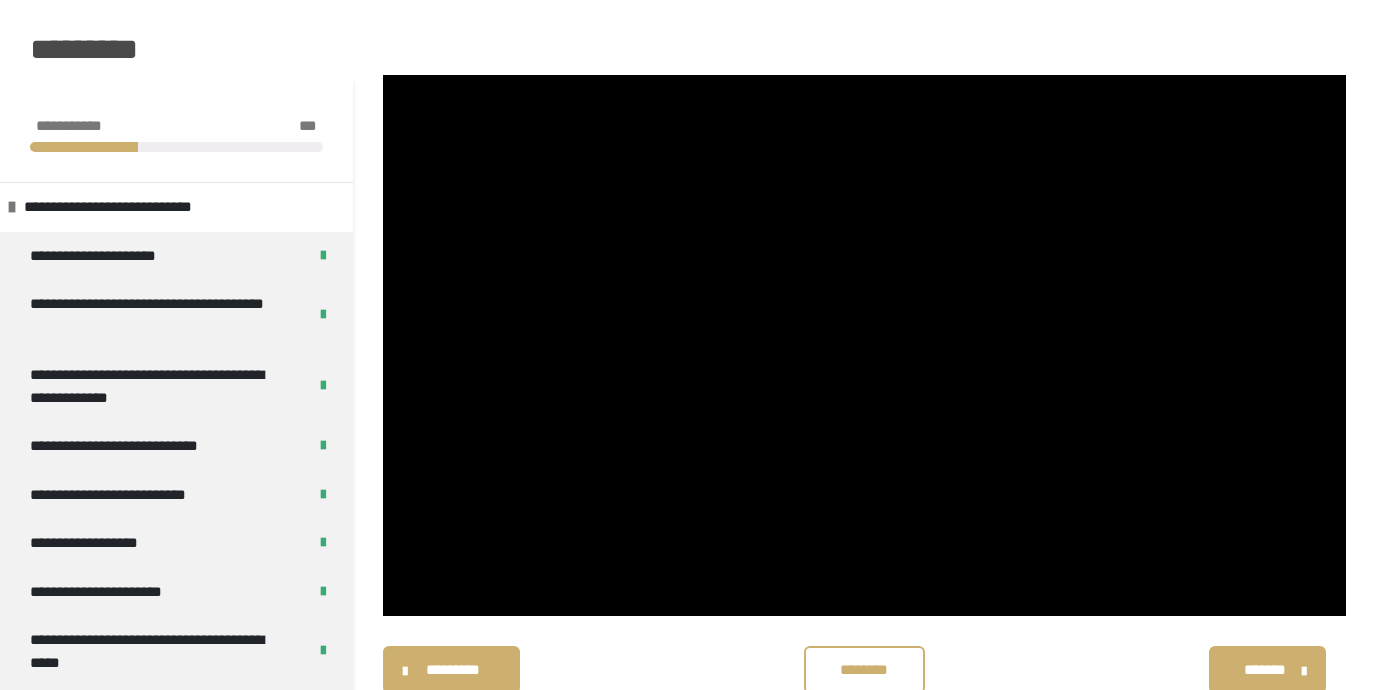 click on "*********" at bounding box center [688, 14] 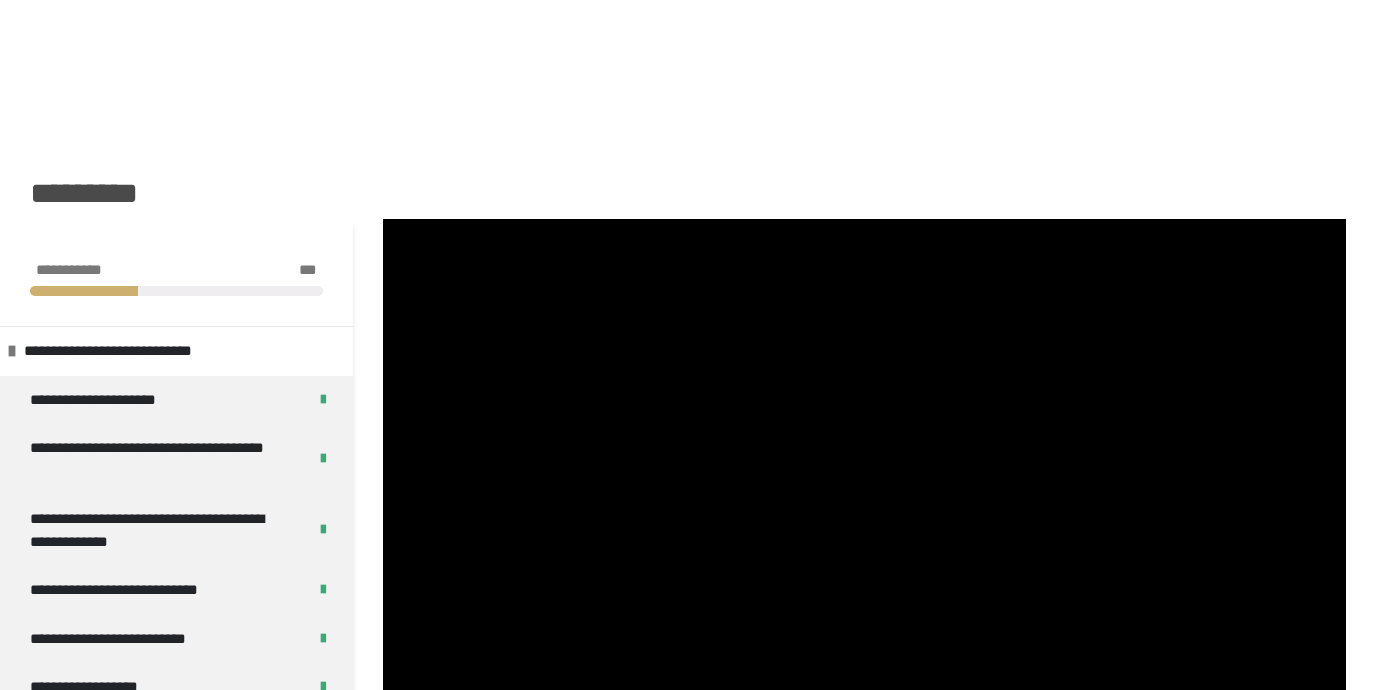 scroll, scrollTop: 0, scrollLeft: 0, axis: both 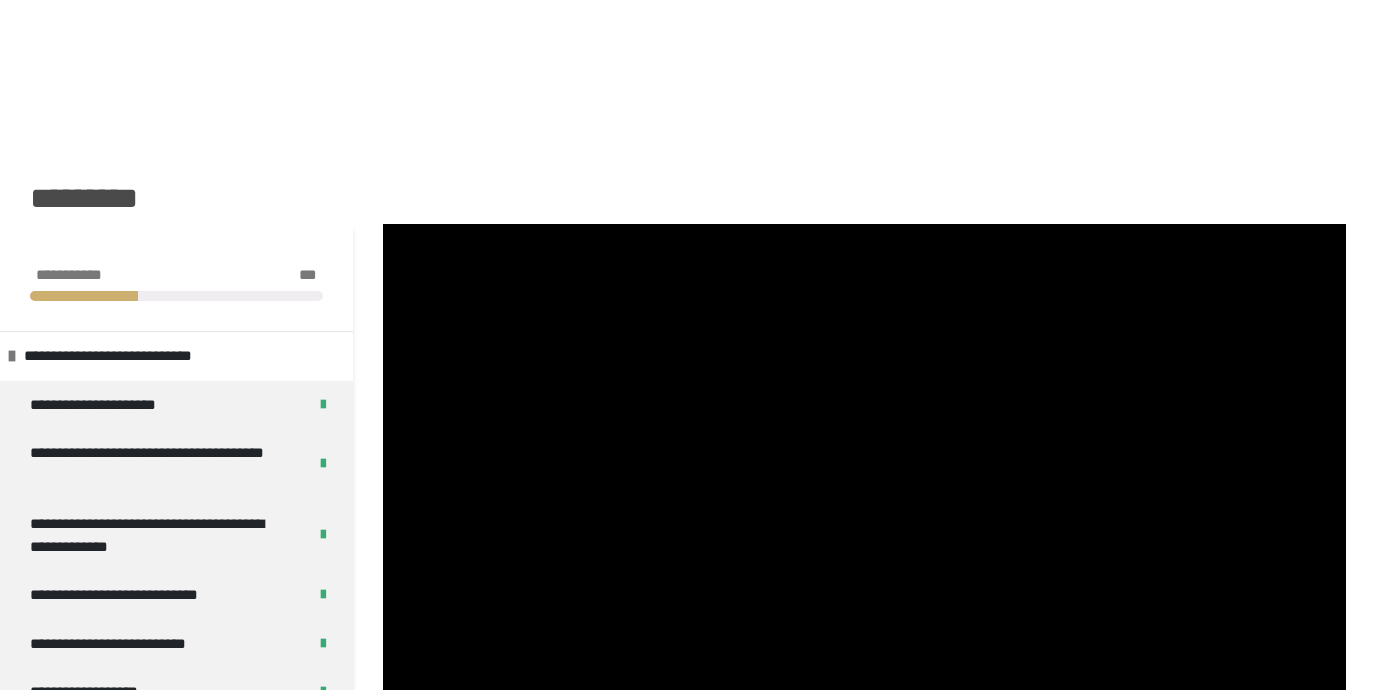 click on "*********" at bounding box center [688, 163] 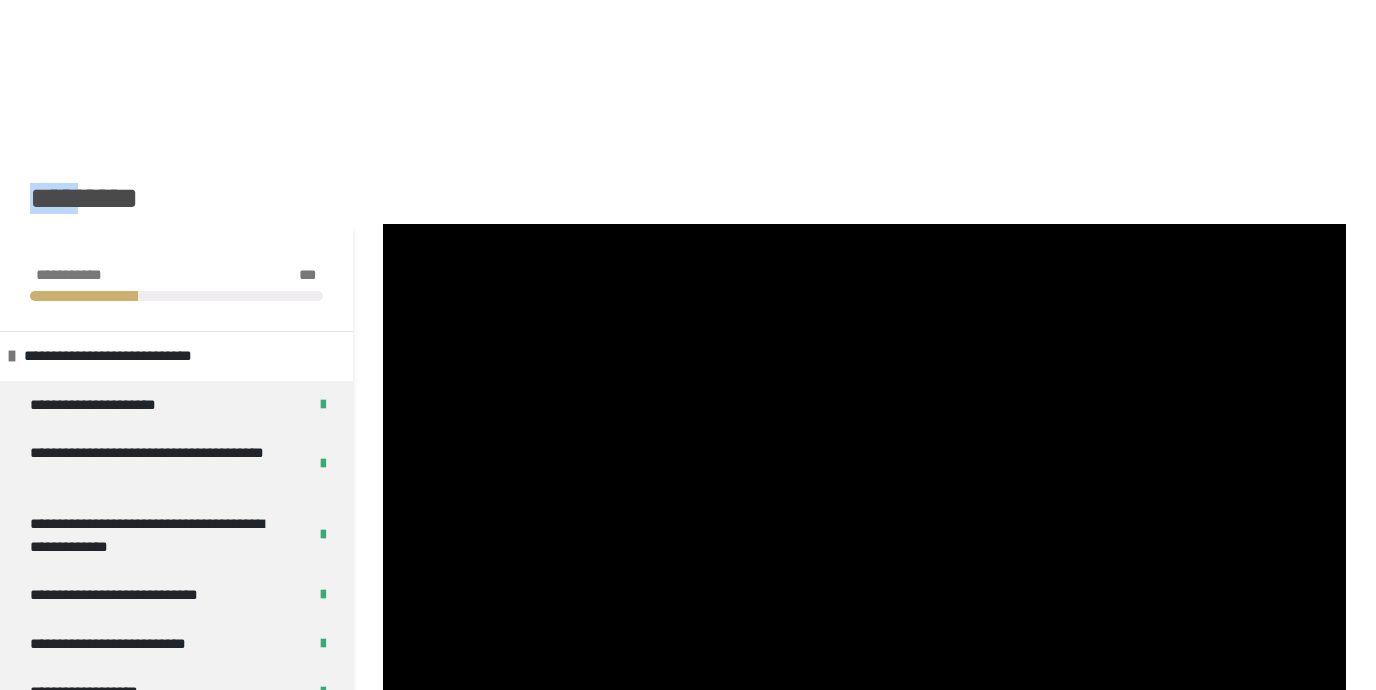 click on "*********" at bounding box center [688, 163] 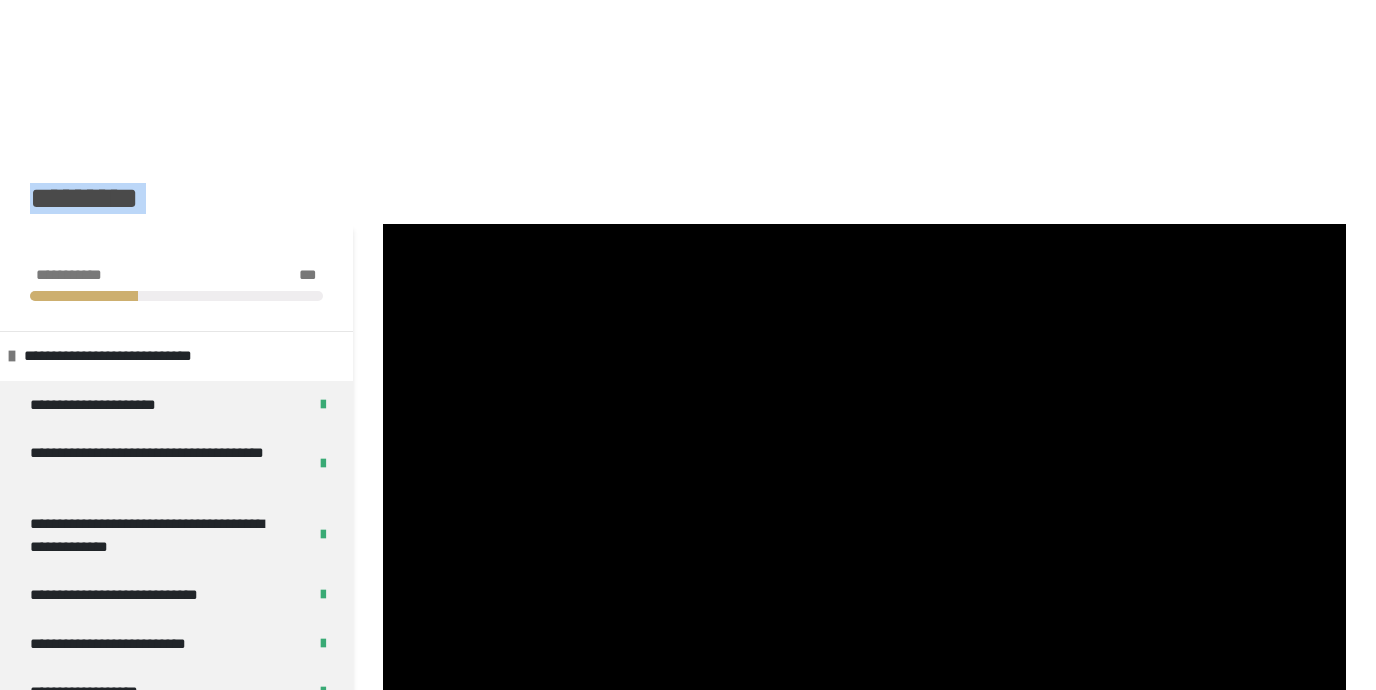 click on "*********" at bounding box center (688, 163) 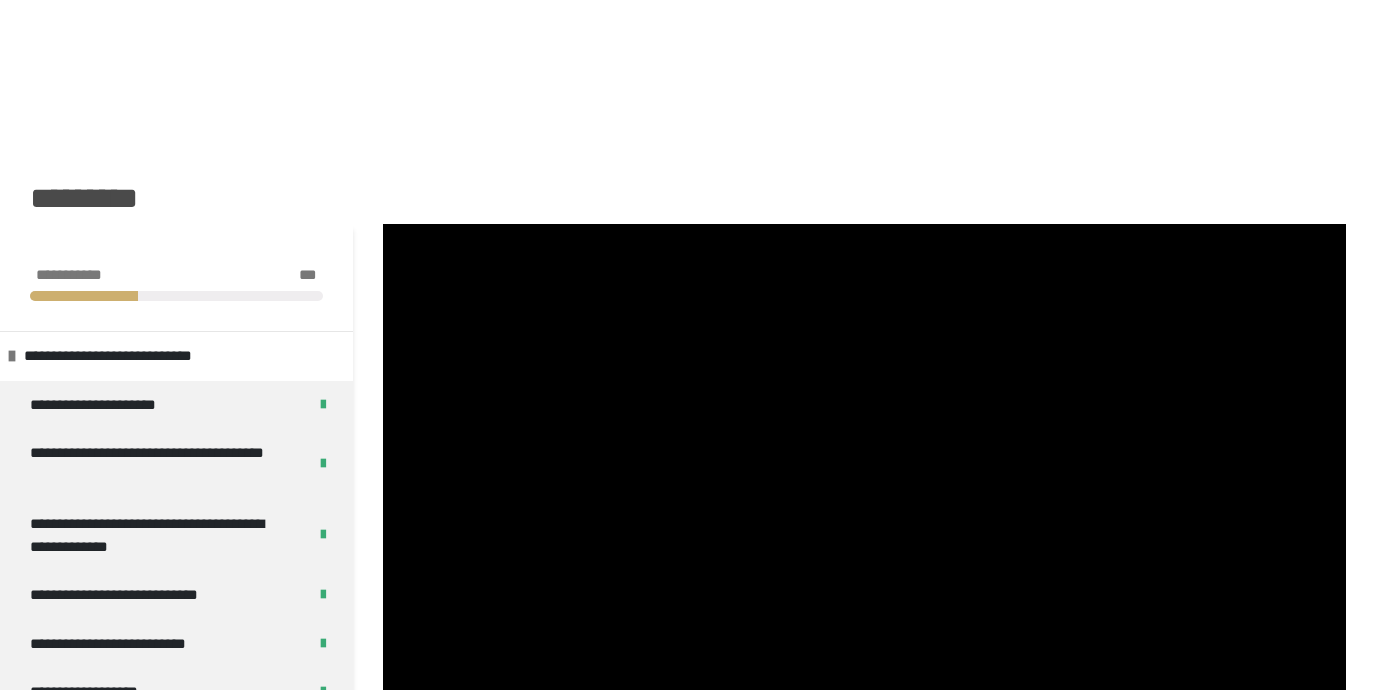 click on "*********" at bounding box center [688, 163] 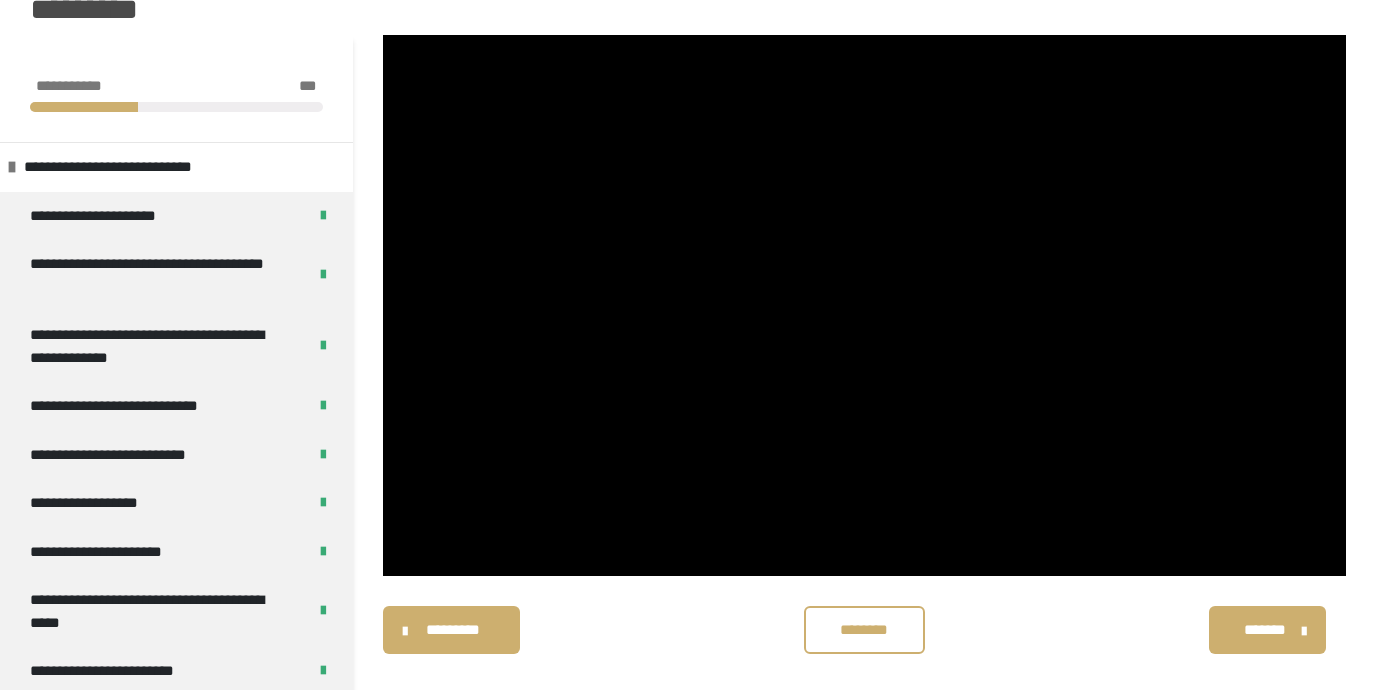scroll, scrollTop: 190, scrollLeft: 0, axis: vertical 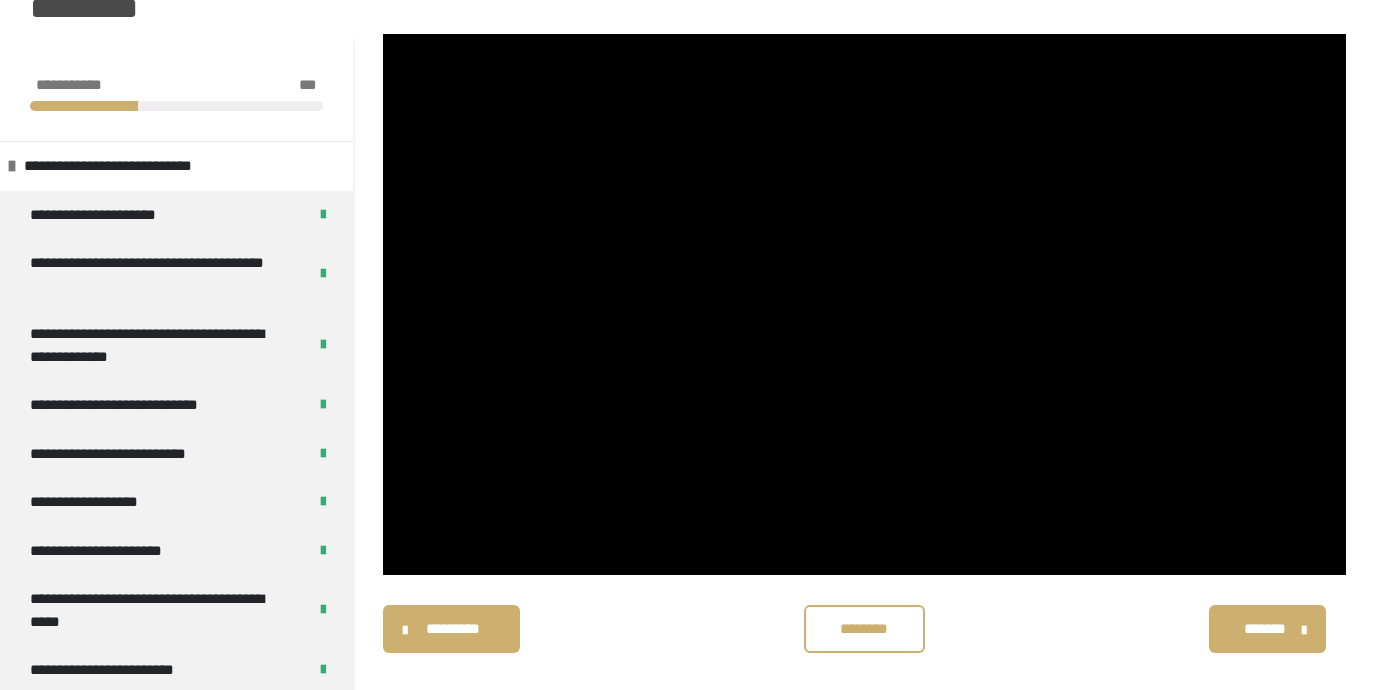 click on "********* ******** *******" at bounding box center [864, 629] 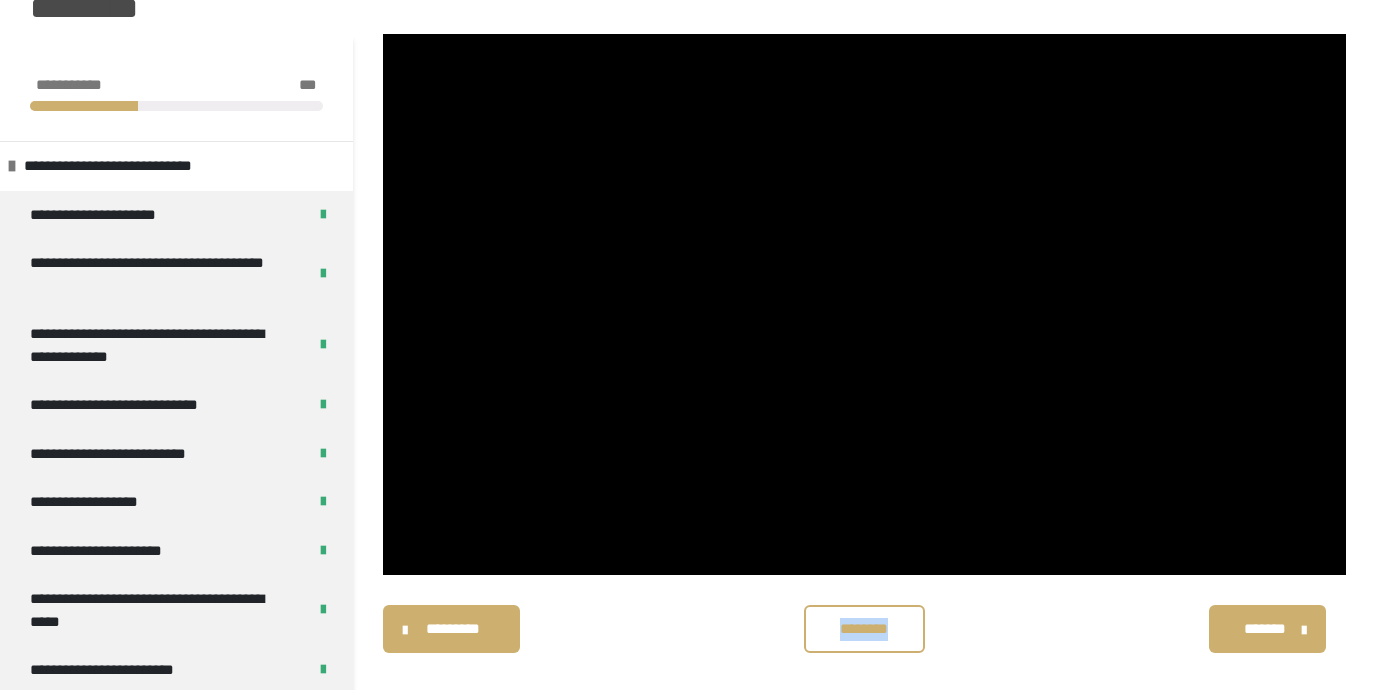 click on "********* ******** *******" at bounding box center [864, 629] 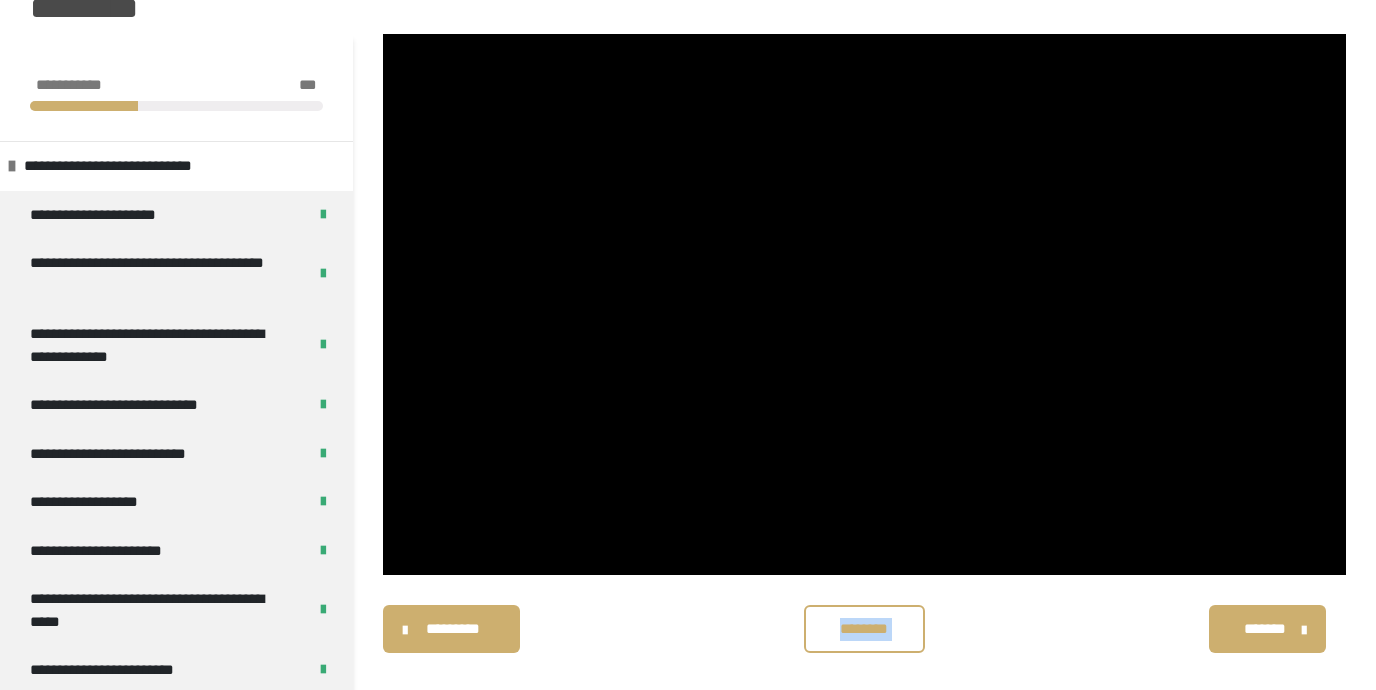 click on "********* ******** *******" at bounding box center [864, 629] 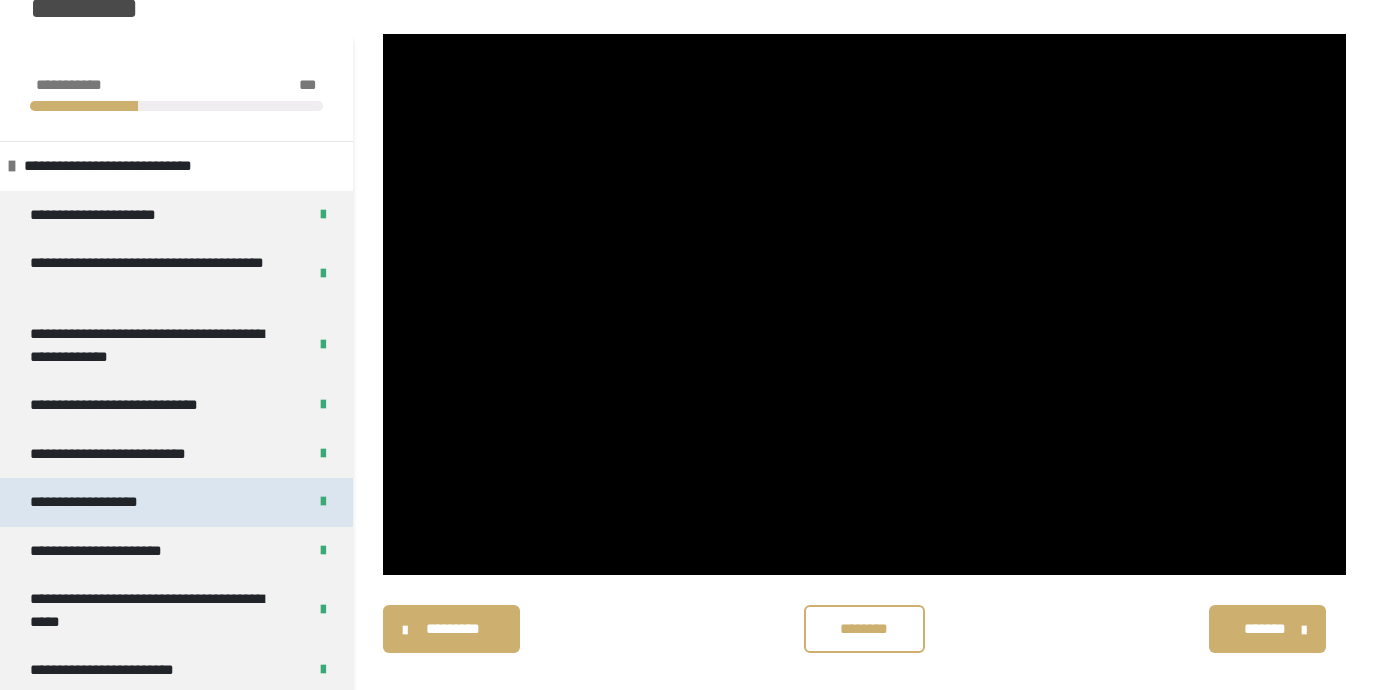 scroll, scrollTop: 253, scrollLeft: 0, axis: vertical 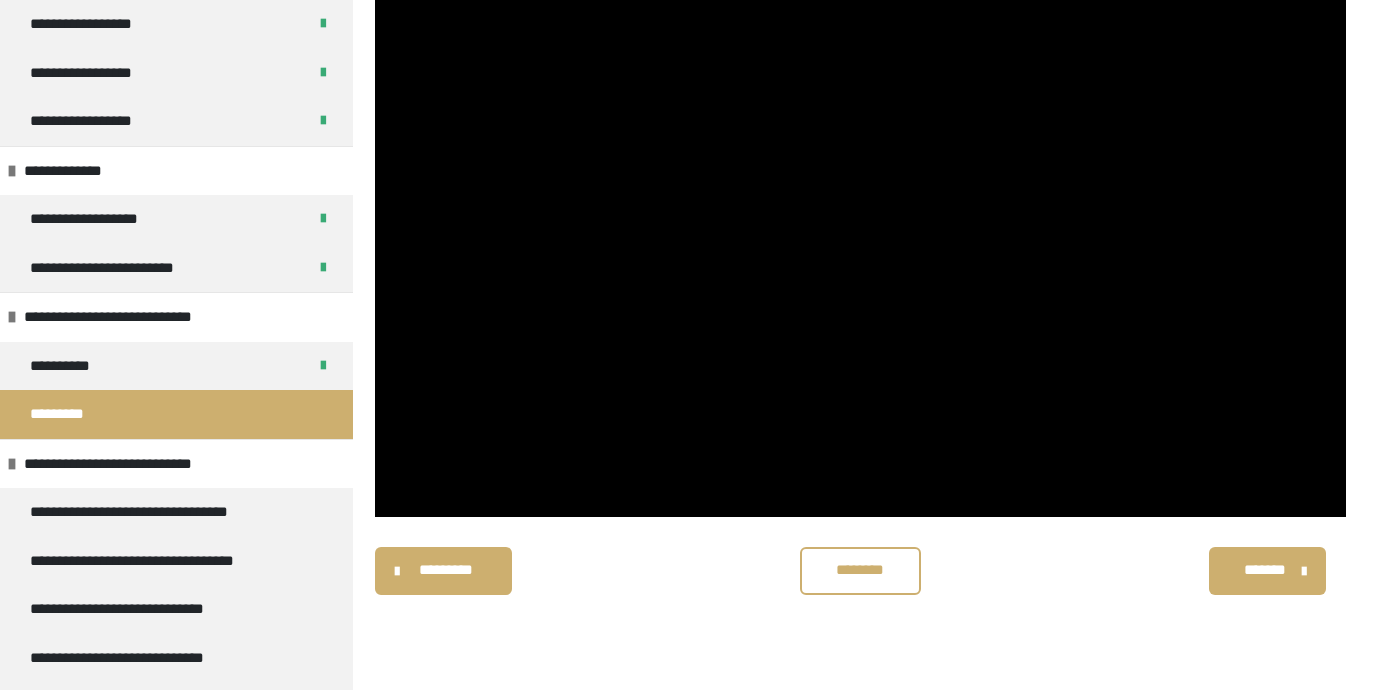 click on "********" at bounding box center (860, 570) 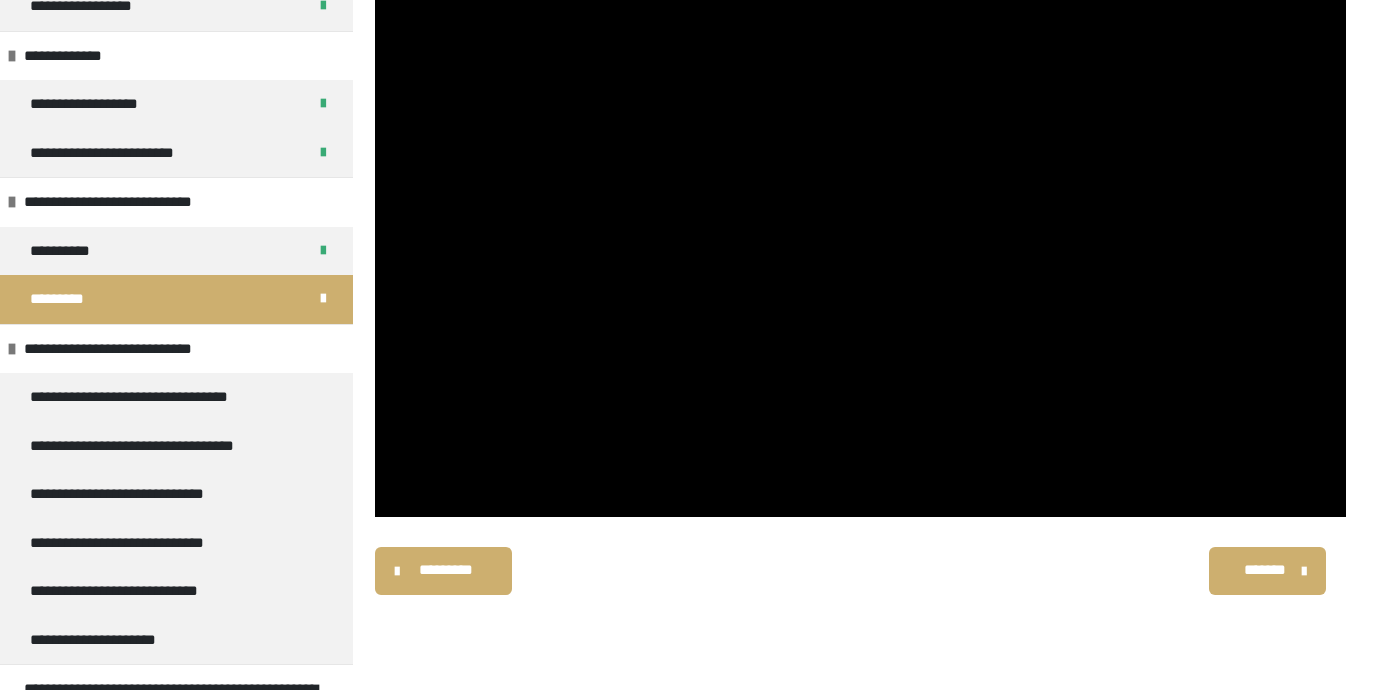 scroll, scrollTop: 783, scrollLeft: 0, axis: vertical 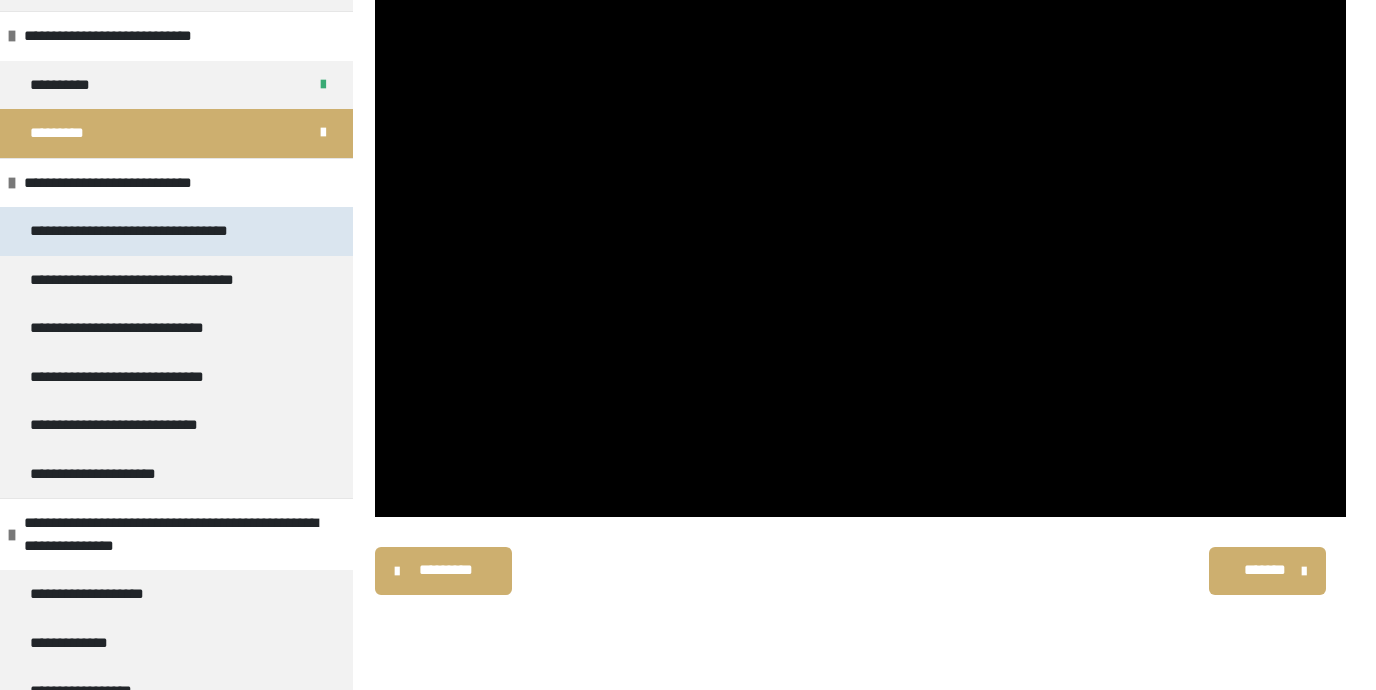 click on "**********" at bounding box center [154, 231] 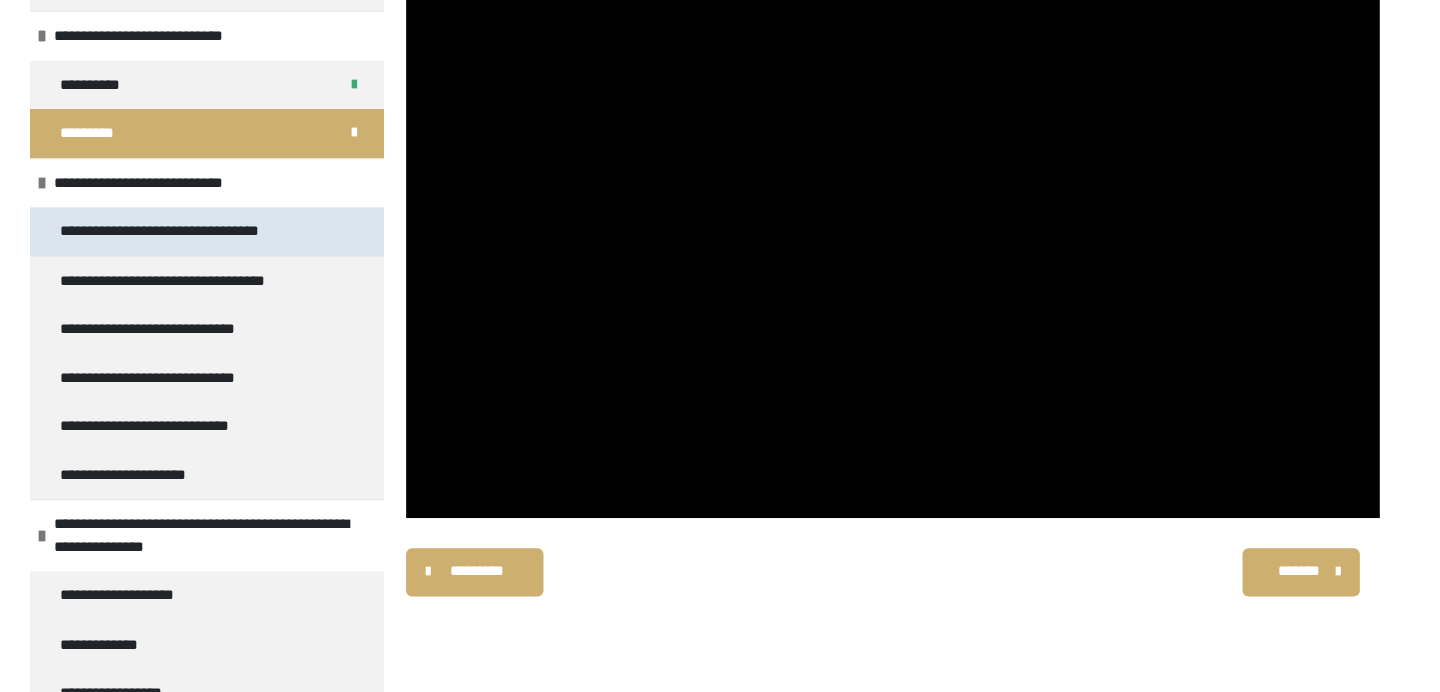 scroll, scrollTop: 234, scrollLeft: 0, axis: vertical 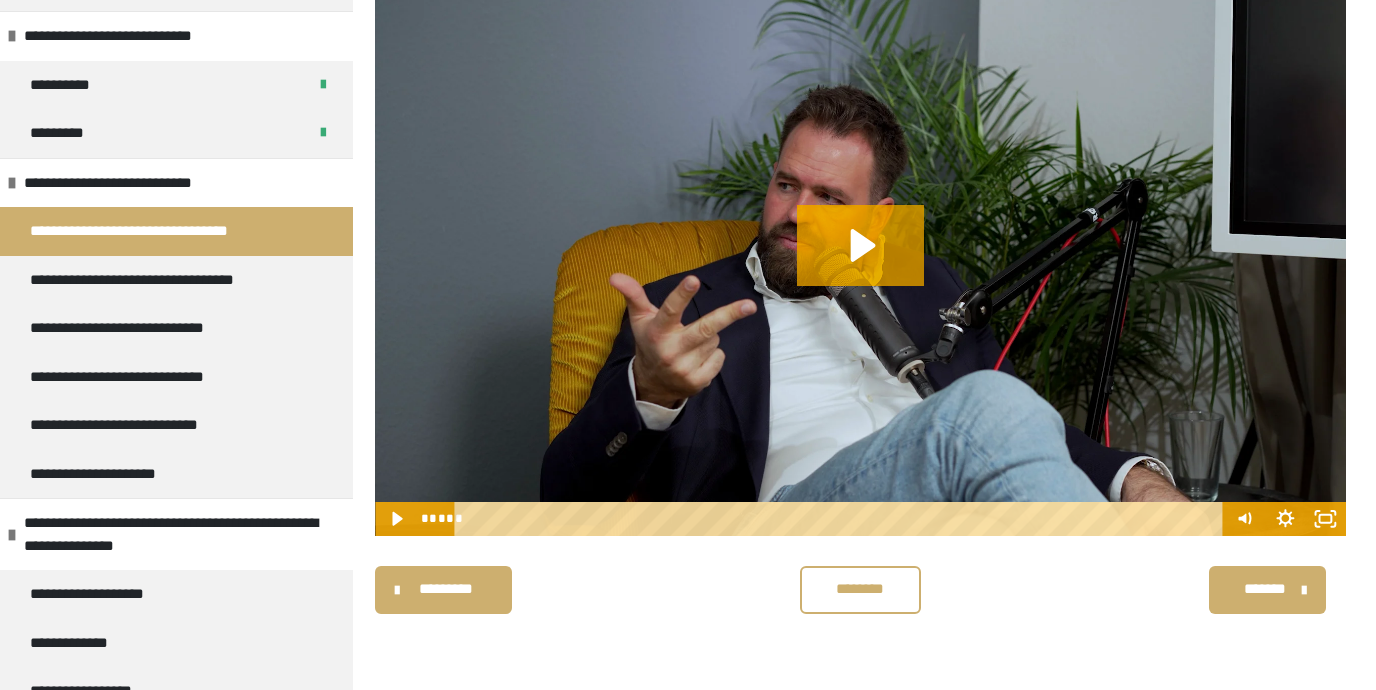click at bounding box center [860, 263] 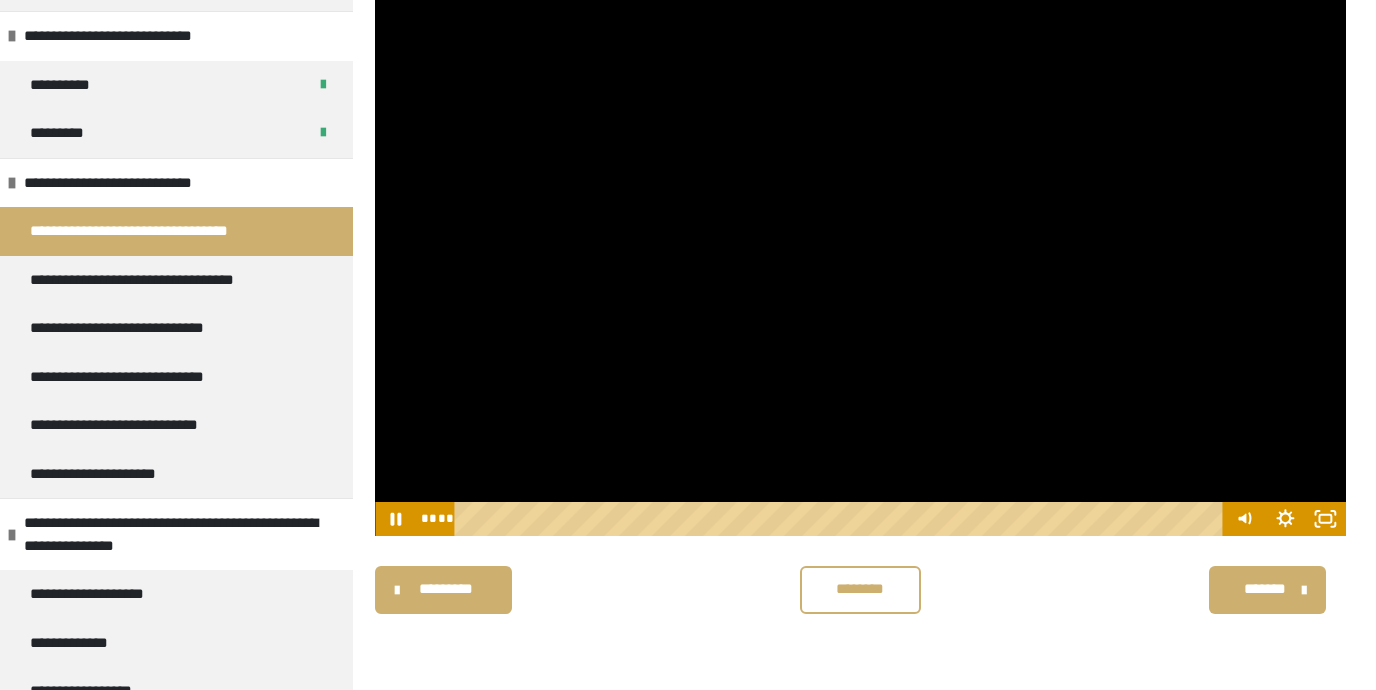 click at bounding box center [860, 263] 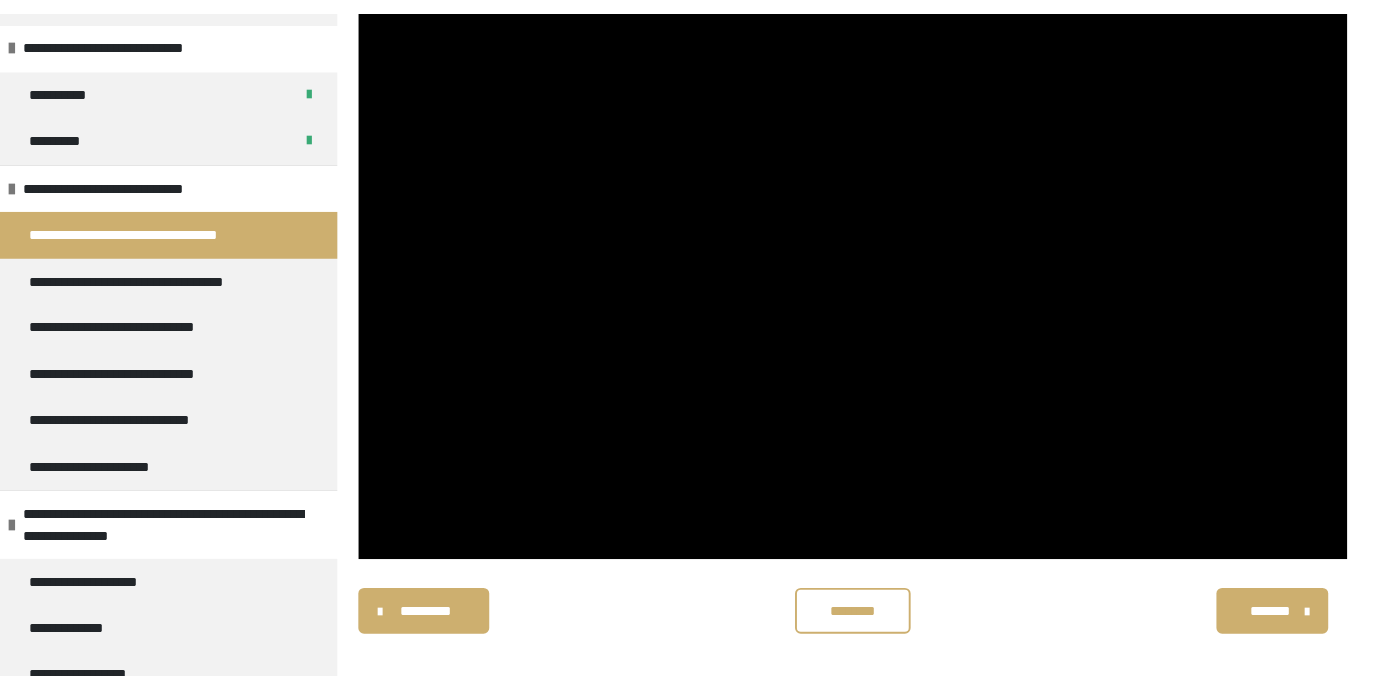 scroll, scrollTop: 942, scrollLeft: 0, axis: vertical 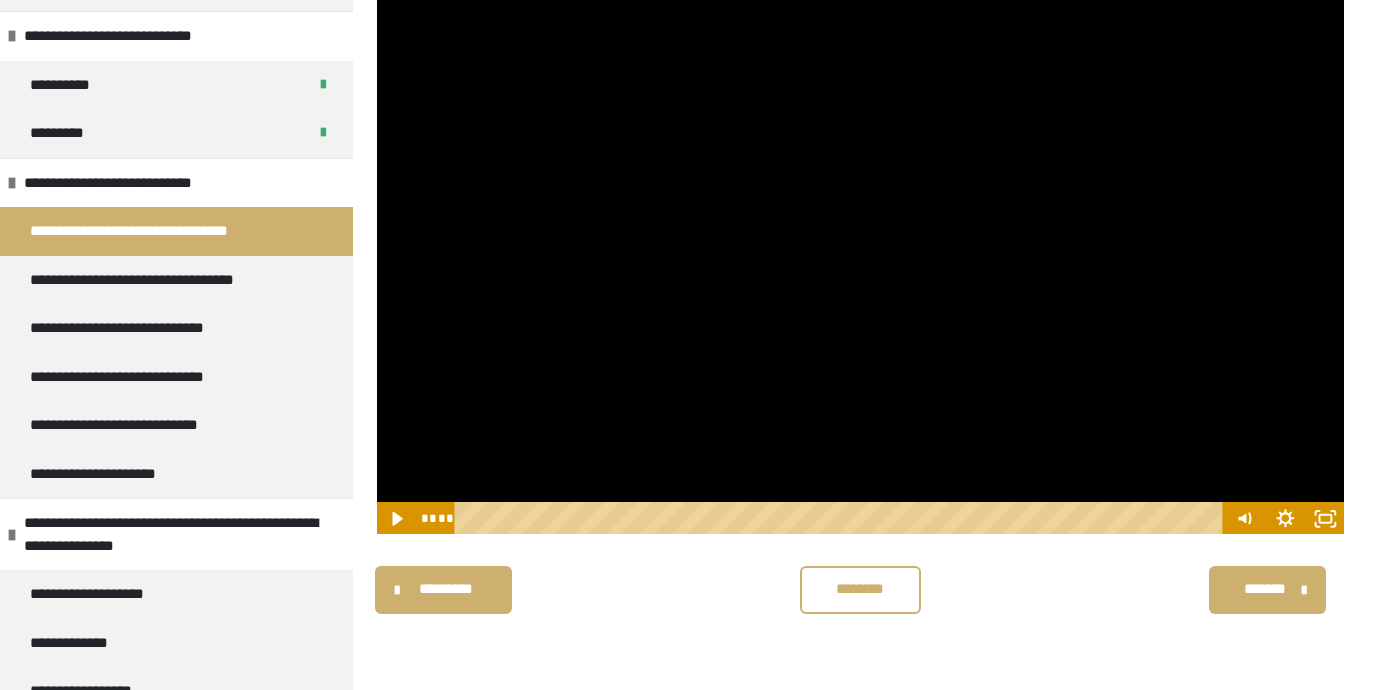 click at bounding box center [860, 263] 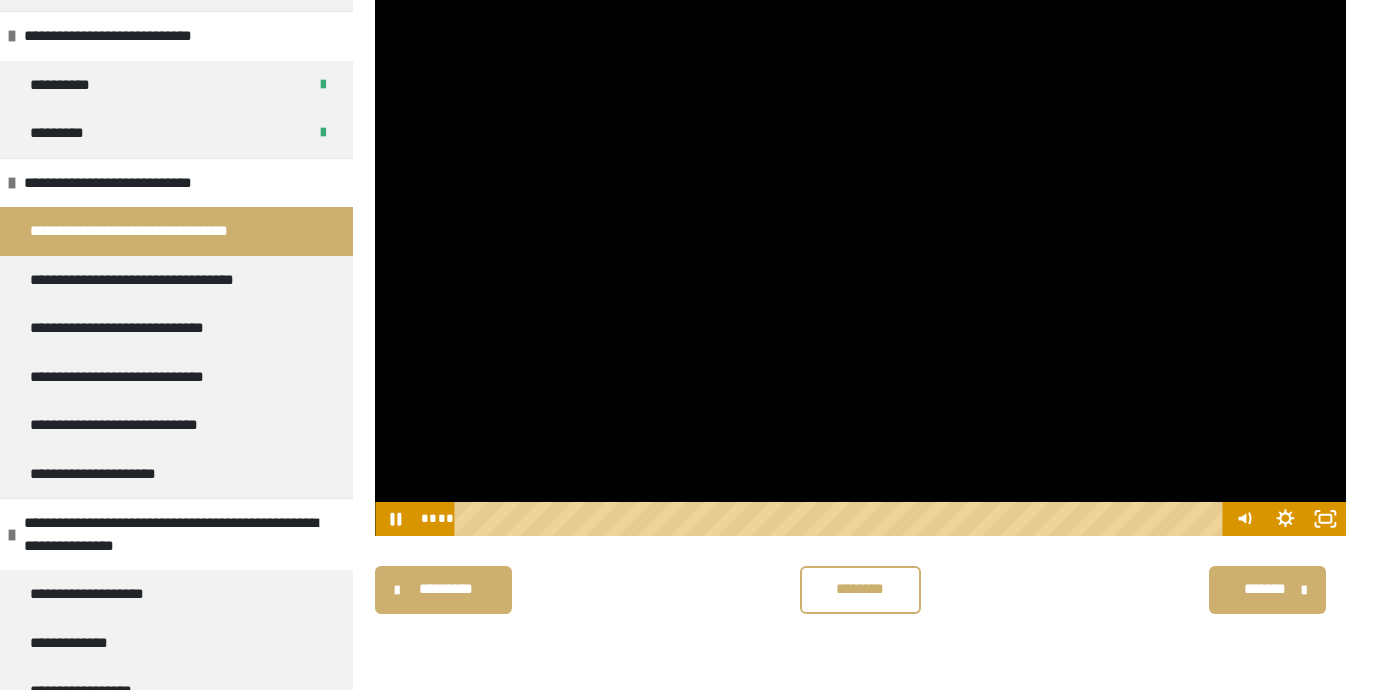 click at bounding box center (860, 263) 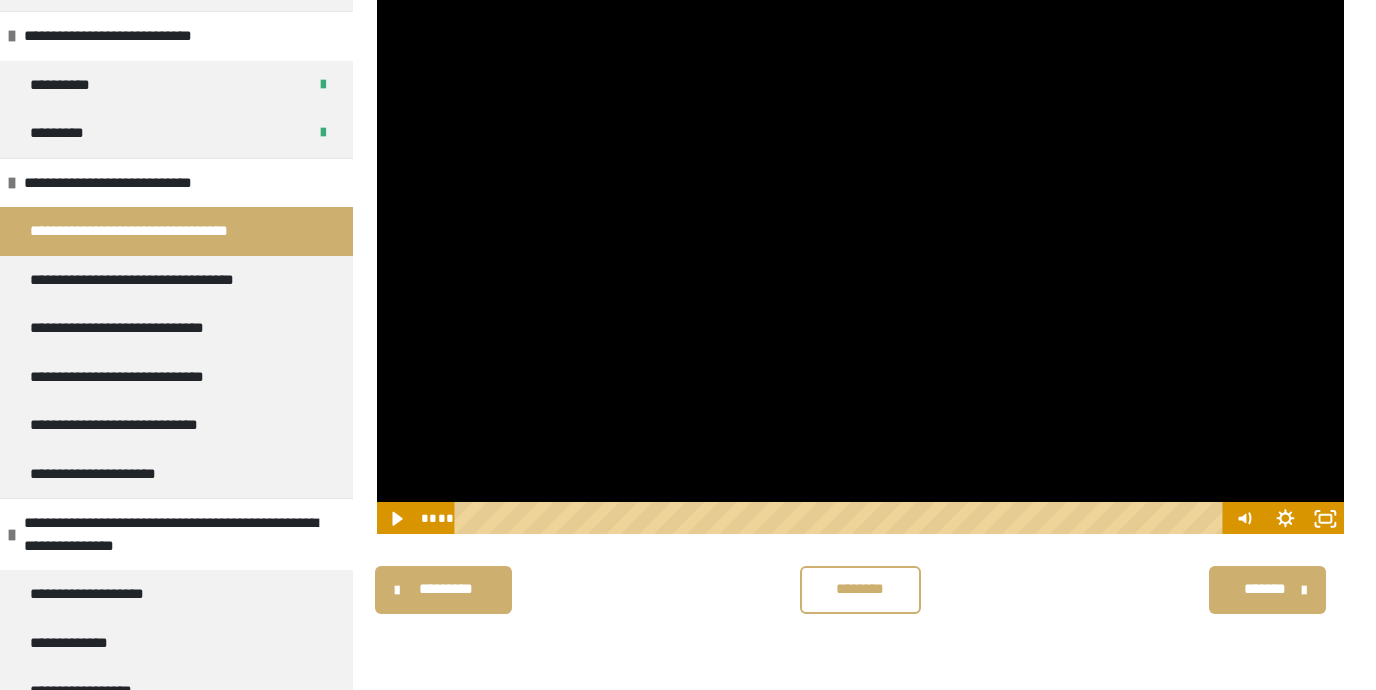 click at bounding box center (860, 263) 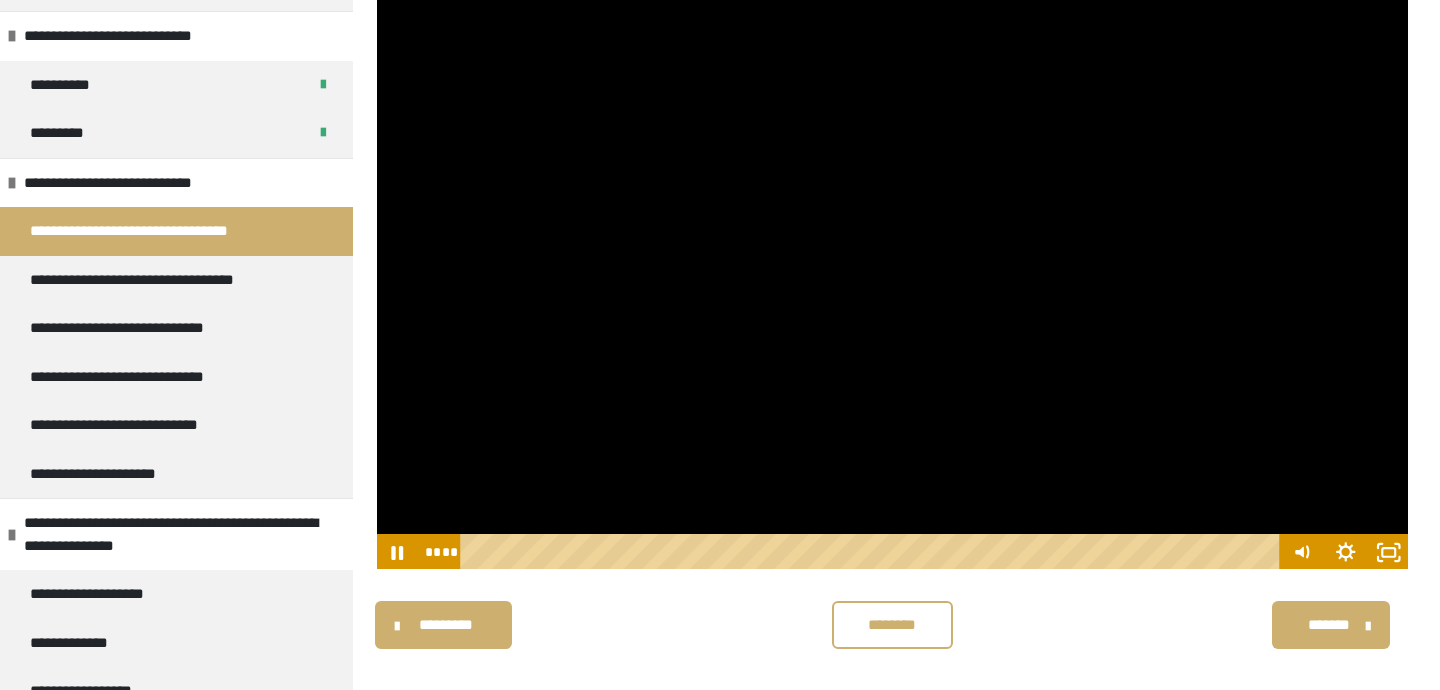 click at bounding box center [892, 281] 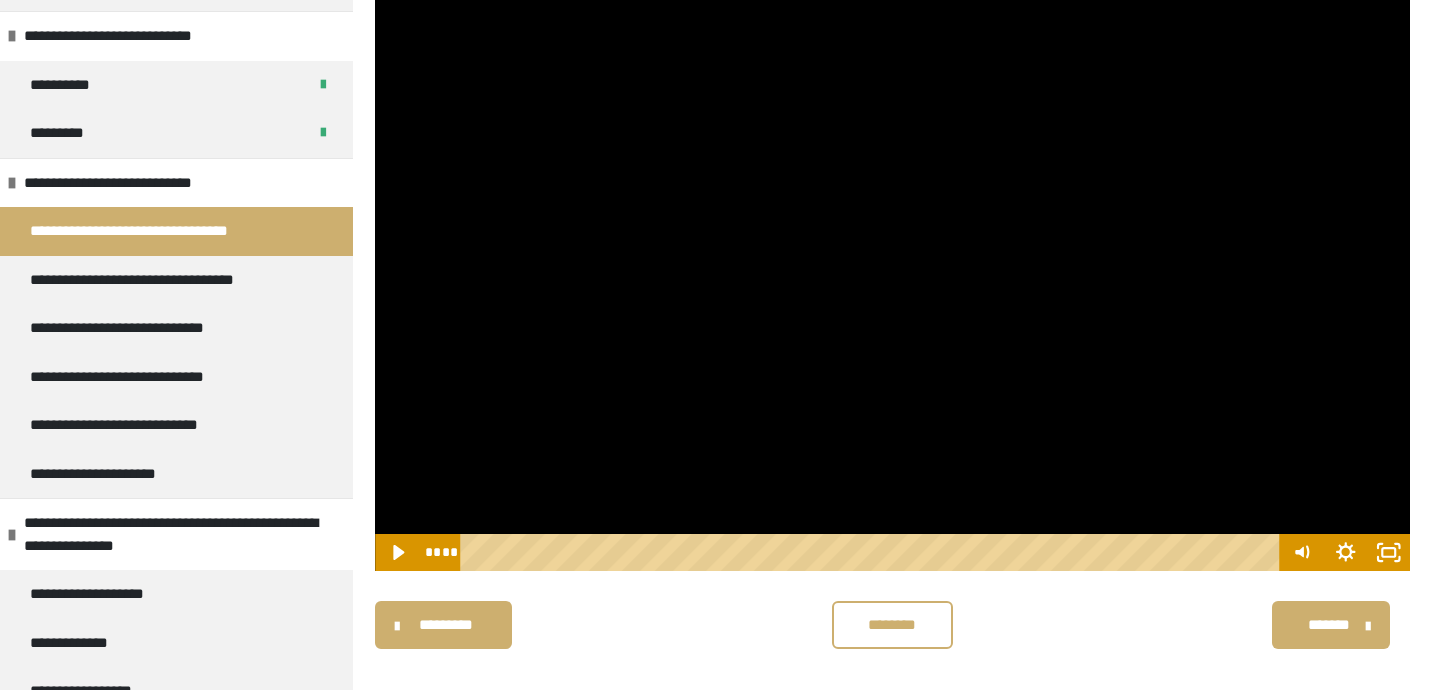 click at bounding box center [892, 281] 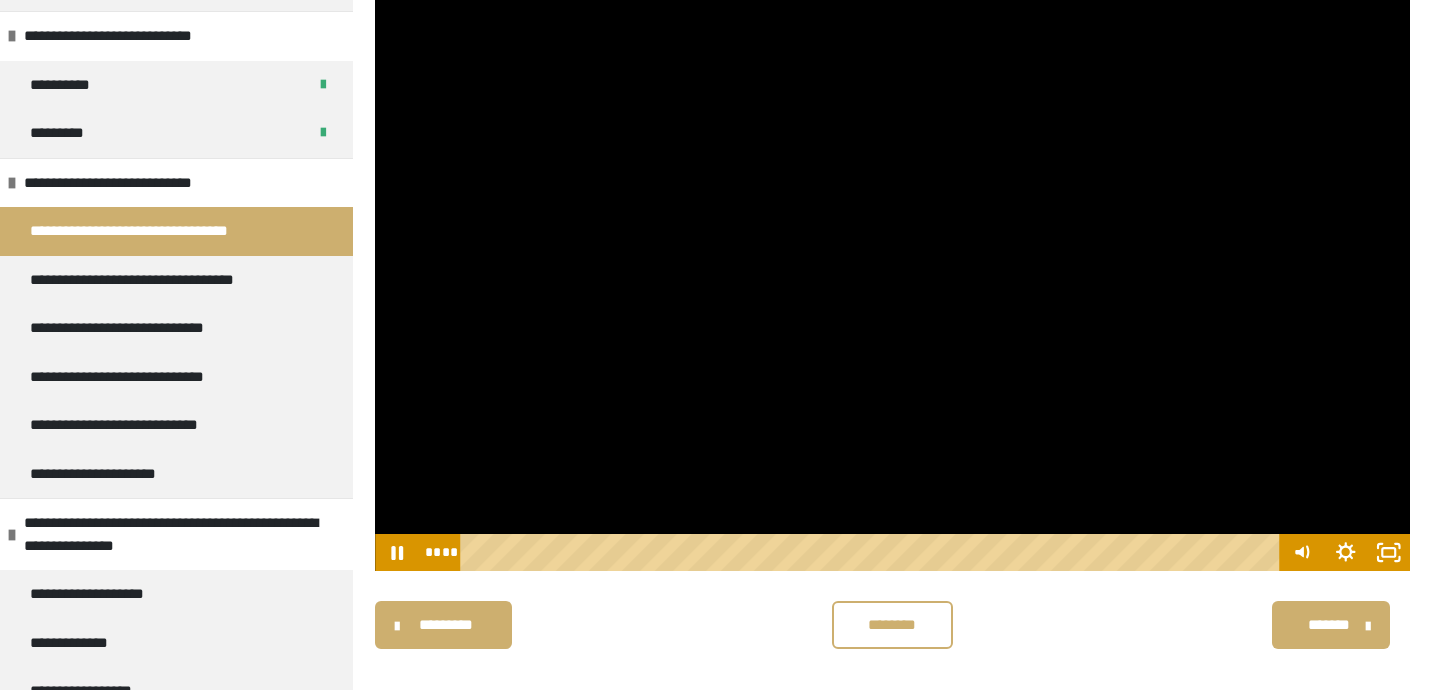 click on "**********" at bounding box center (720, 350) 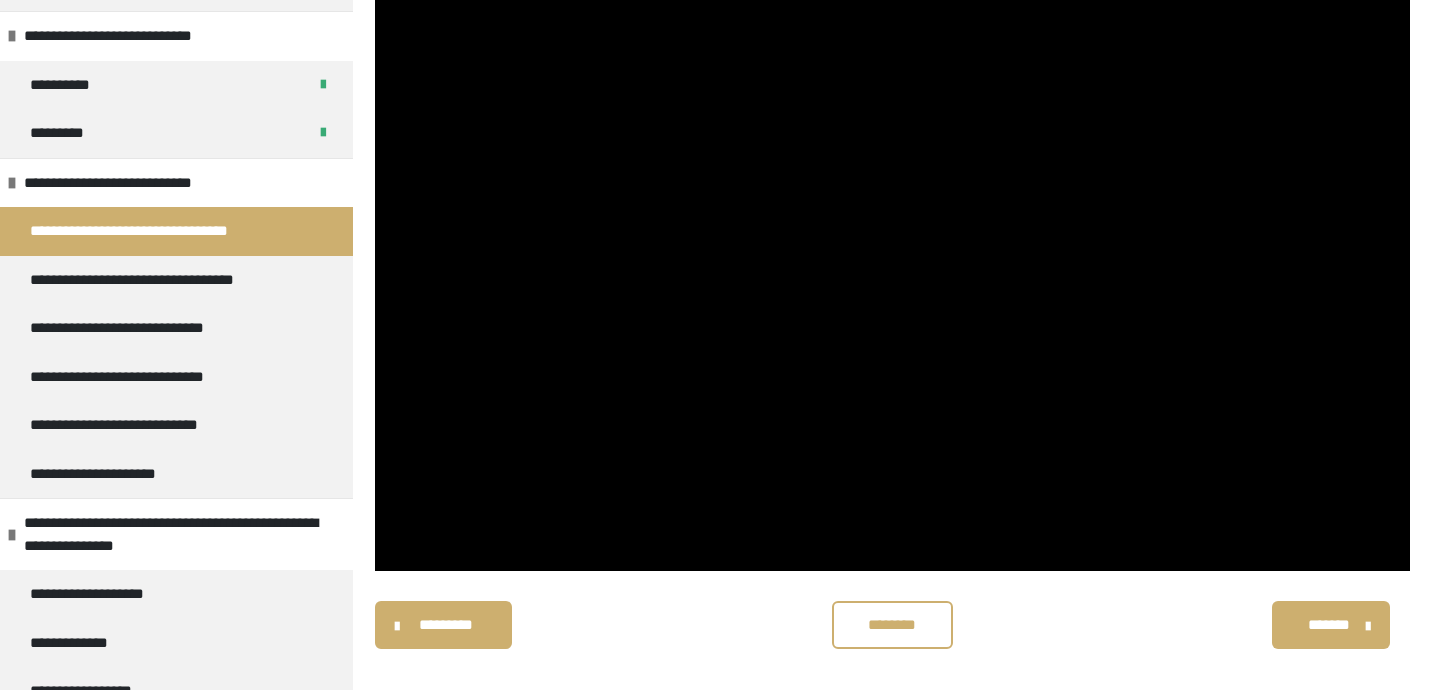 click on "********* ******** *******" at bounding box center [892, 625] 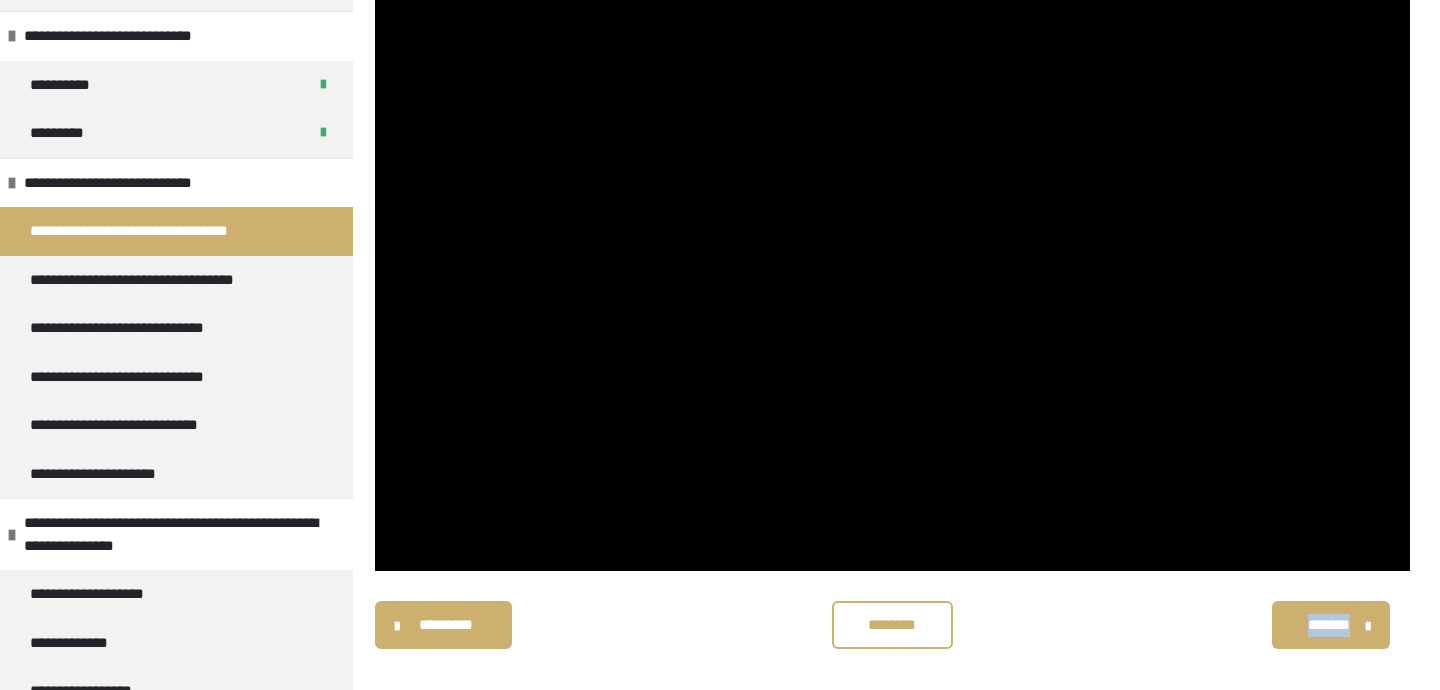 click on "********* ******** *******" at bounding box center (892, 625) 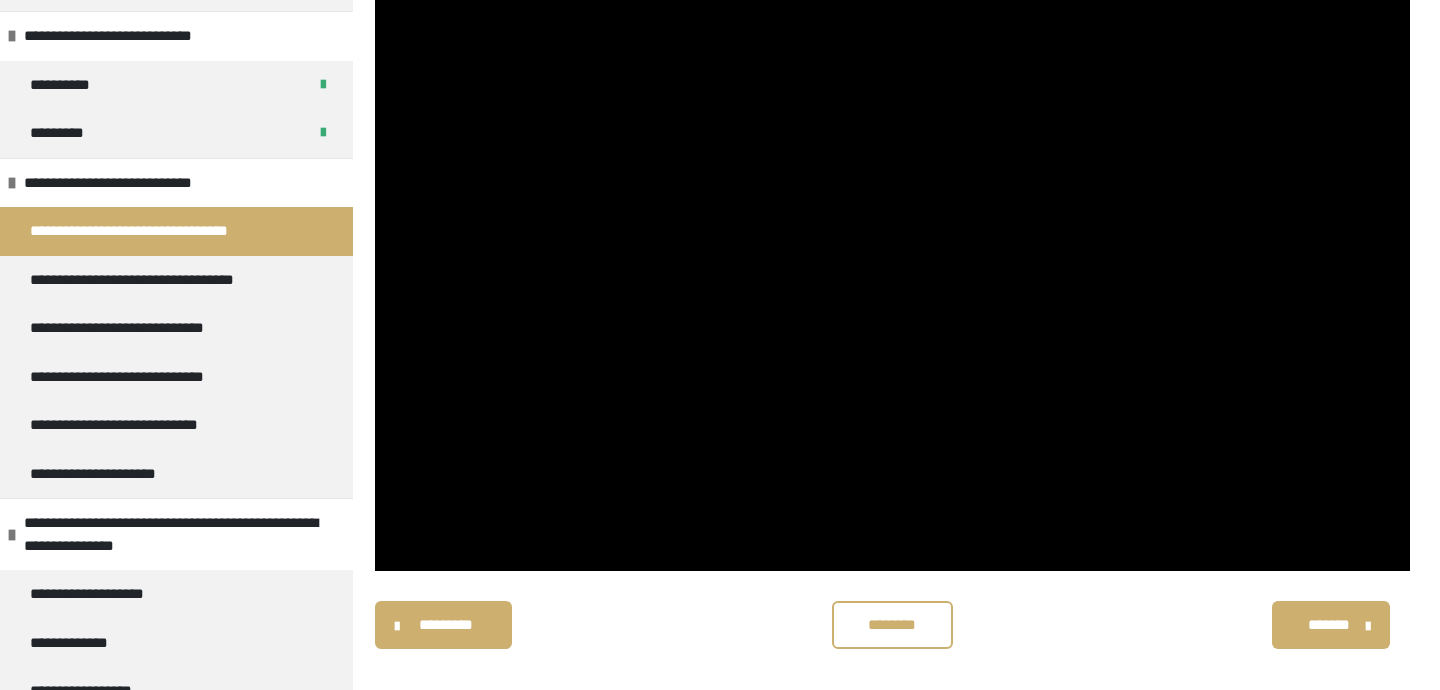 click on "********* ******** *******" at bounding box center (892, 625) 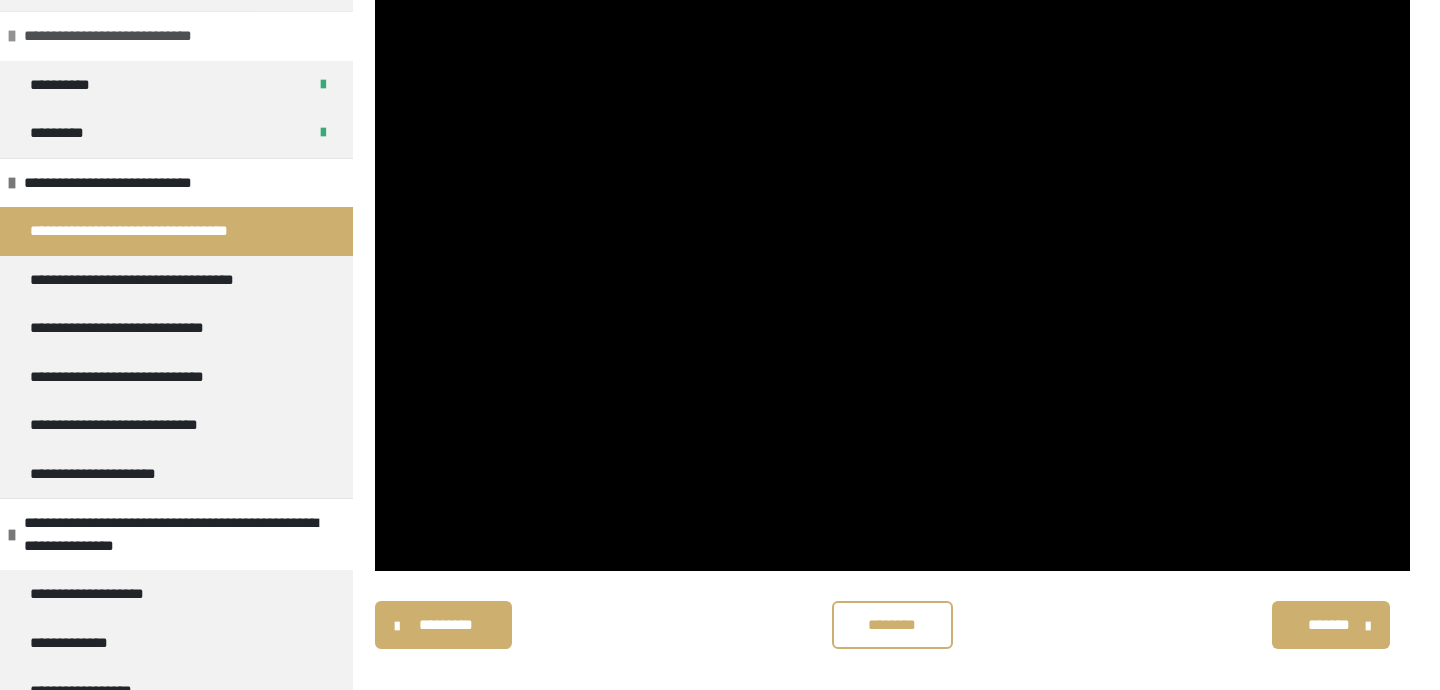 scroll, scrollTop: 192, scrollLeft: 0, axis: vertical 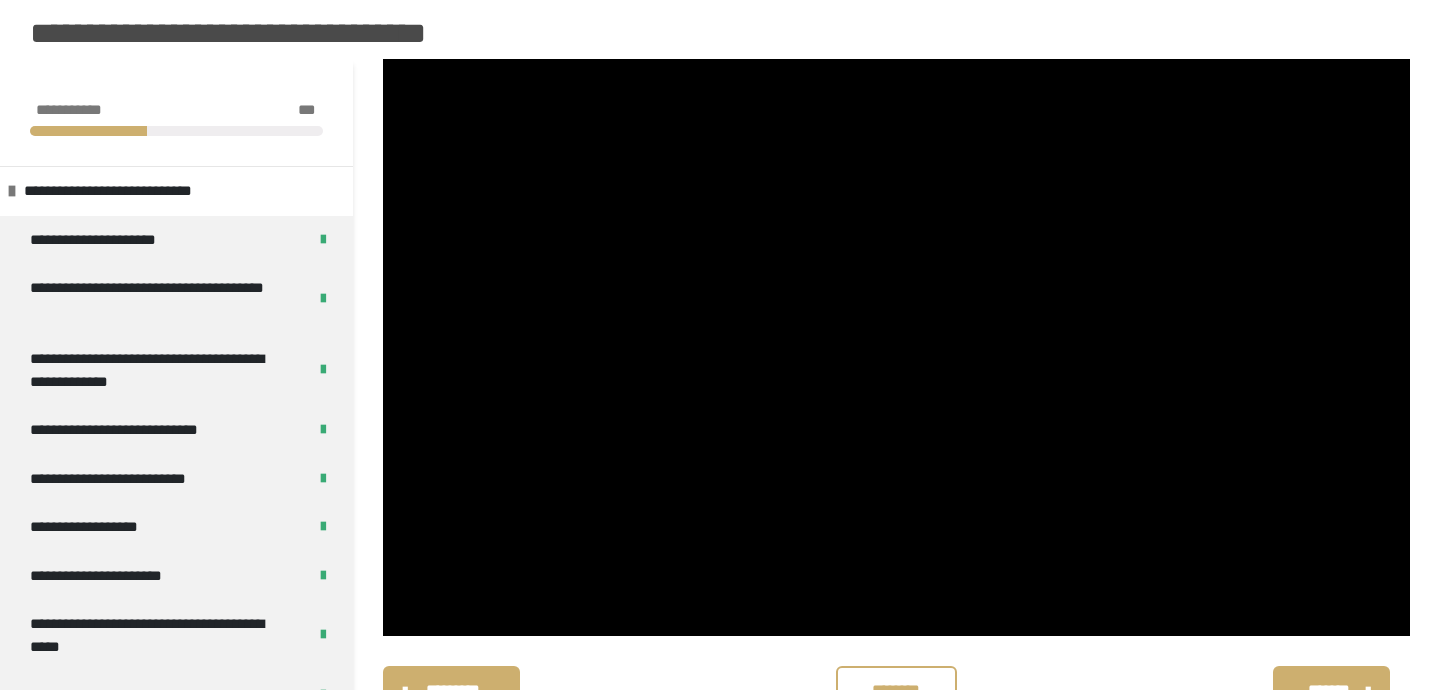 click on "********* ******** *******" at bounding box center [896, 690] 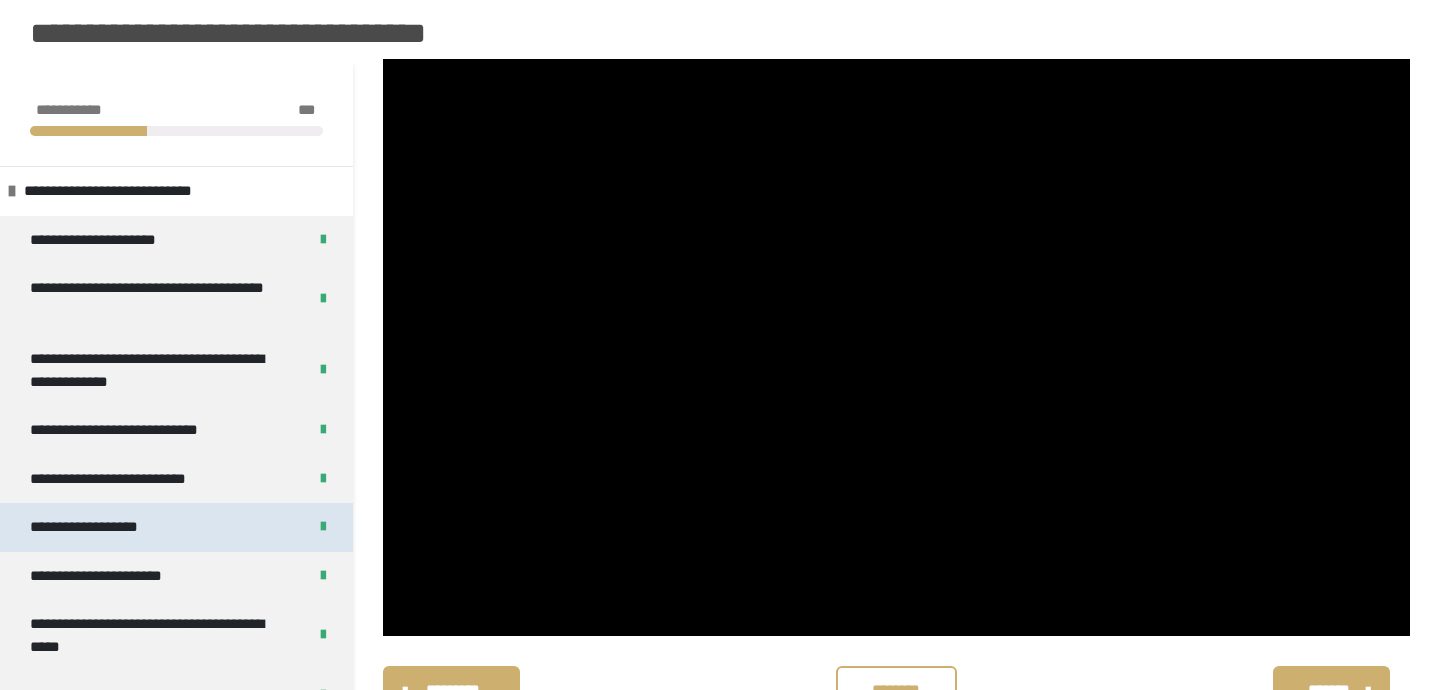 scroll, scrollTop: 253, scrollLeft: 0, axis: vertical 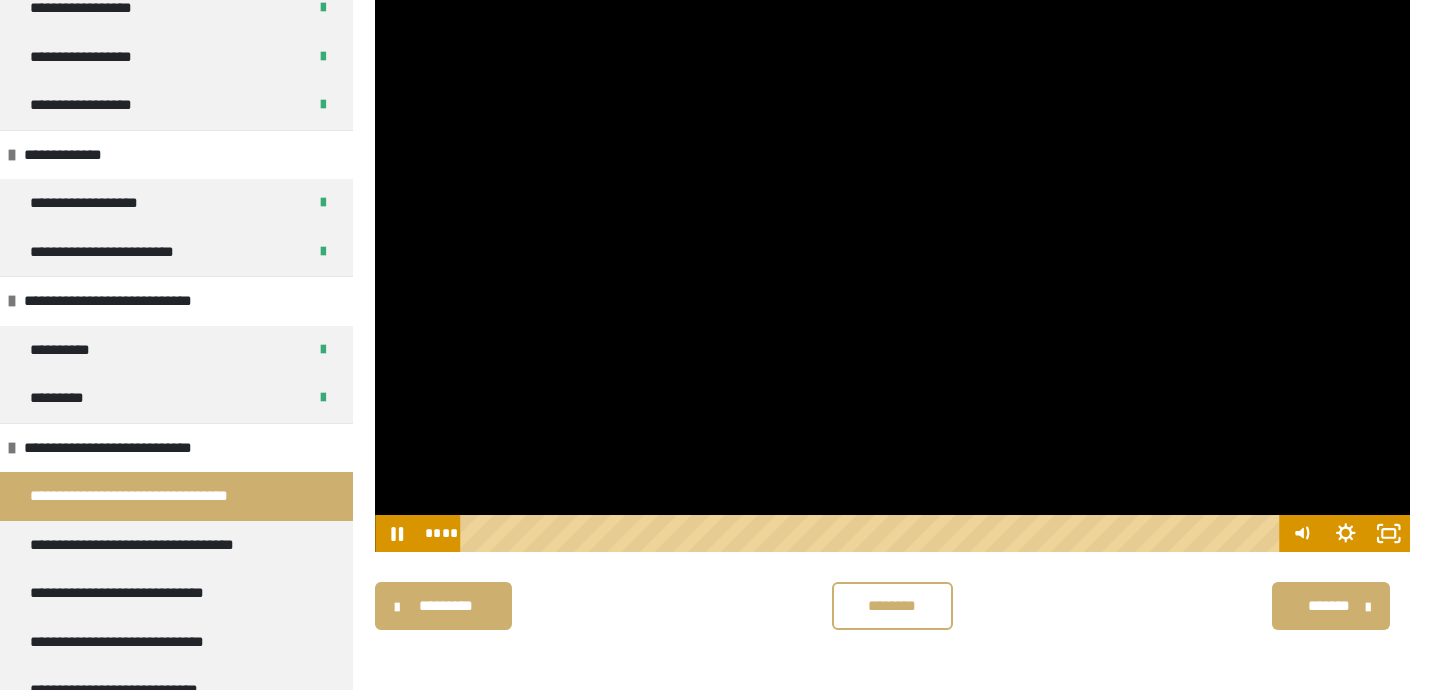 click at bounding box center (892, 262) 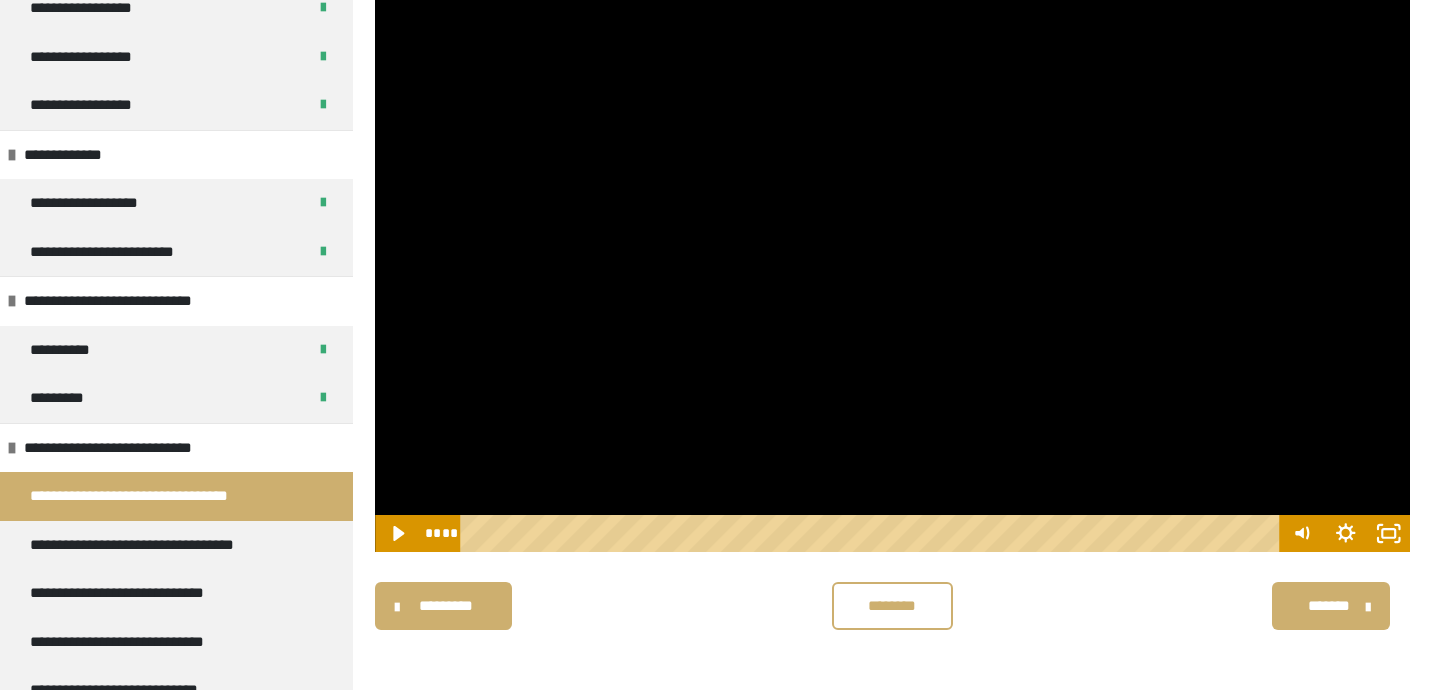 click at bounding box center [892, 262] 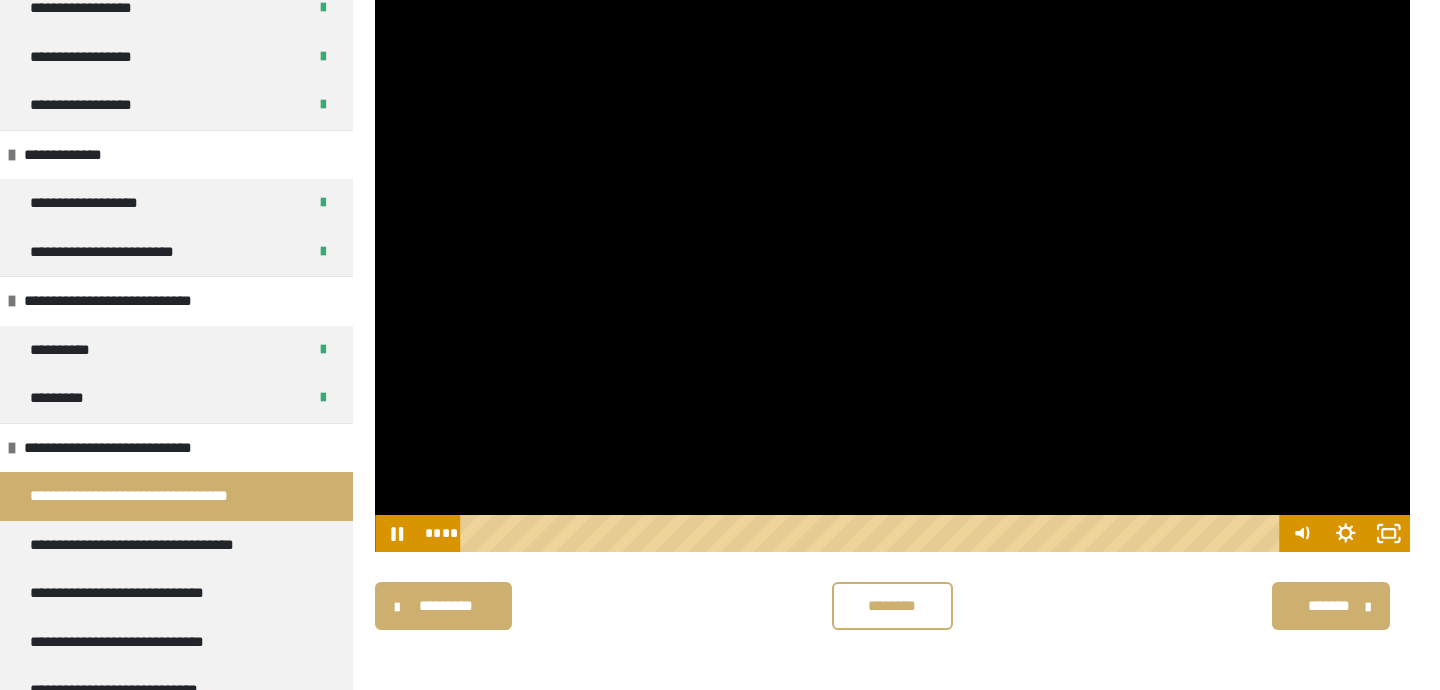 scroll, scrollTop: 219, scrollLeft: 0, axis: vertical 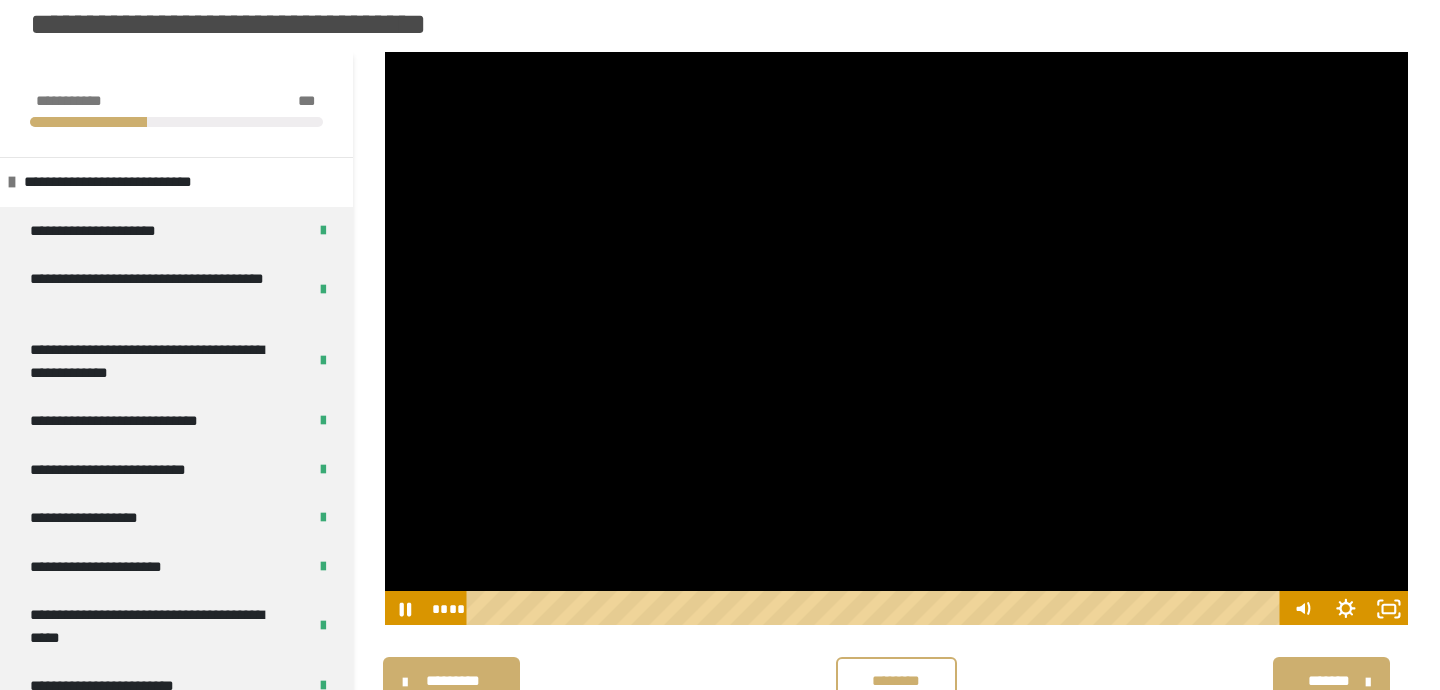 click on "********" at bounding box center (896, 681) 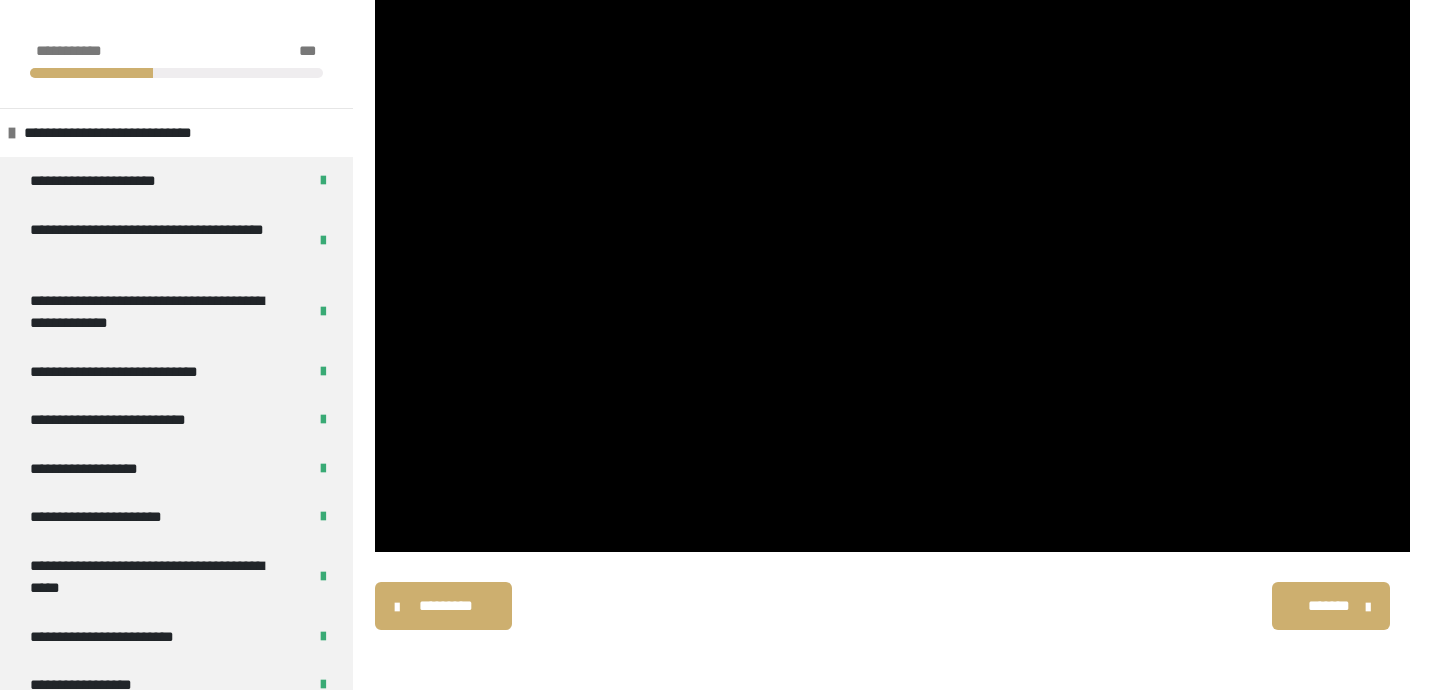 click on "********* ******** *******" at bounding box center (892, 606) 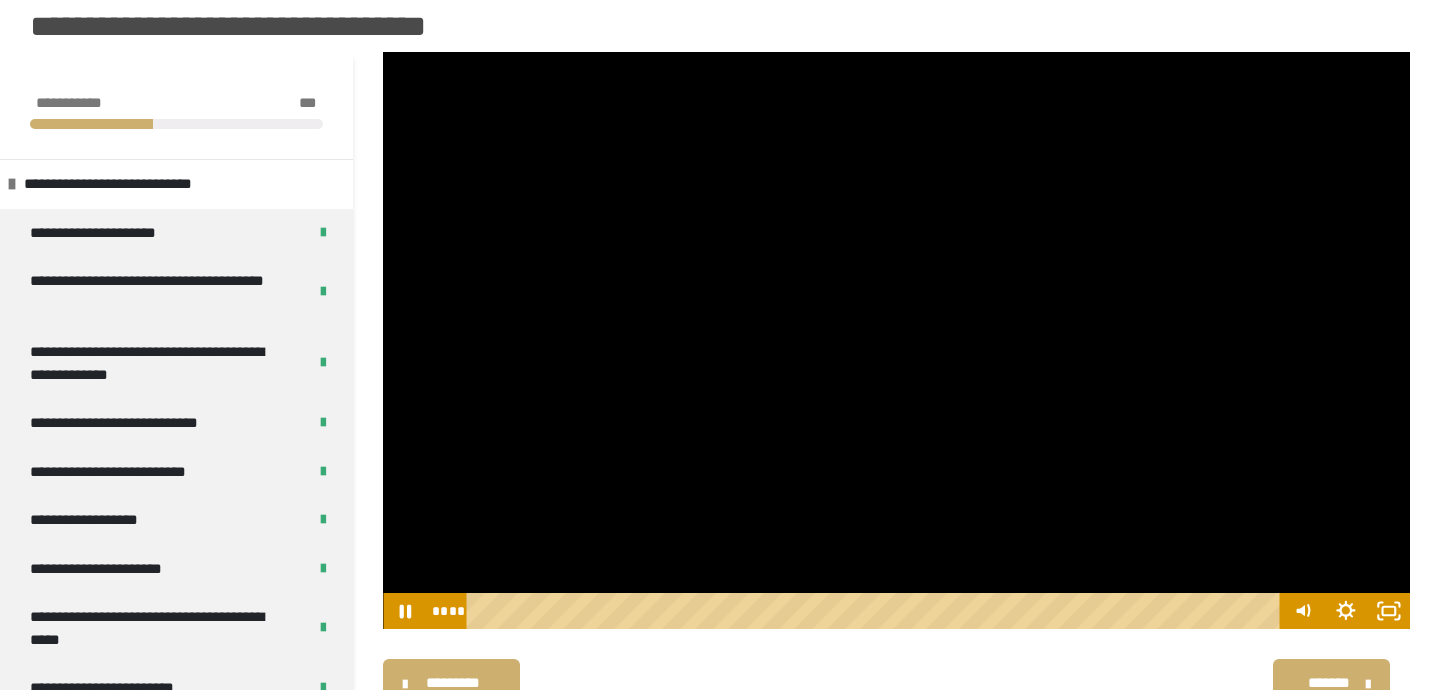 scroll, scrollTop: 253, scrollLeft: 0, axis: vertical 